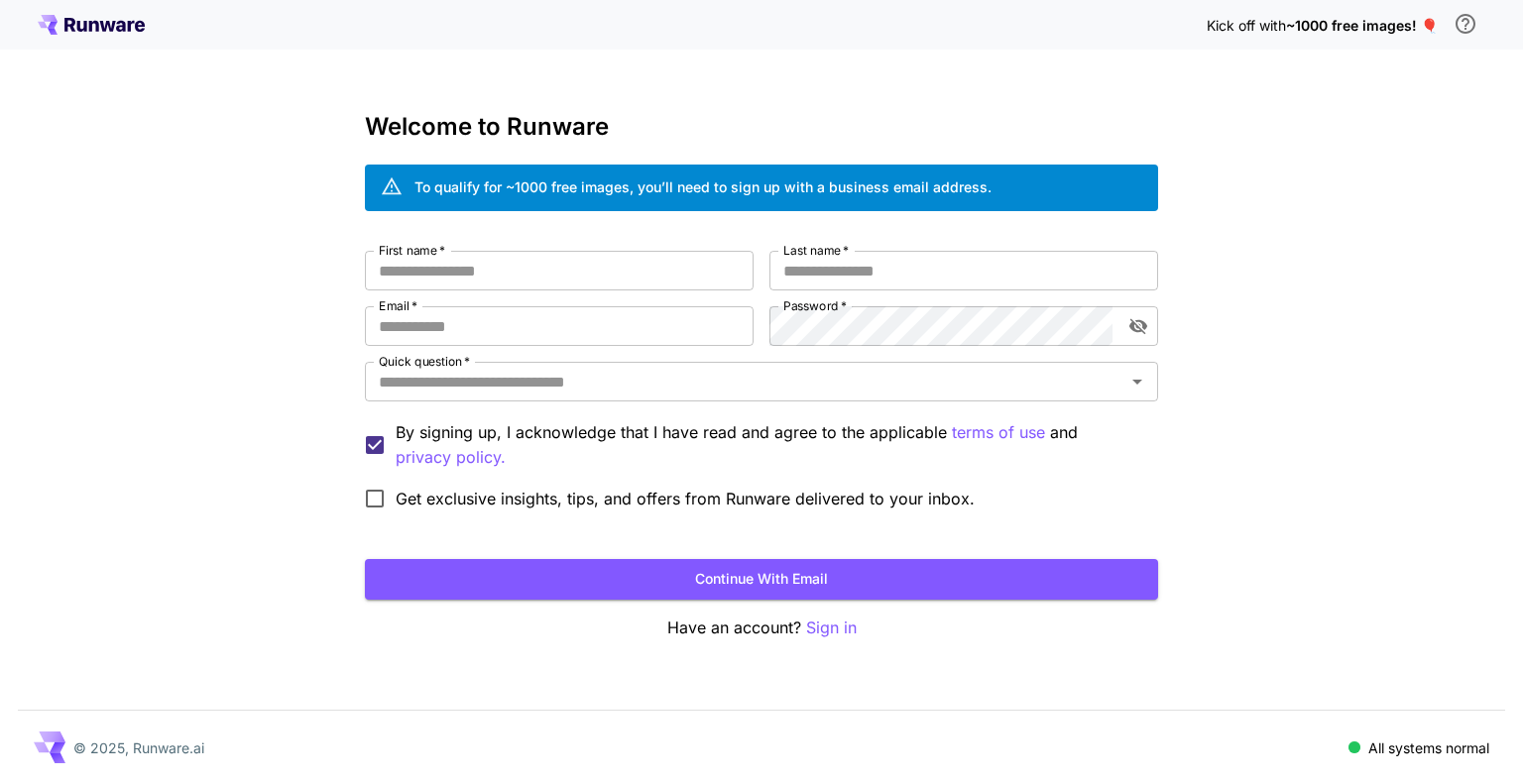 scroll, scrollTop: 0, scrollLeft: 0, axis: both 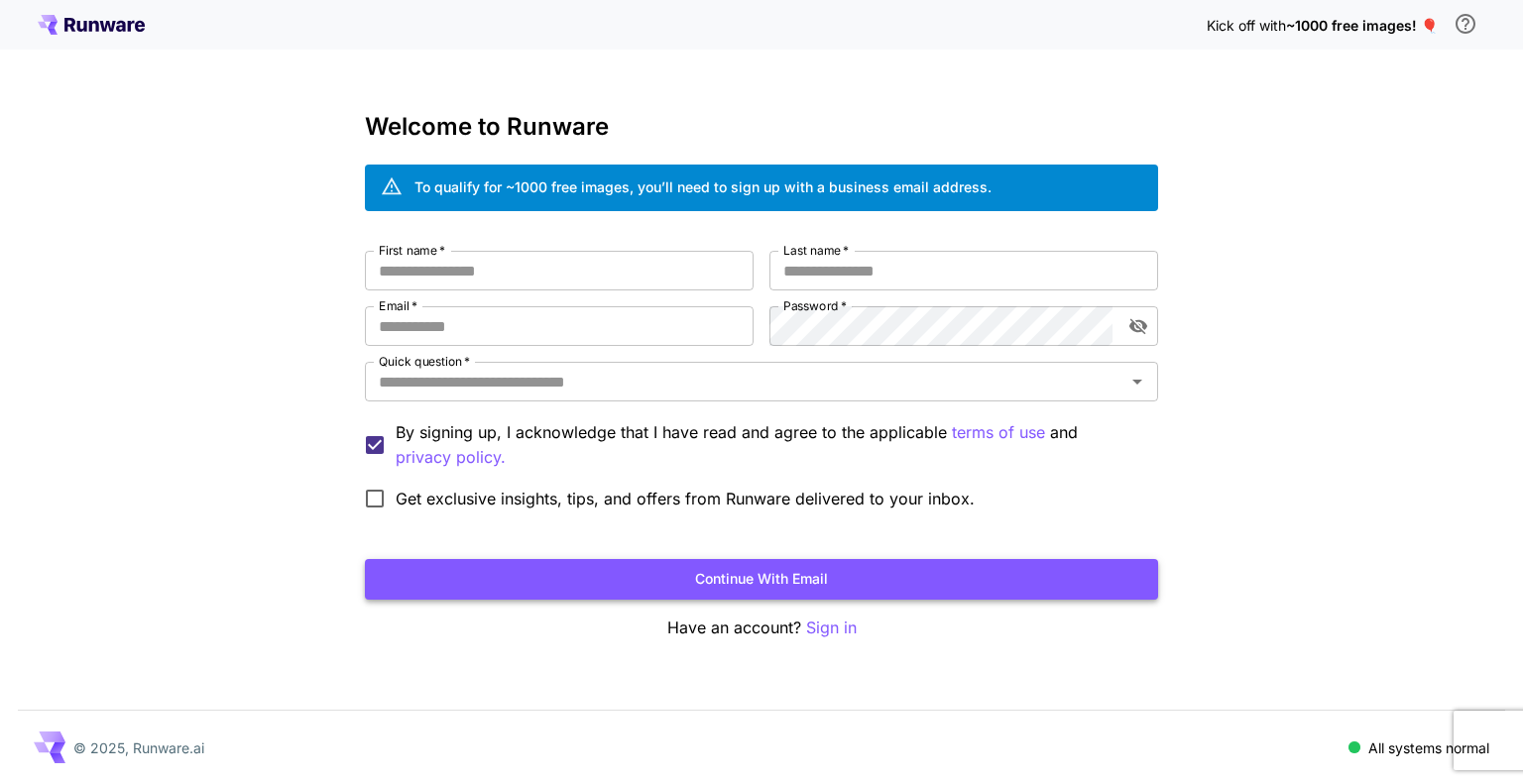click on "Continue with email" at bounding box center [762, 579] 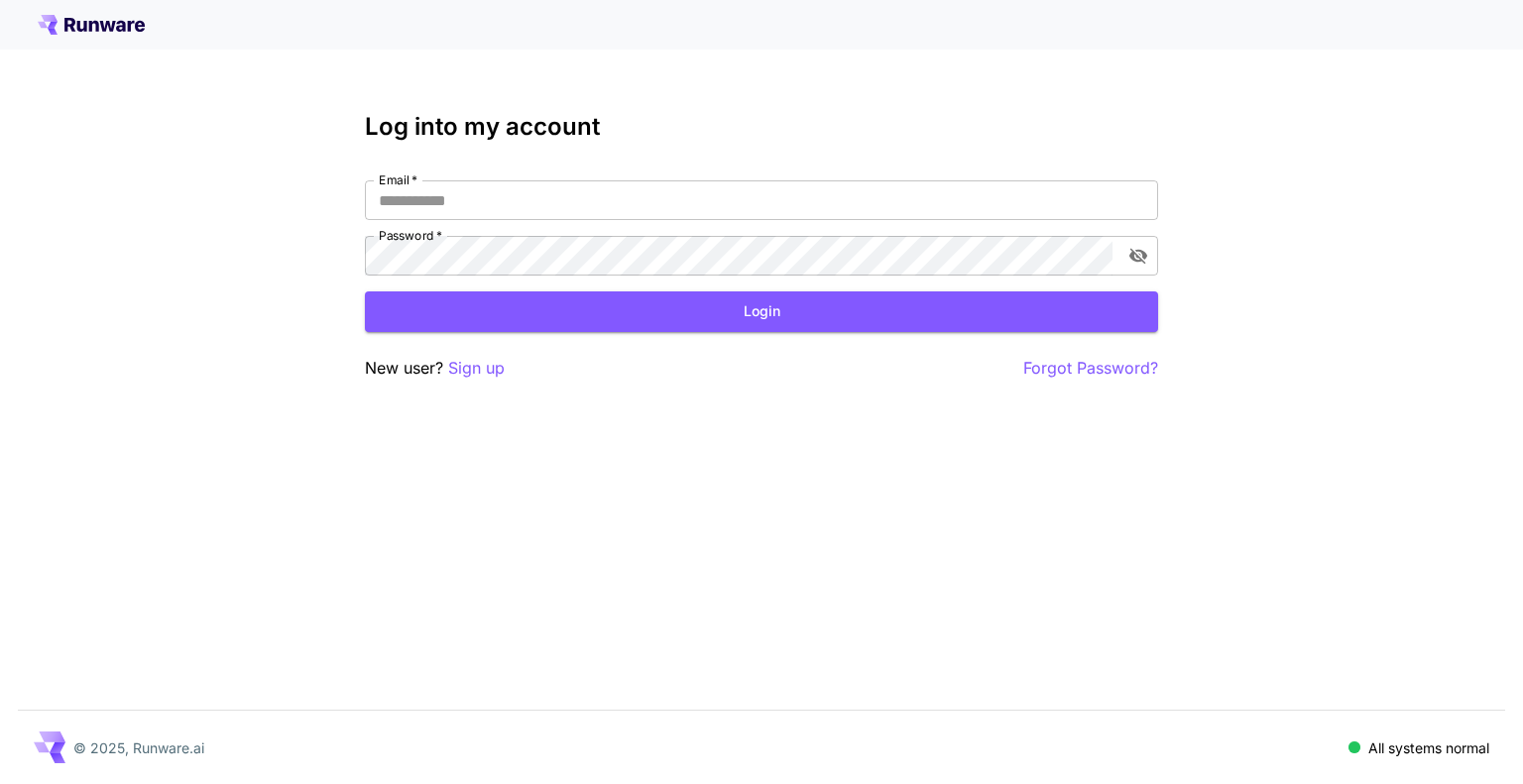 scroll, scrollTop: 0, scrollLeft: 0, axis: both 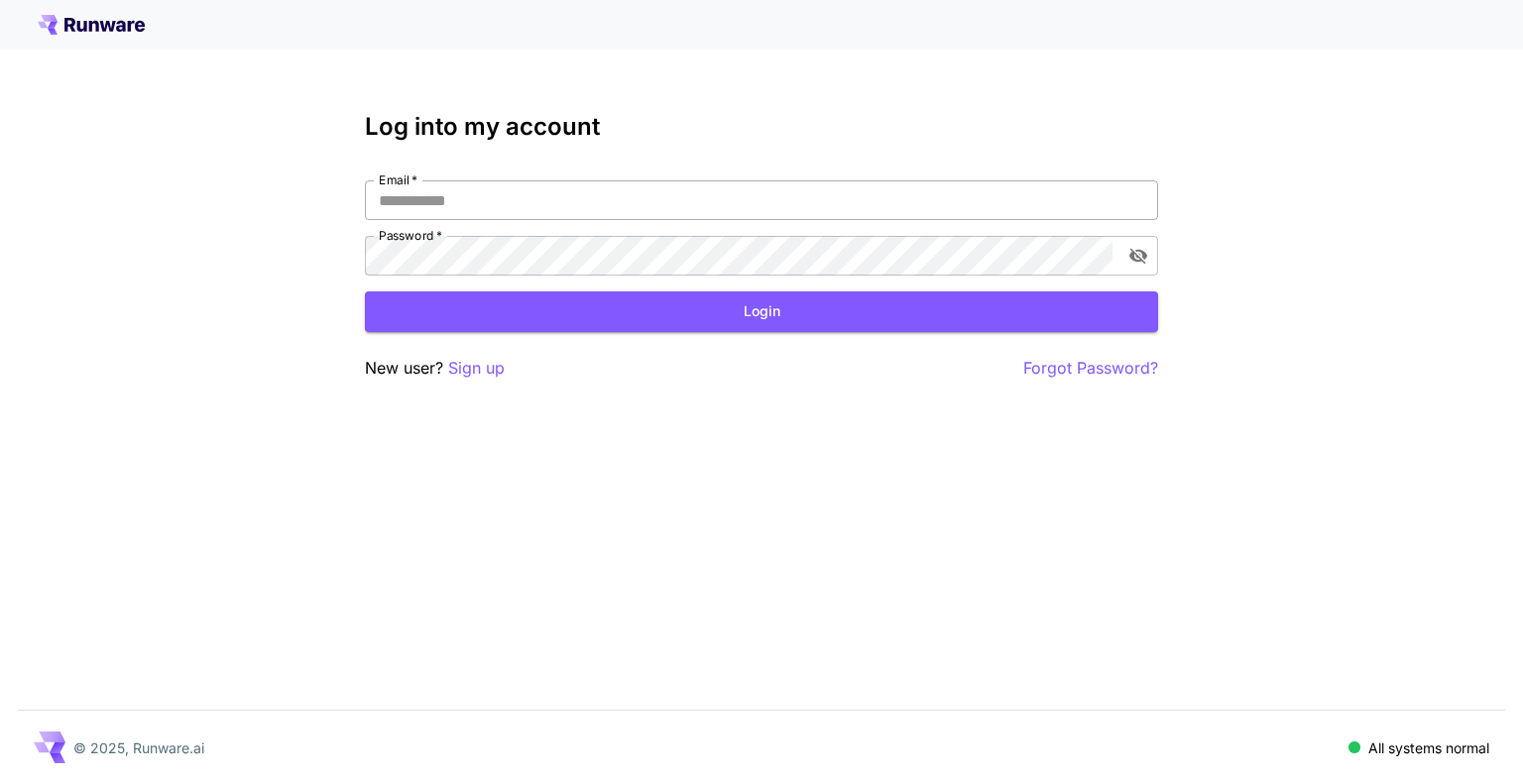 click on "Email   *" at bounding box center (762, 200) 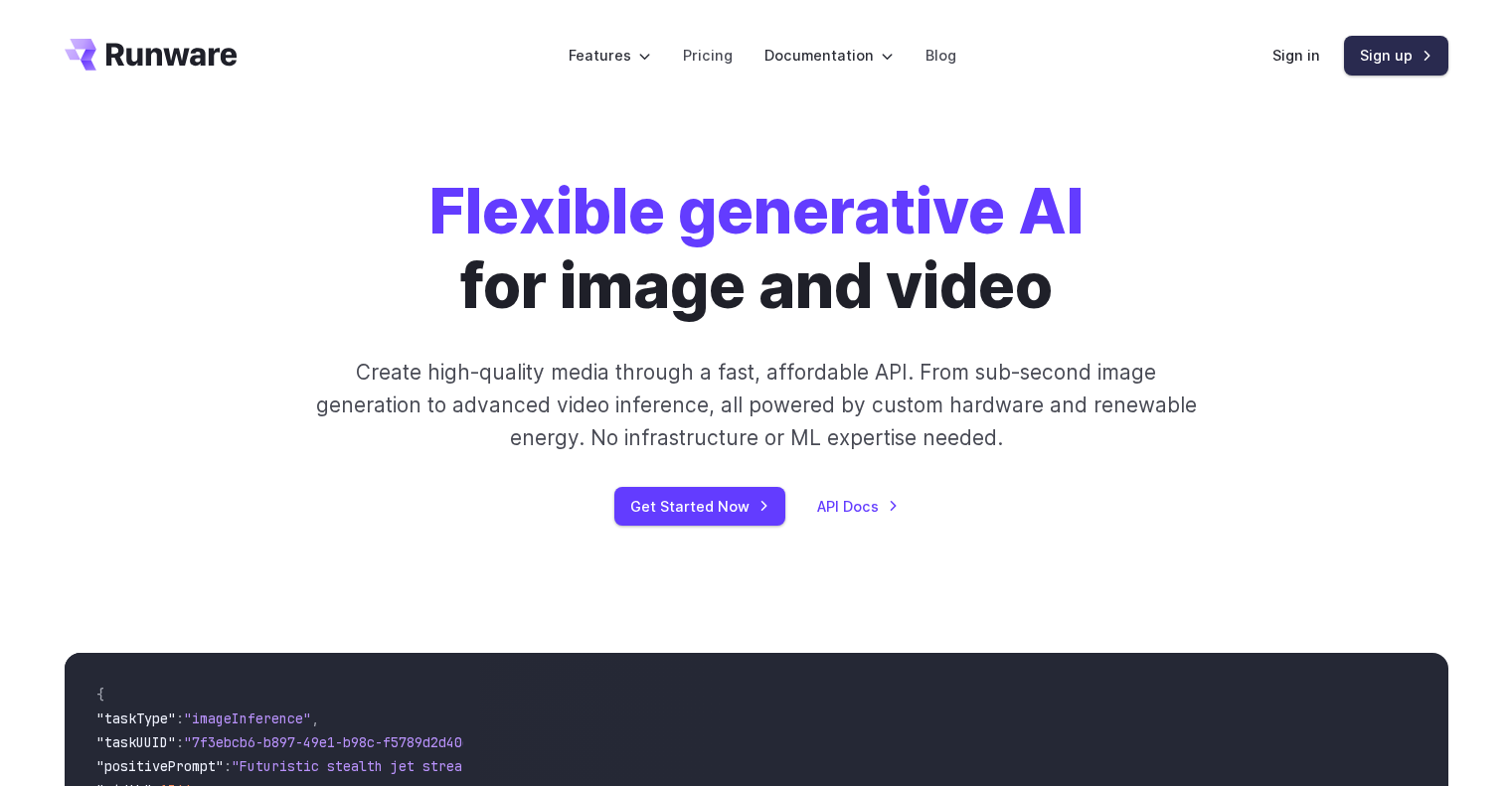 scroll, scrollTop: 0, scrollLeft: 0, axis: both 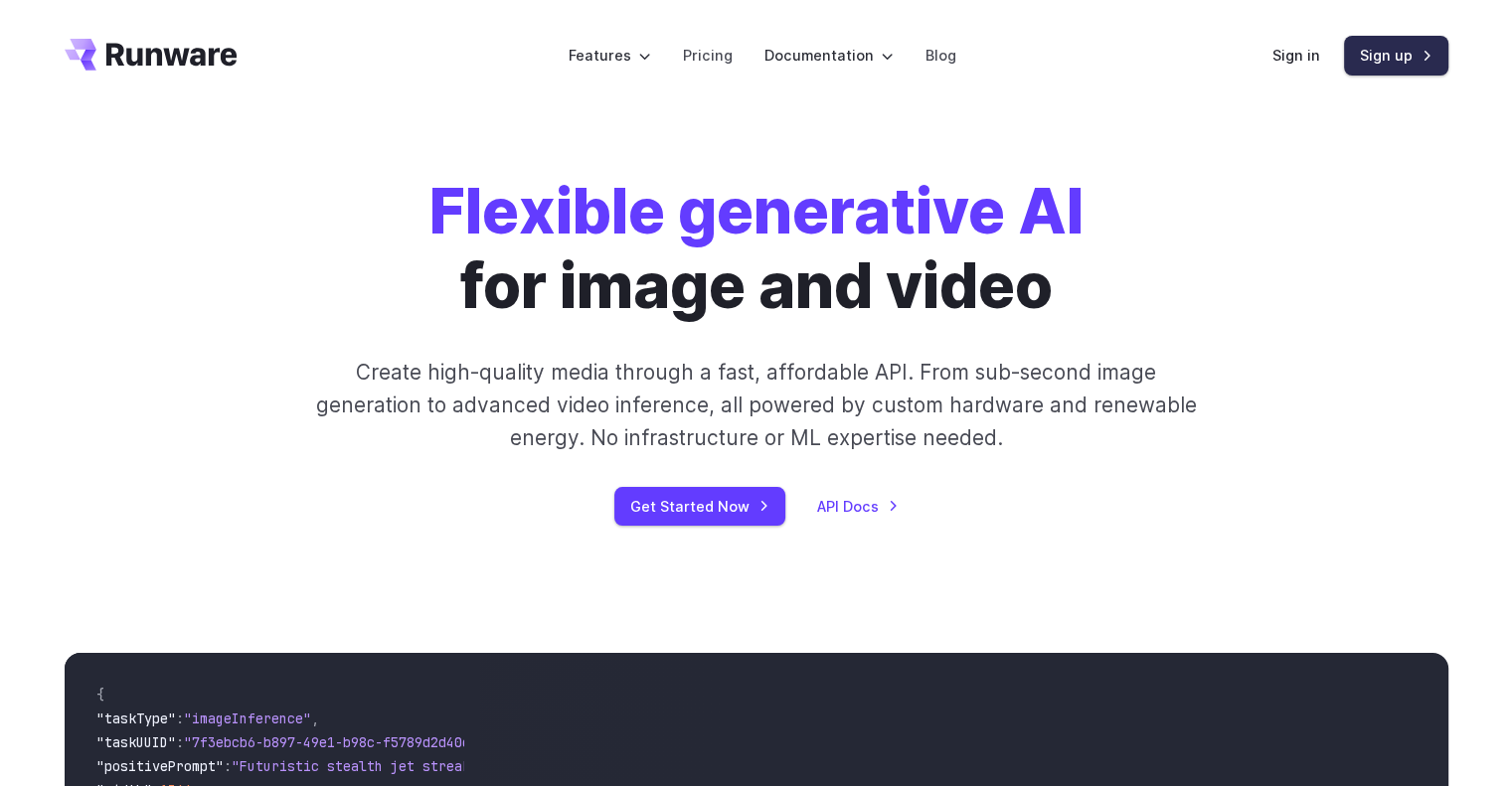 click on "Sign up" at bounding box center (1396, 55) 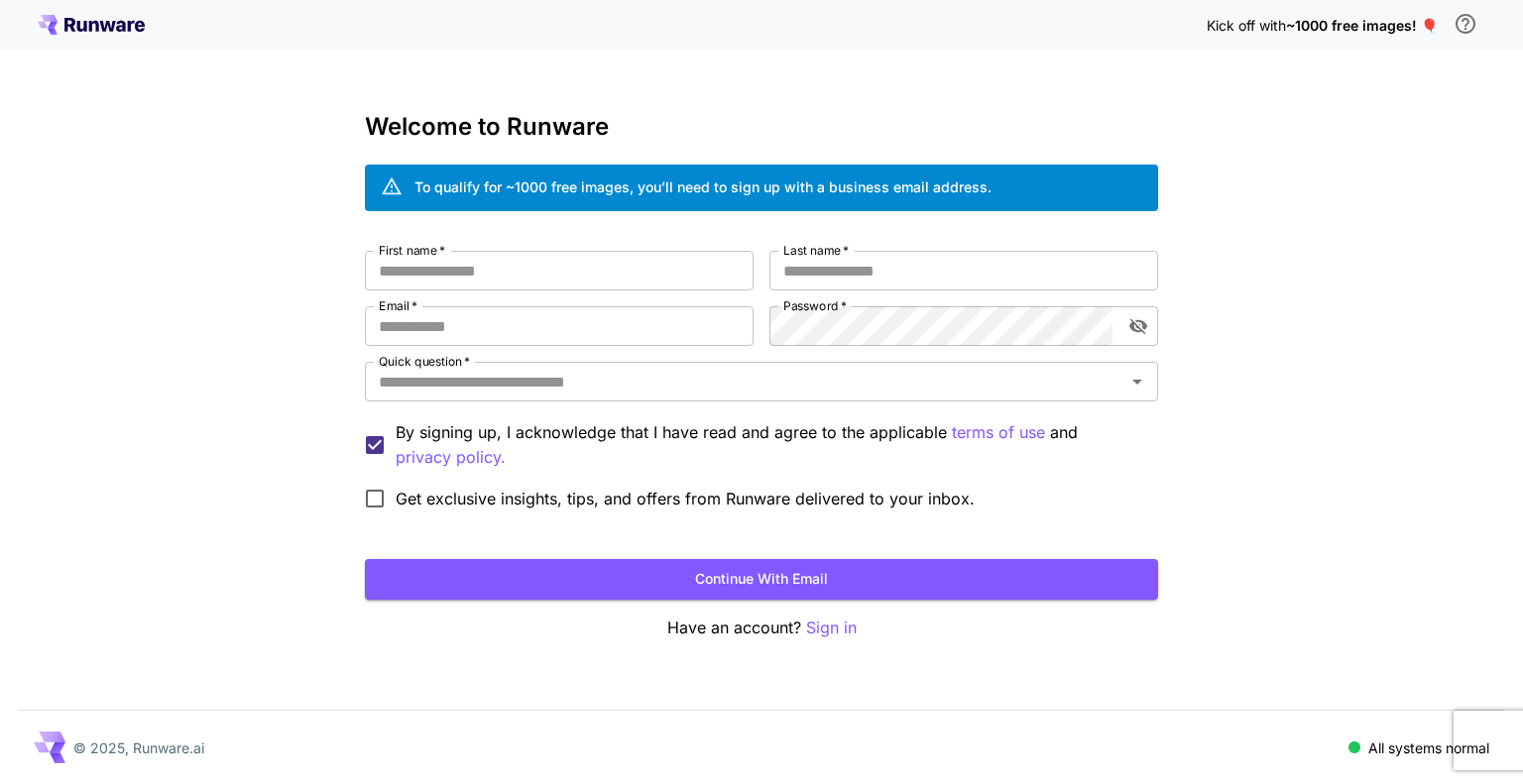 scroll, scrollTop: 0, scrollLeft: 0, axis: both 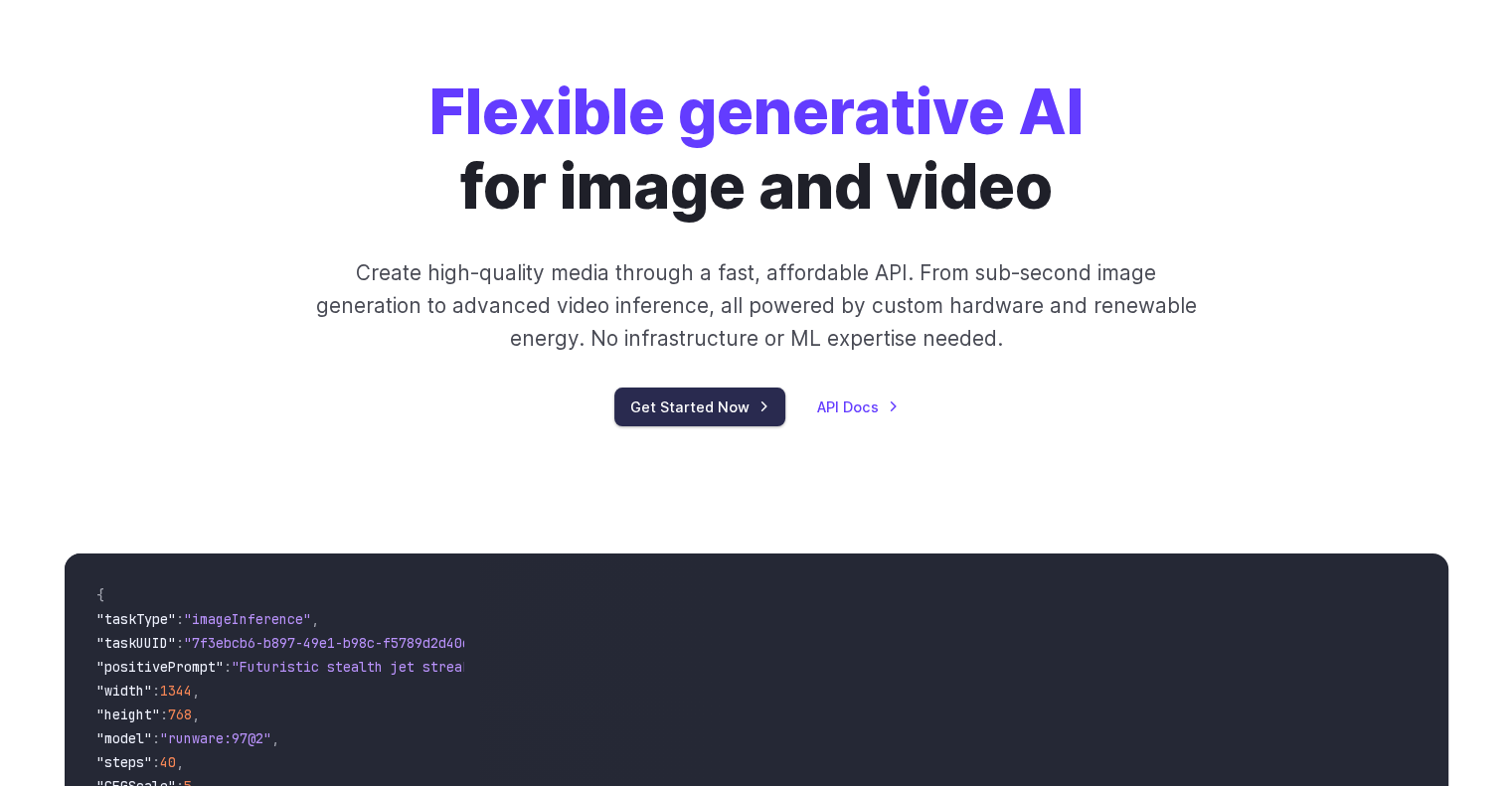 click on "Get Started Now" at bounding box center (700, 406) 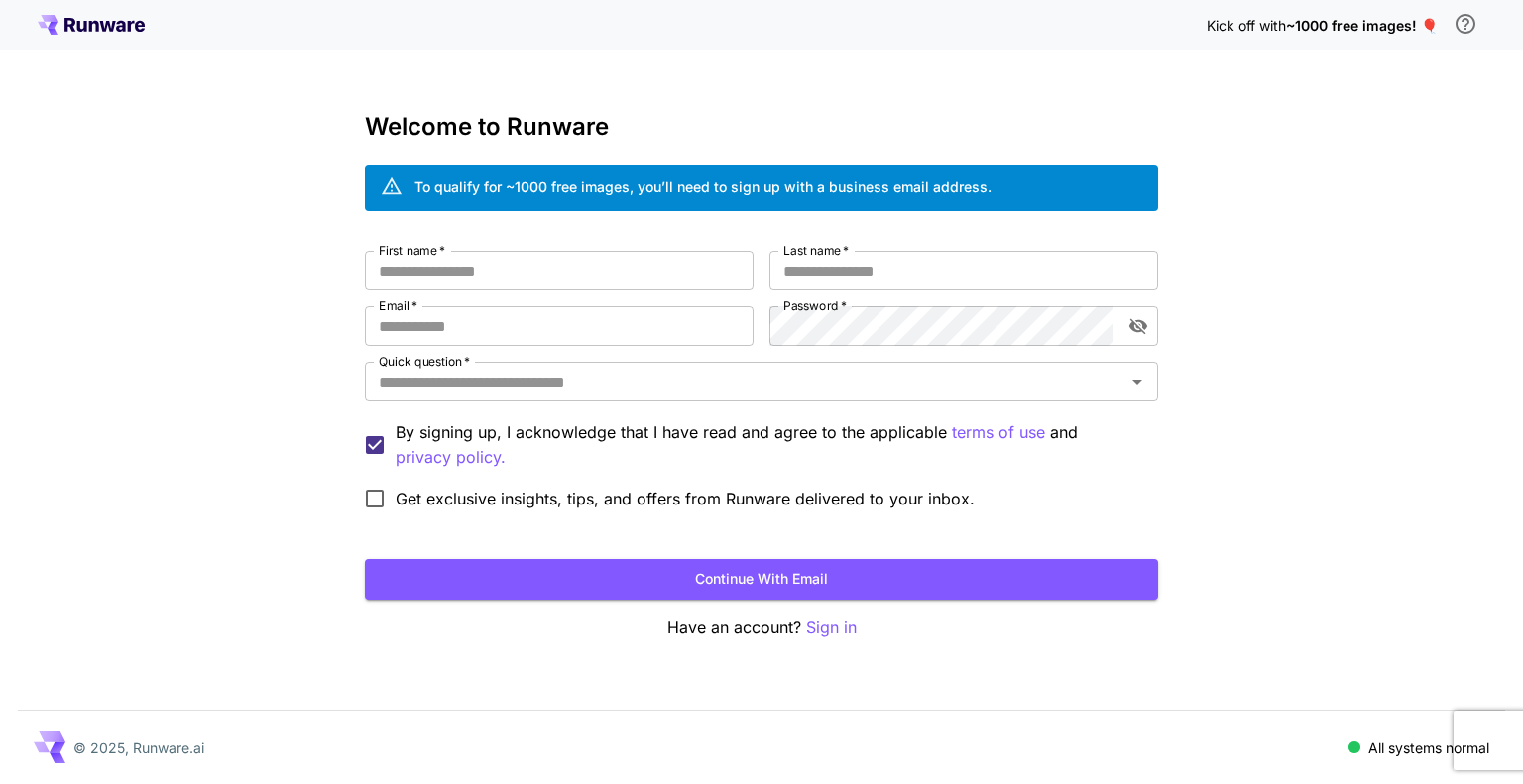 scroll, scrollTop: 0, scrollLeft: 0, axis: both 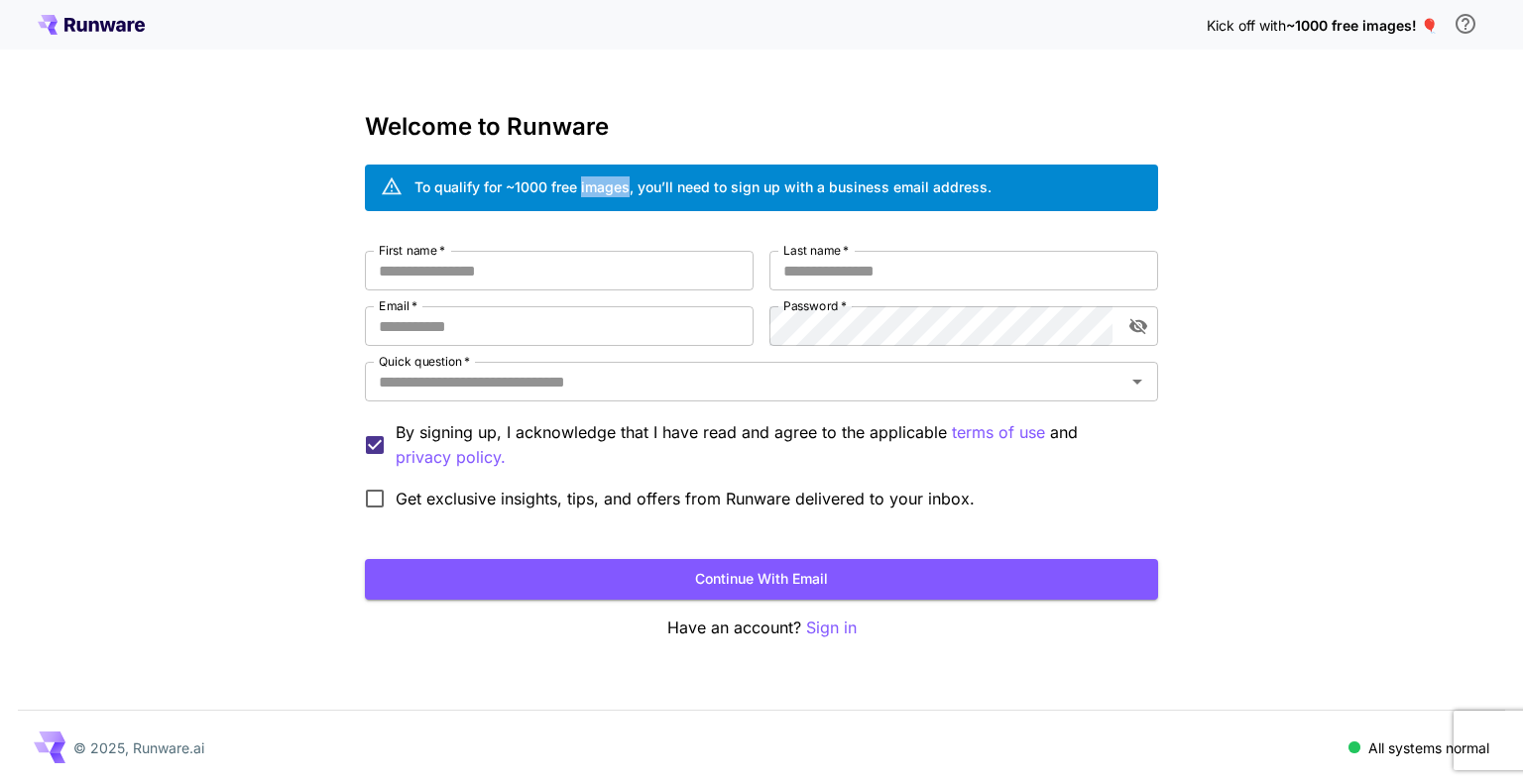 click on "To qualify for ~1000 free images, you’ll need to sign up with a business email address." at bounding box center (703, 186) 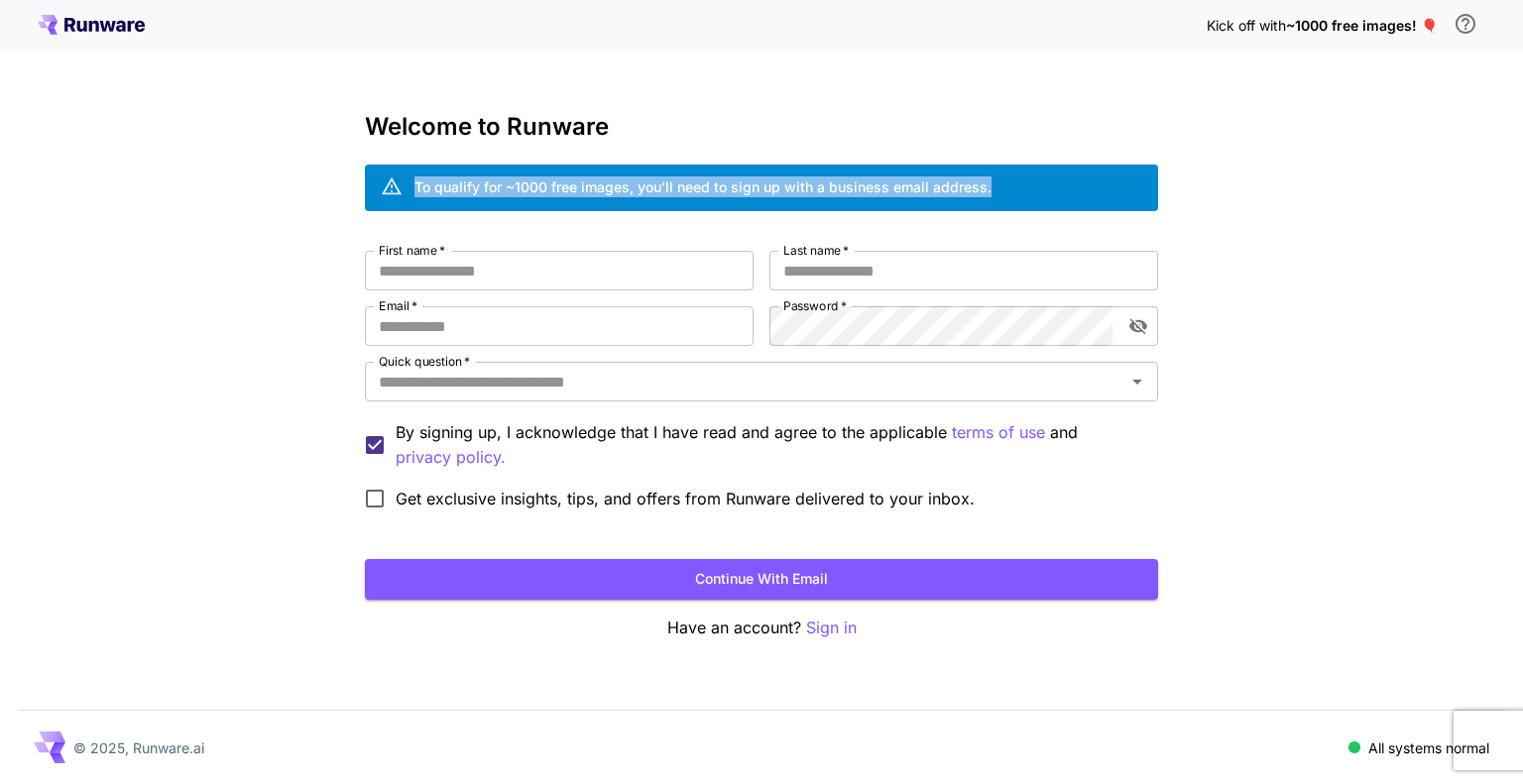 click on "To qualify for ~1000 free images, you’ll need to sign up with a business email address." at bounding box center [703, 186] 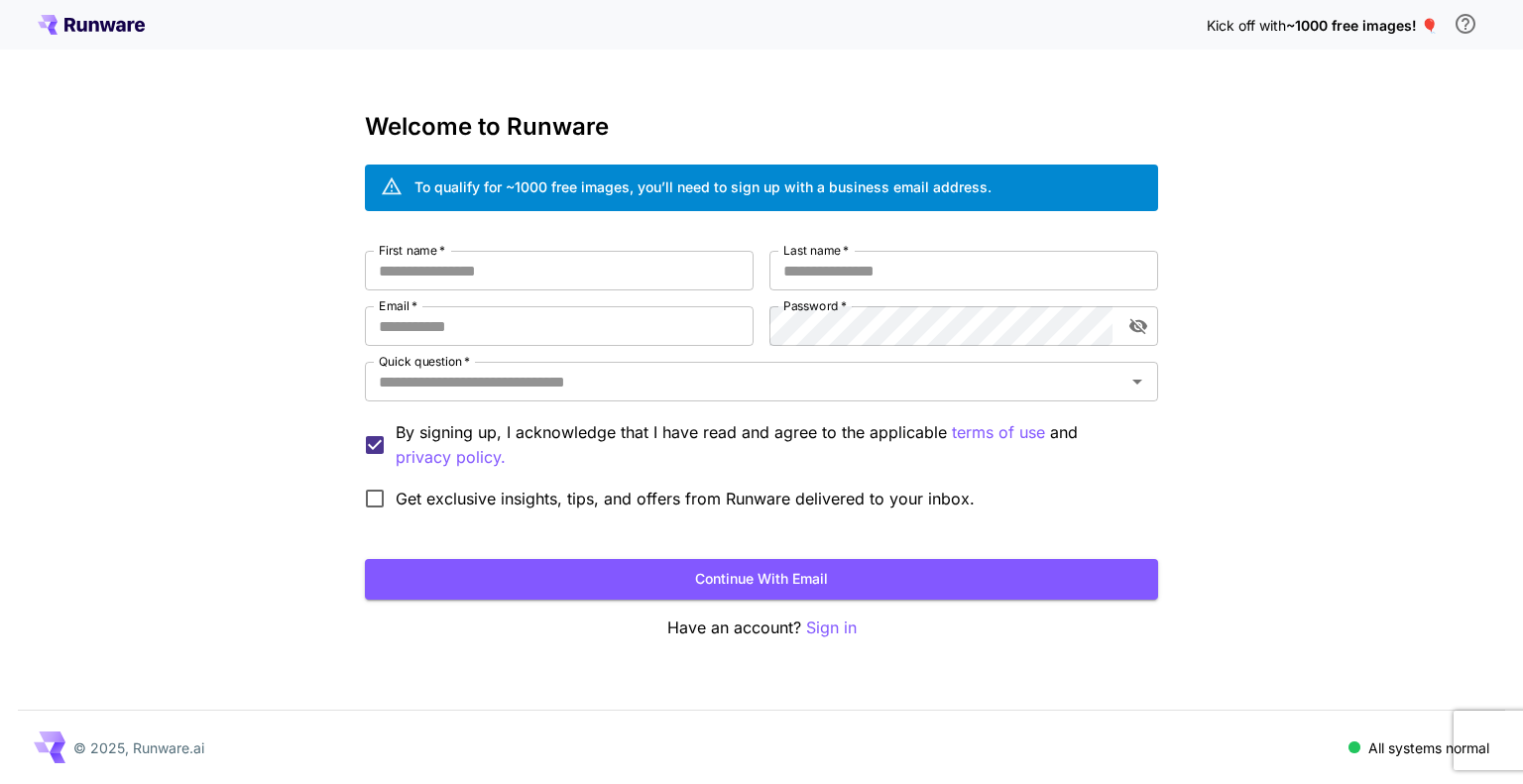 click on "Get exclusive insights, tips, and offers from Runware delivered to your inbox." at bounding box center [685, 499] 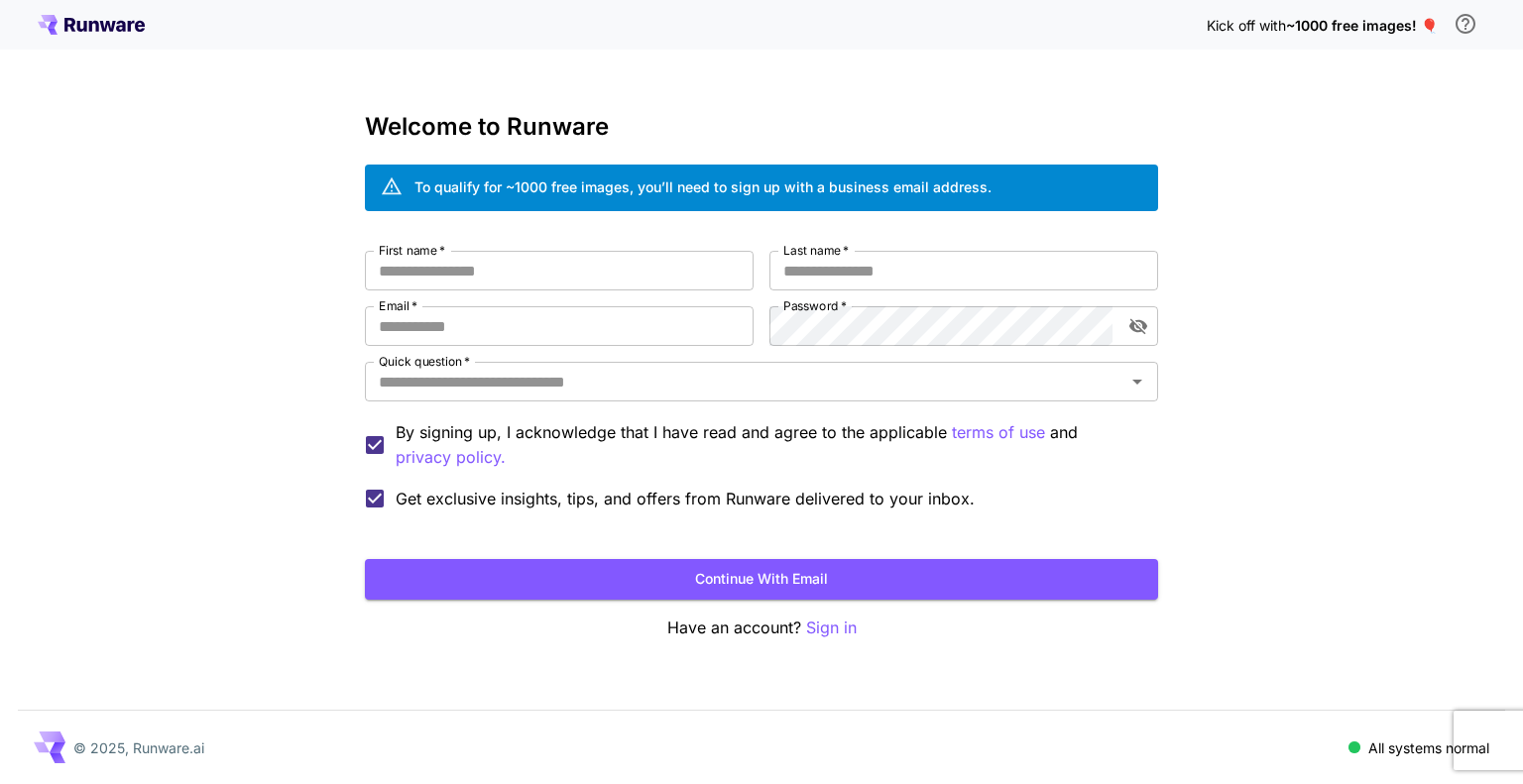 click on "Get exclusive insights, tips, and offers from Runware delivered to your inbox." at bounding box center (685, 499) 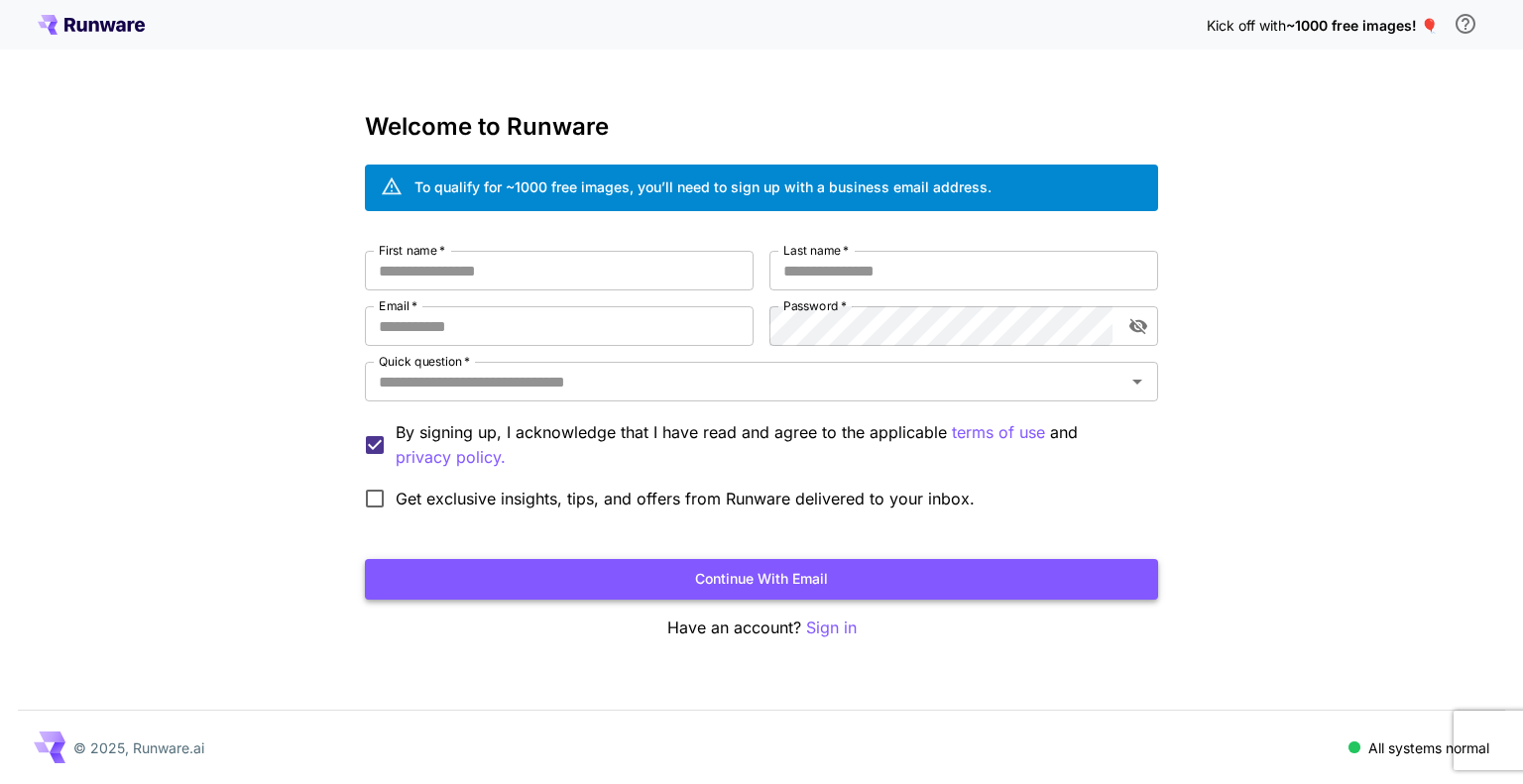 click on "Continue with email" at bounding box center (762, 579) 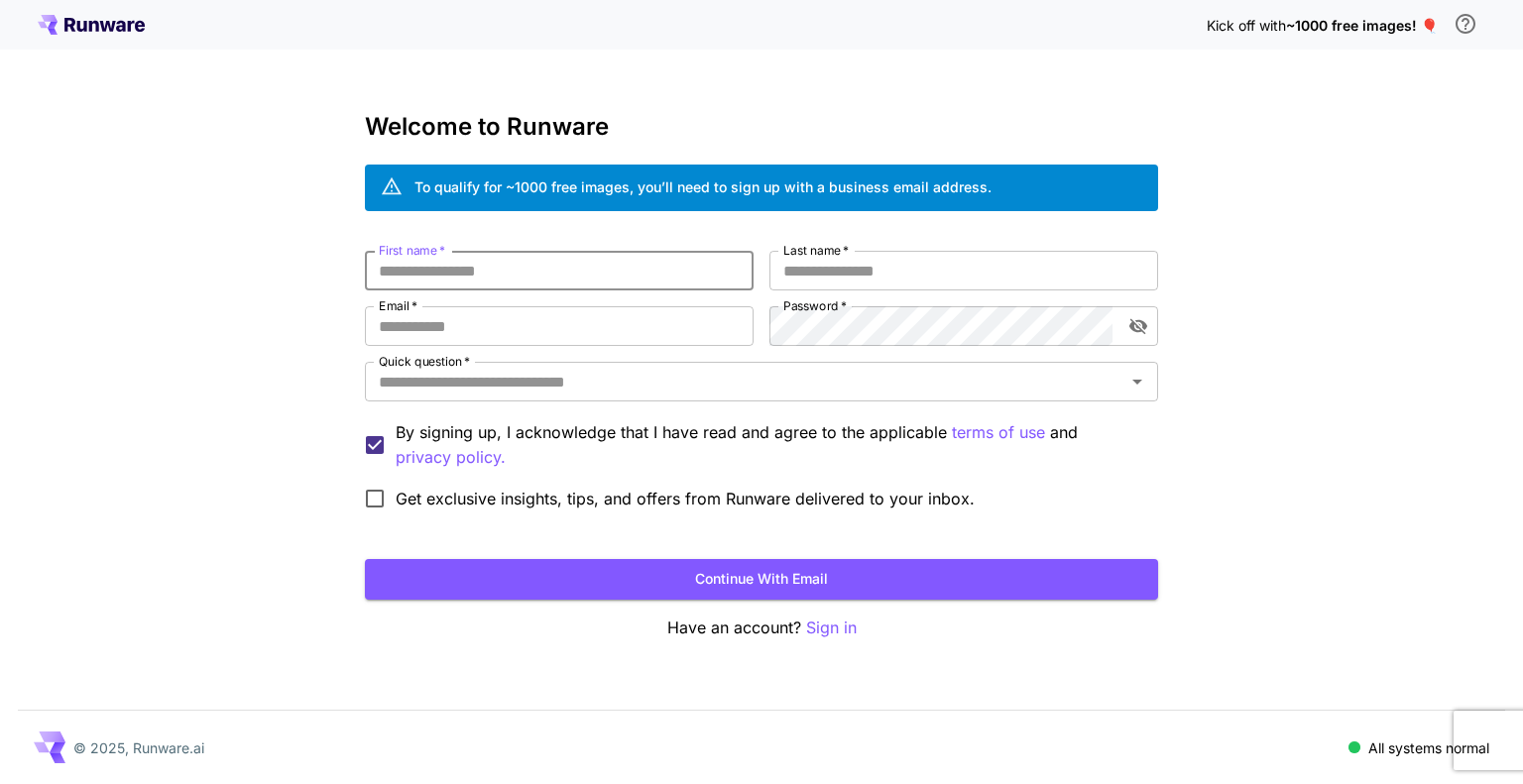 click on "First name   *" at bounding box center (559, 271) 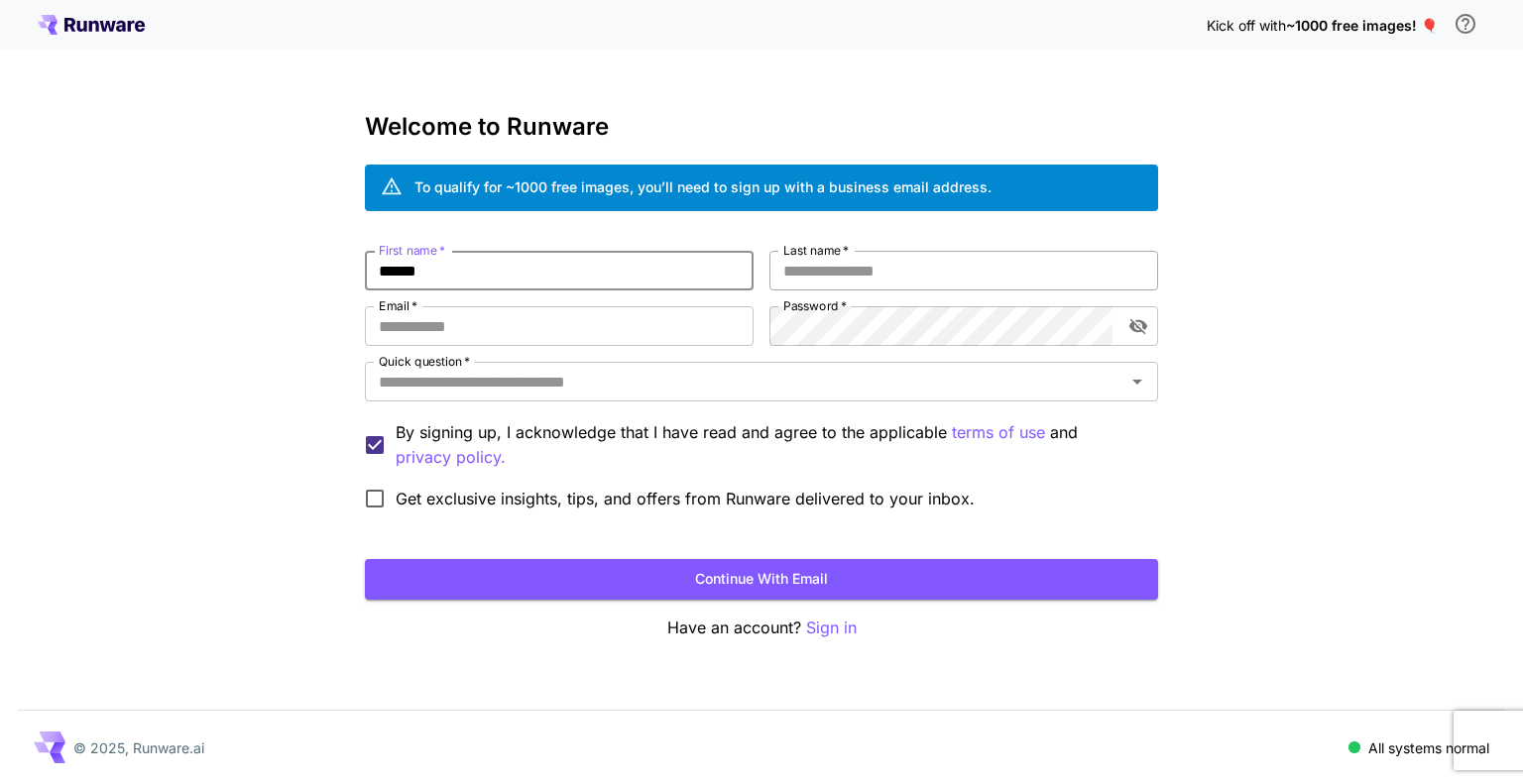 type on "******" 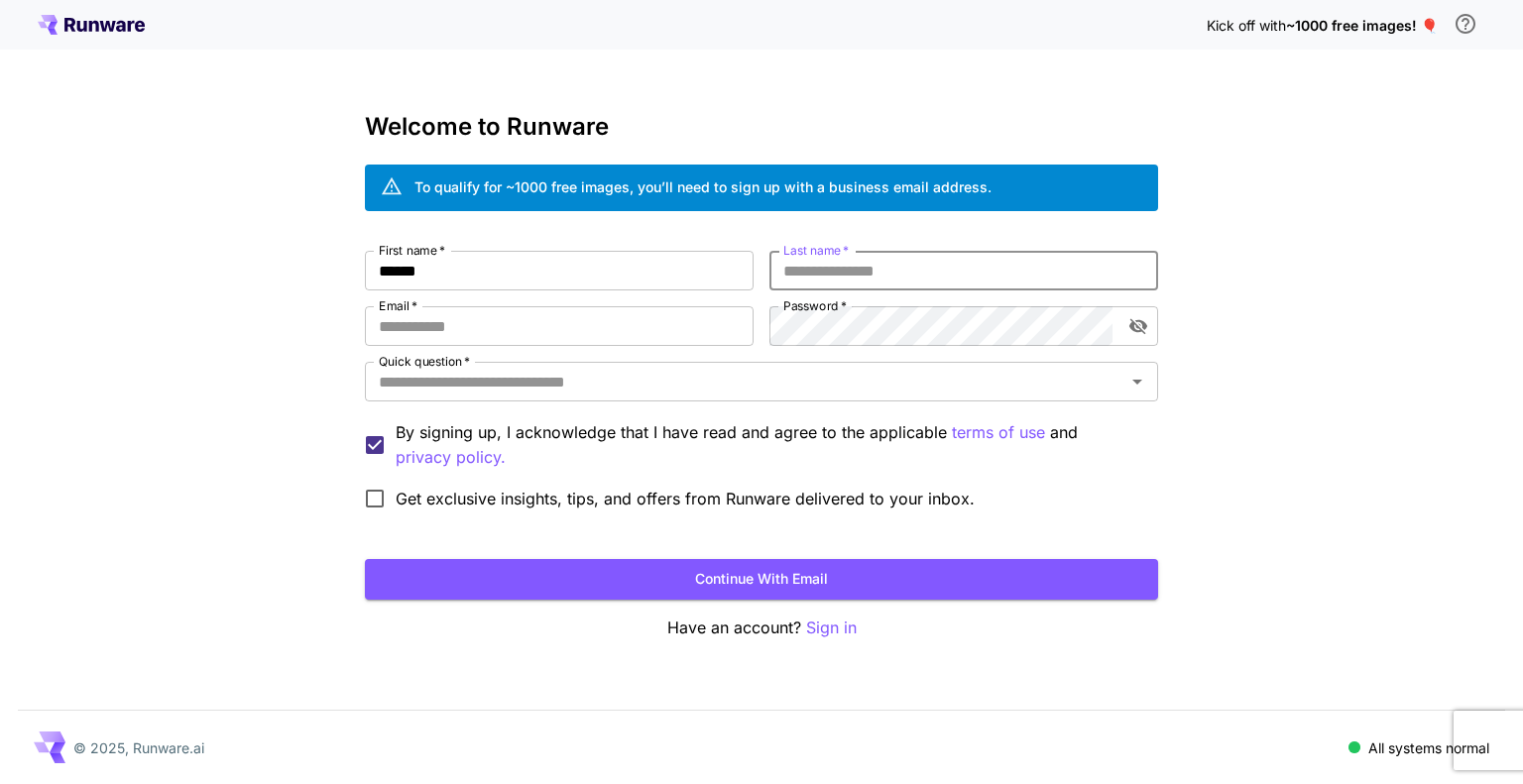 click on "Last name   *" at bounding box center [964, 271] 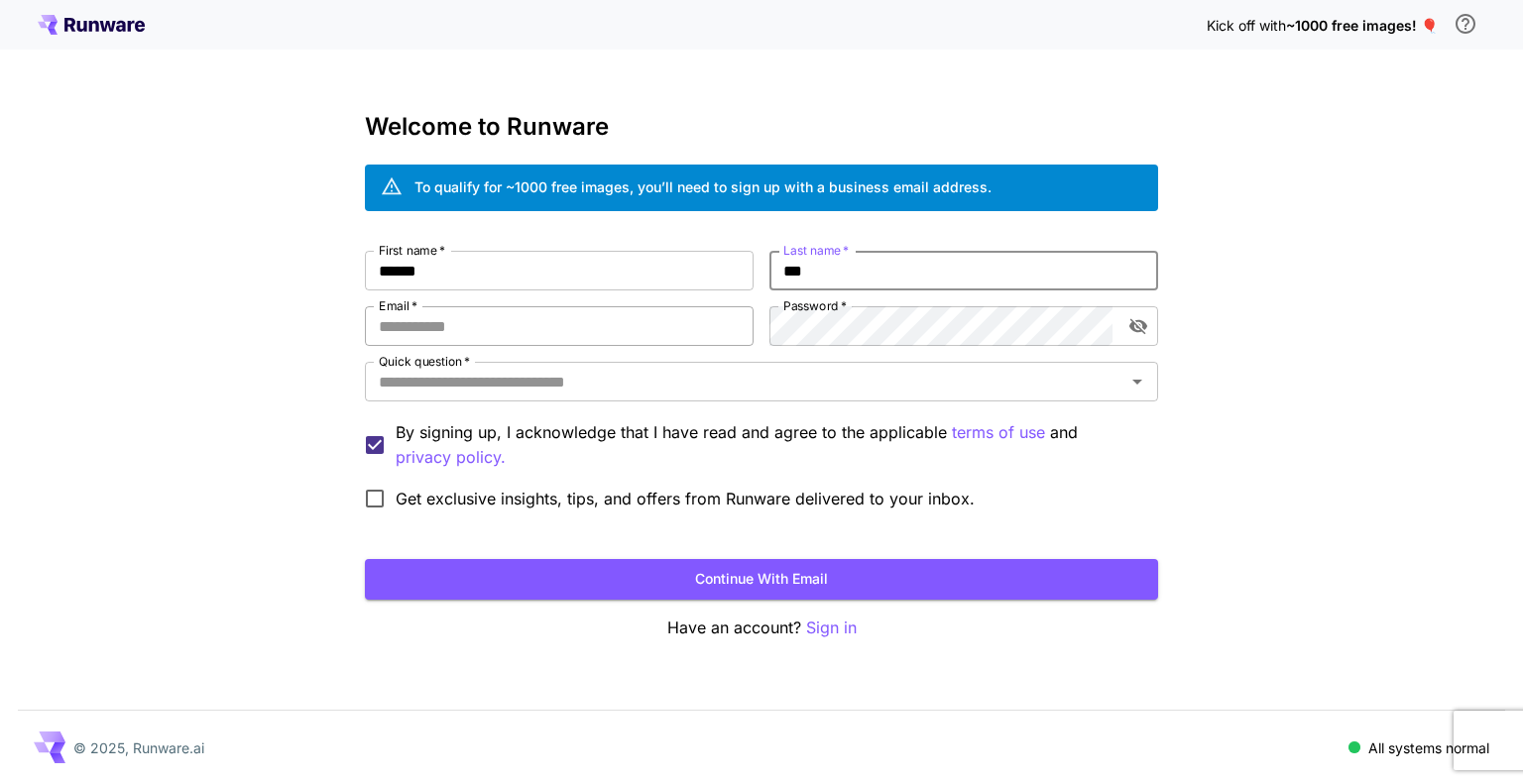 type on "***" 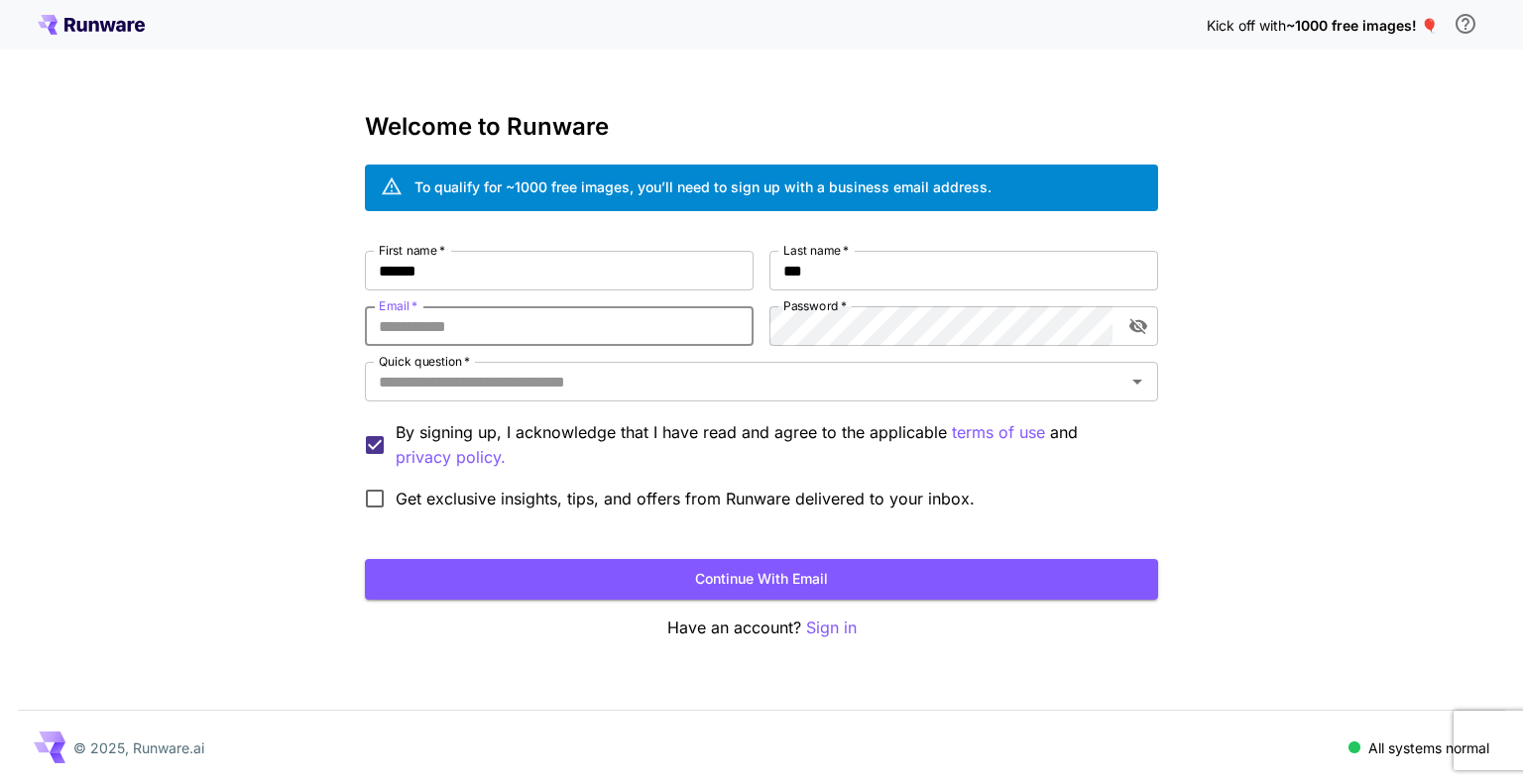 click on "Email   *" at bounding box center [559, 326] 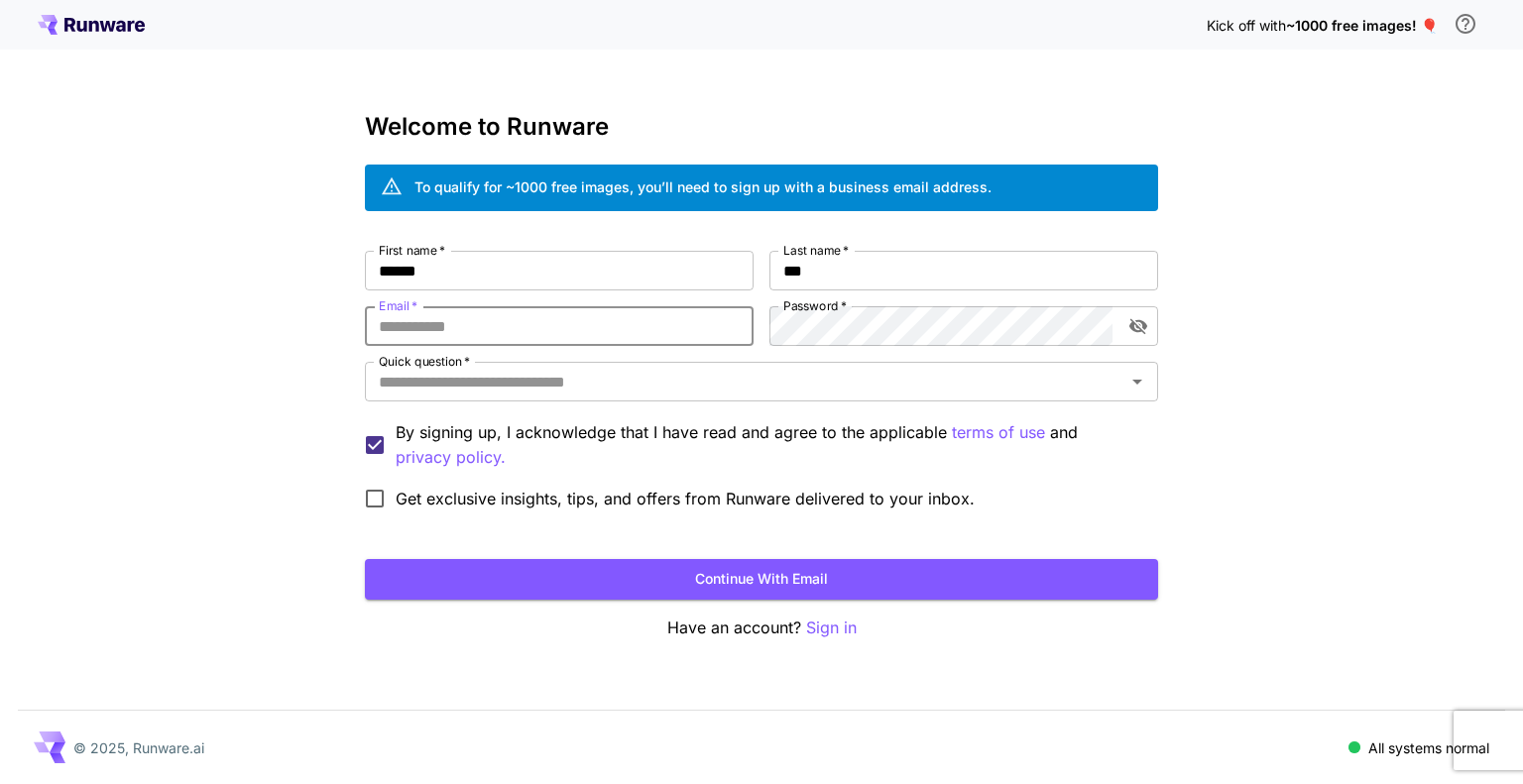 type on "**********" 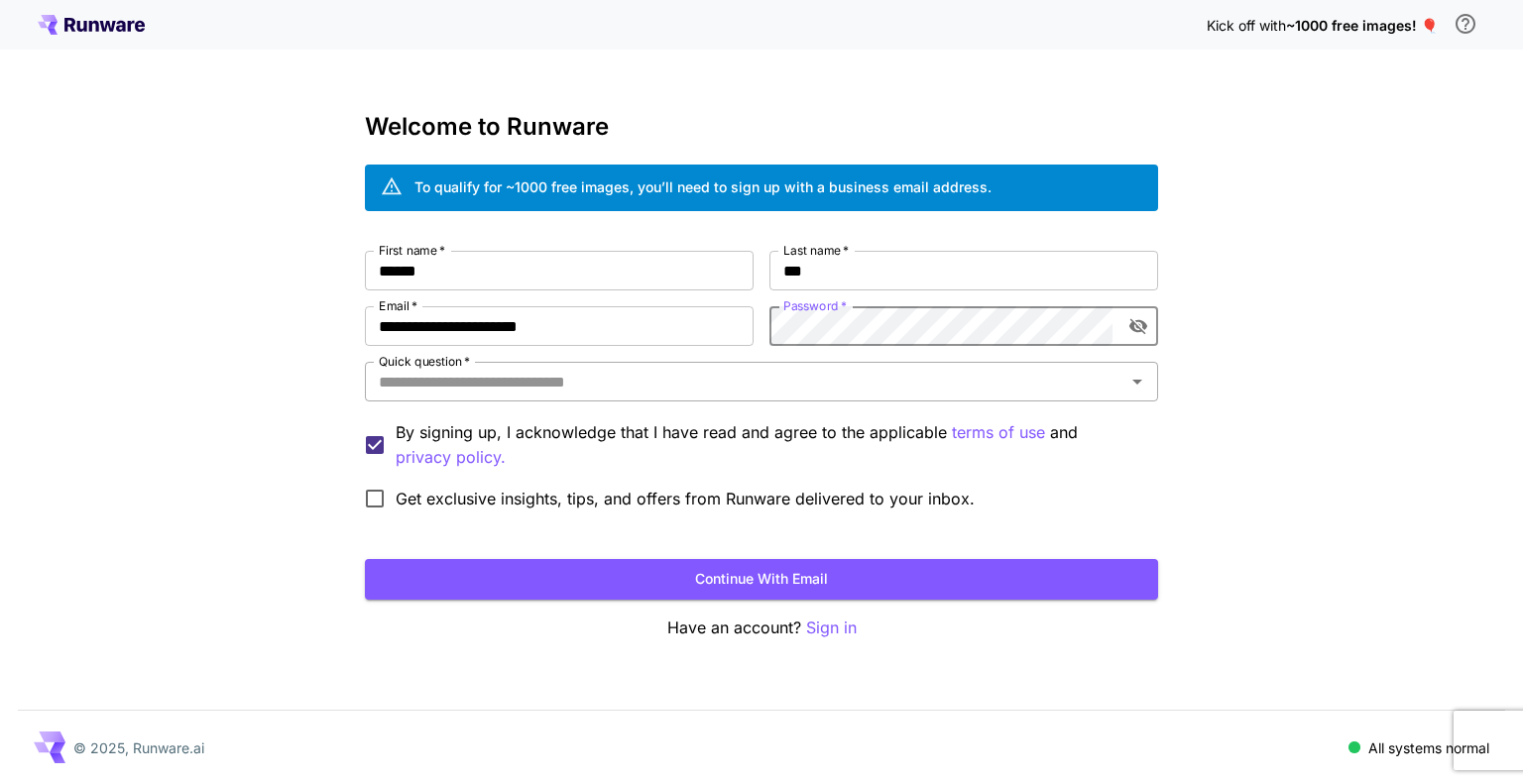click on "Quick question   *" at bounding box center (745, 382) 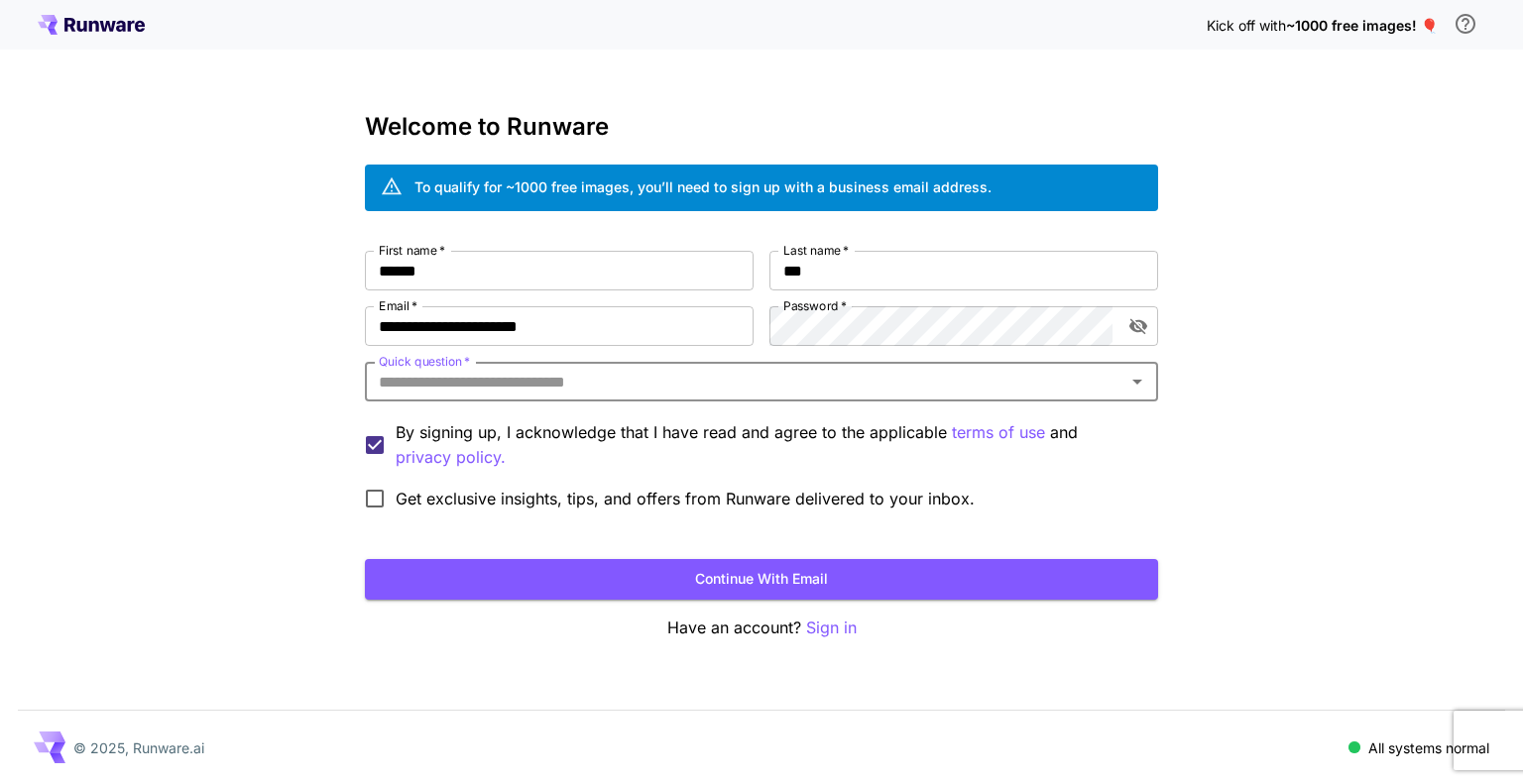 click on "Quick question   *" at bounding box center (745, 382) 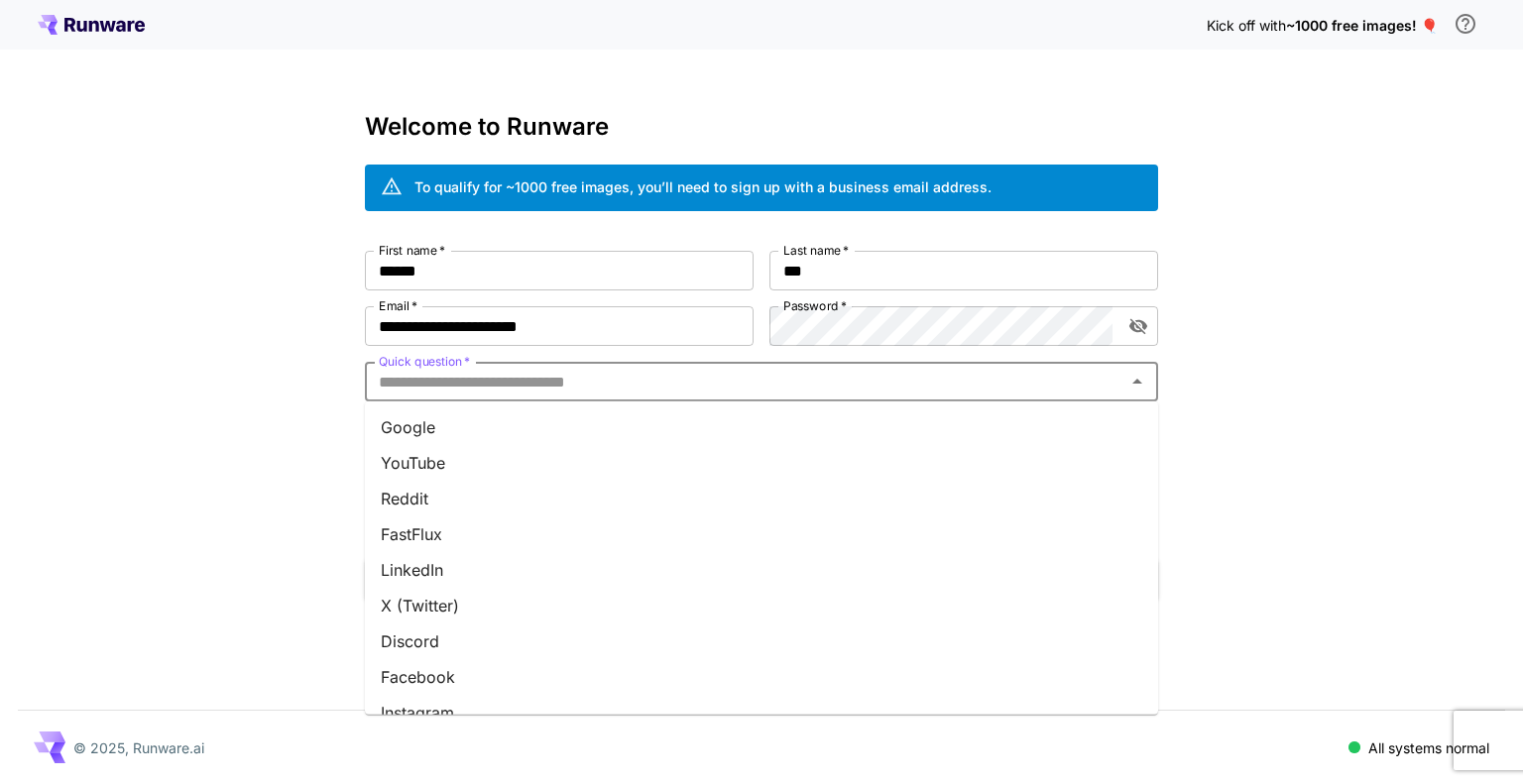 click on "Quick question   *" at bounding box center [745, 382] 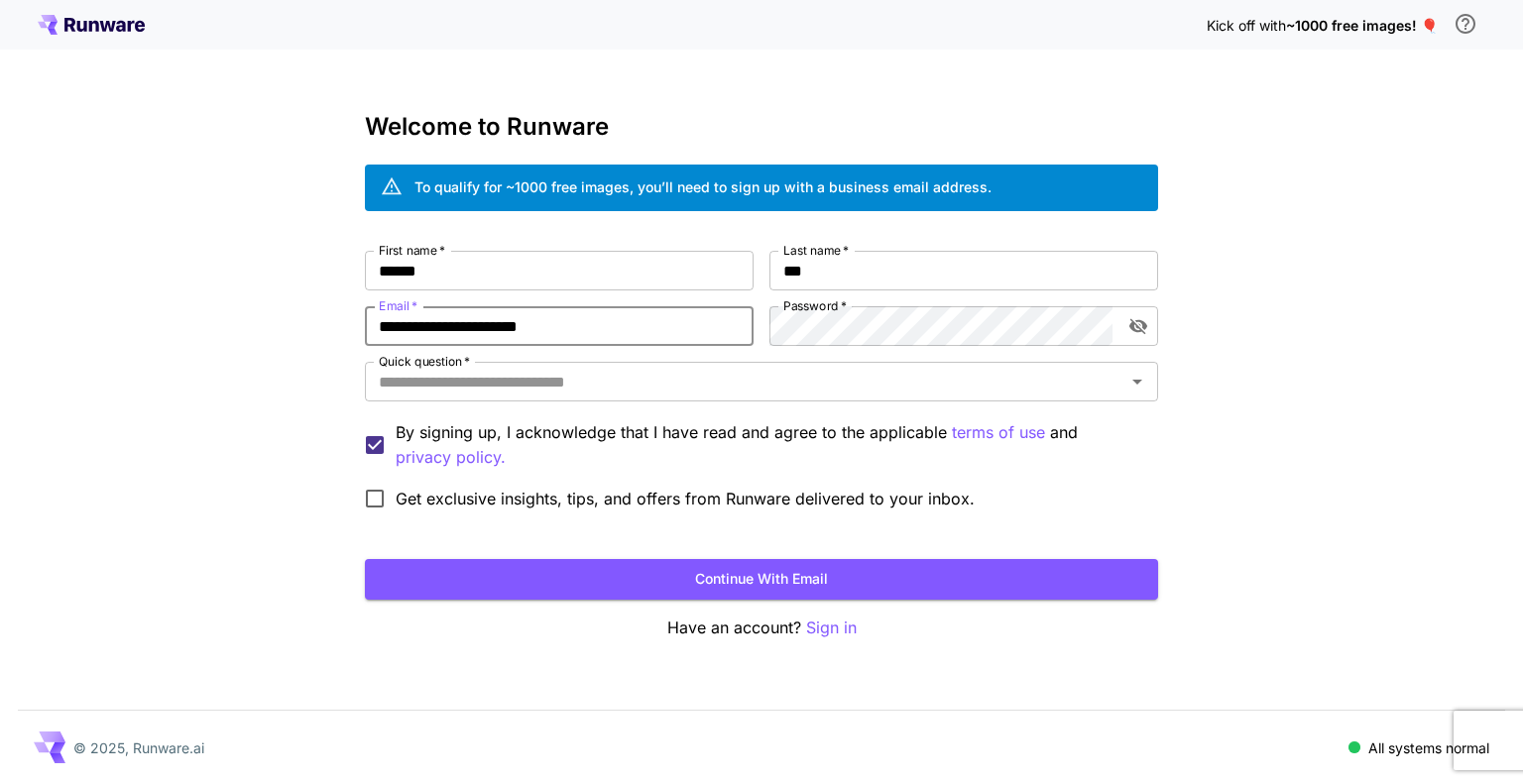 drag, startPoint x: 499, startPoint y: 328, endPoint x: 374, endPoint y: 313, distance: 125.89678 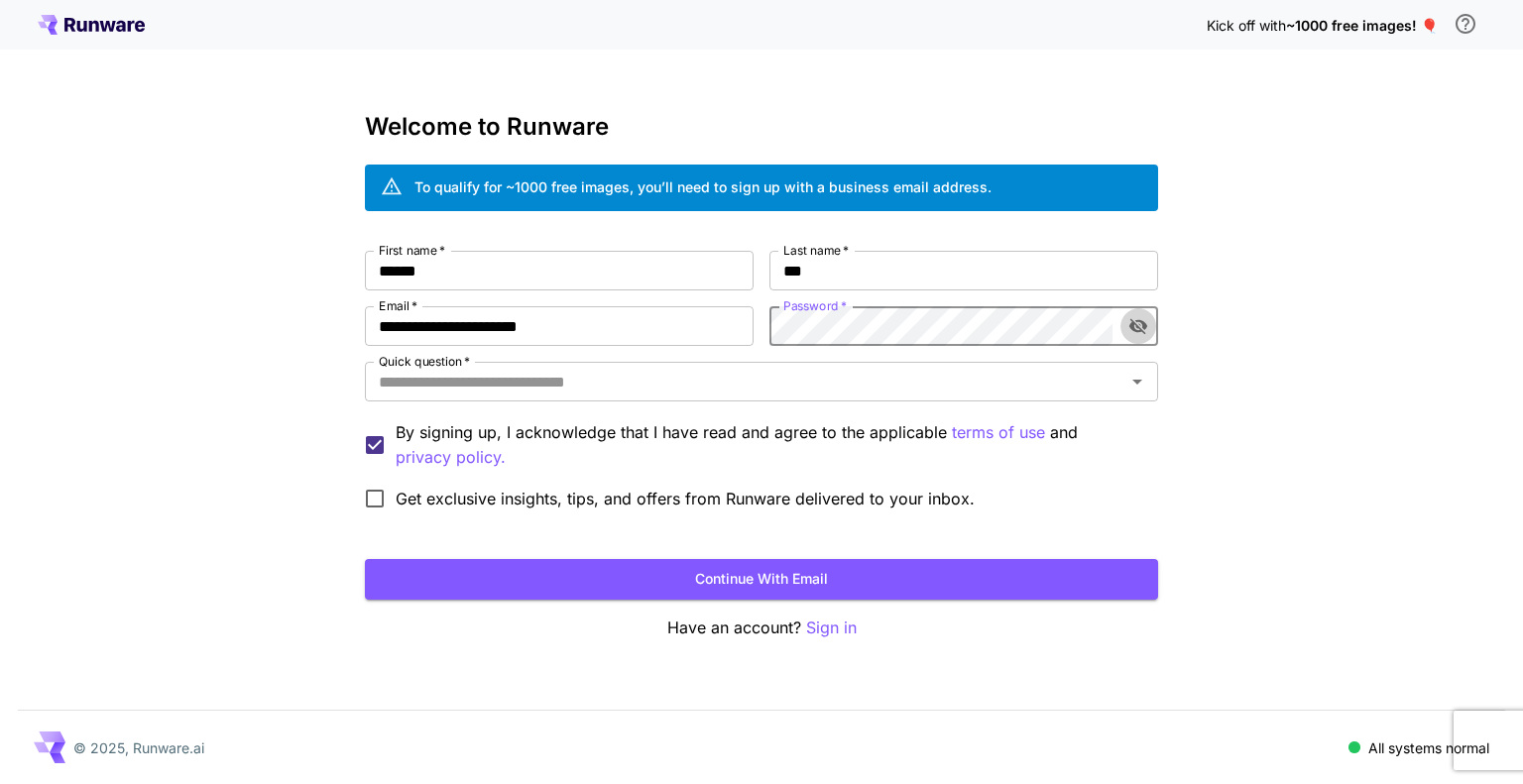 click 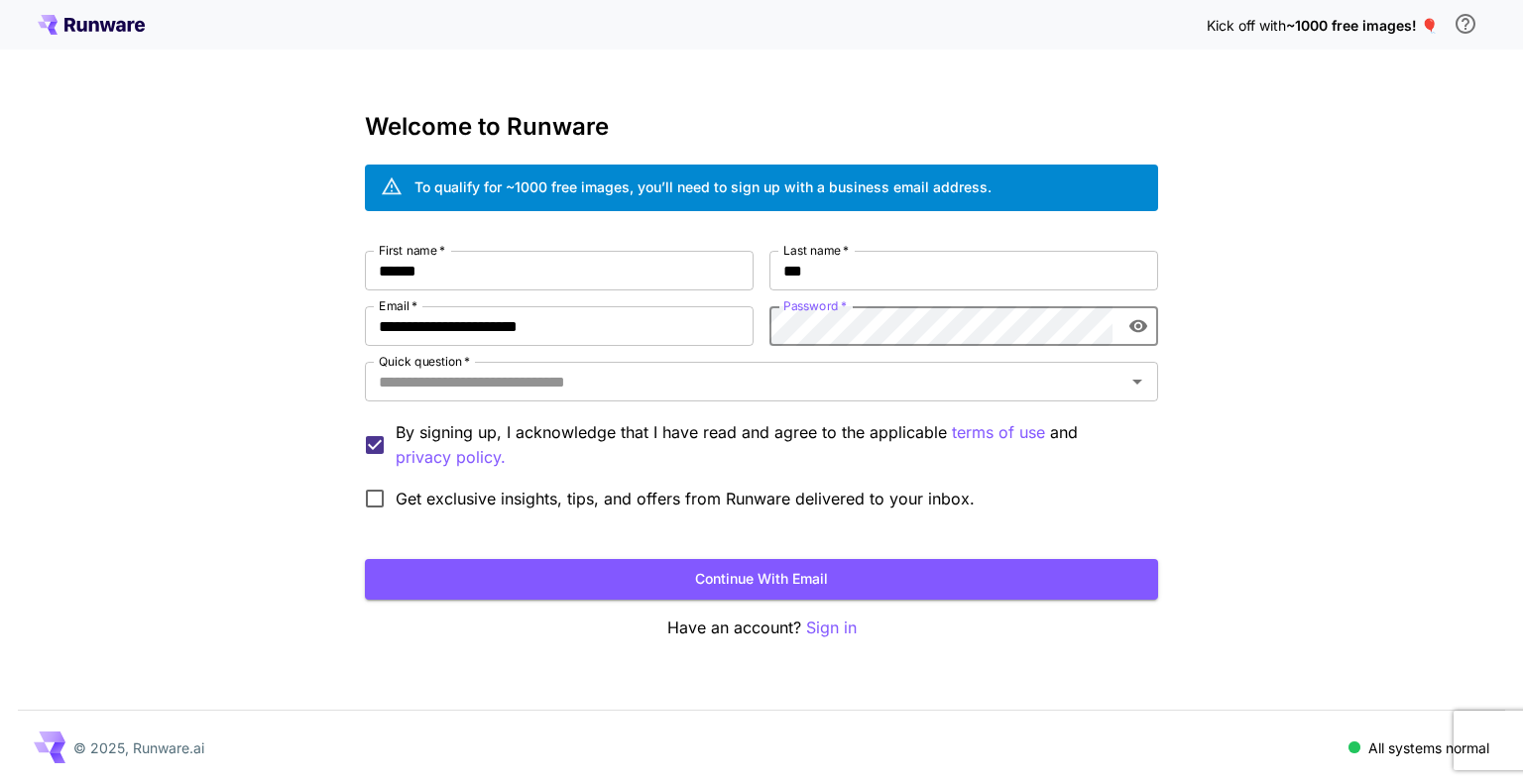 click 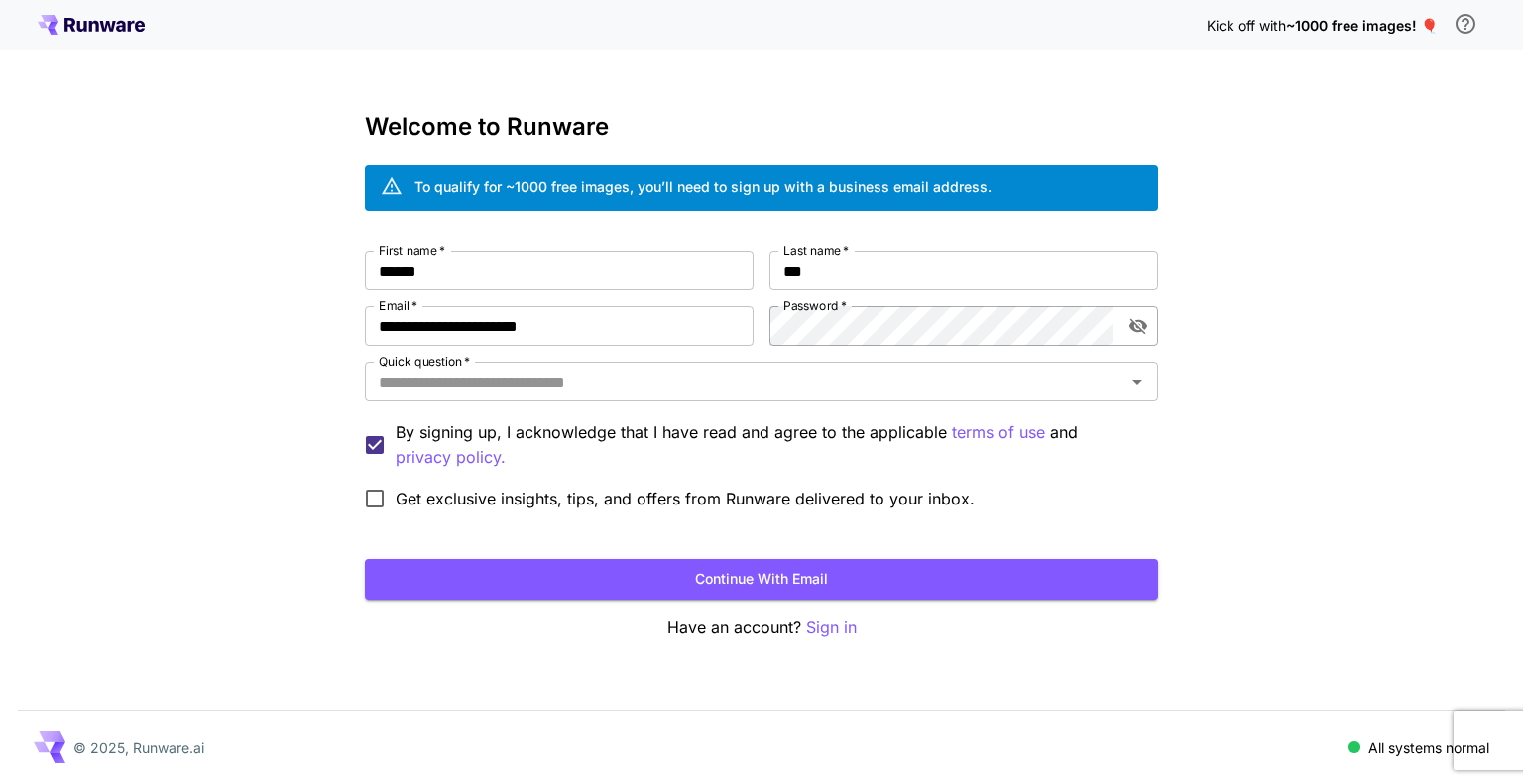 click on "**********" at bounding box center [762, 425] 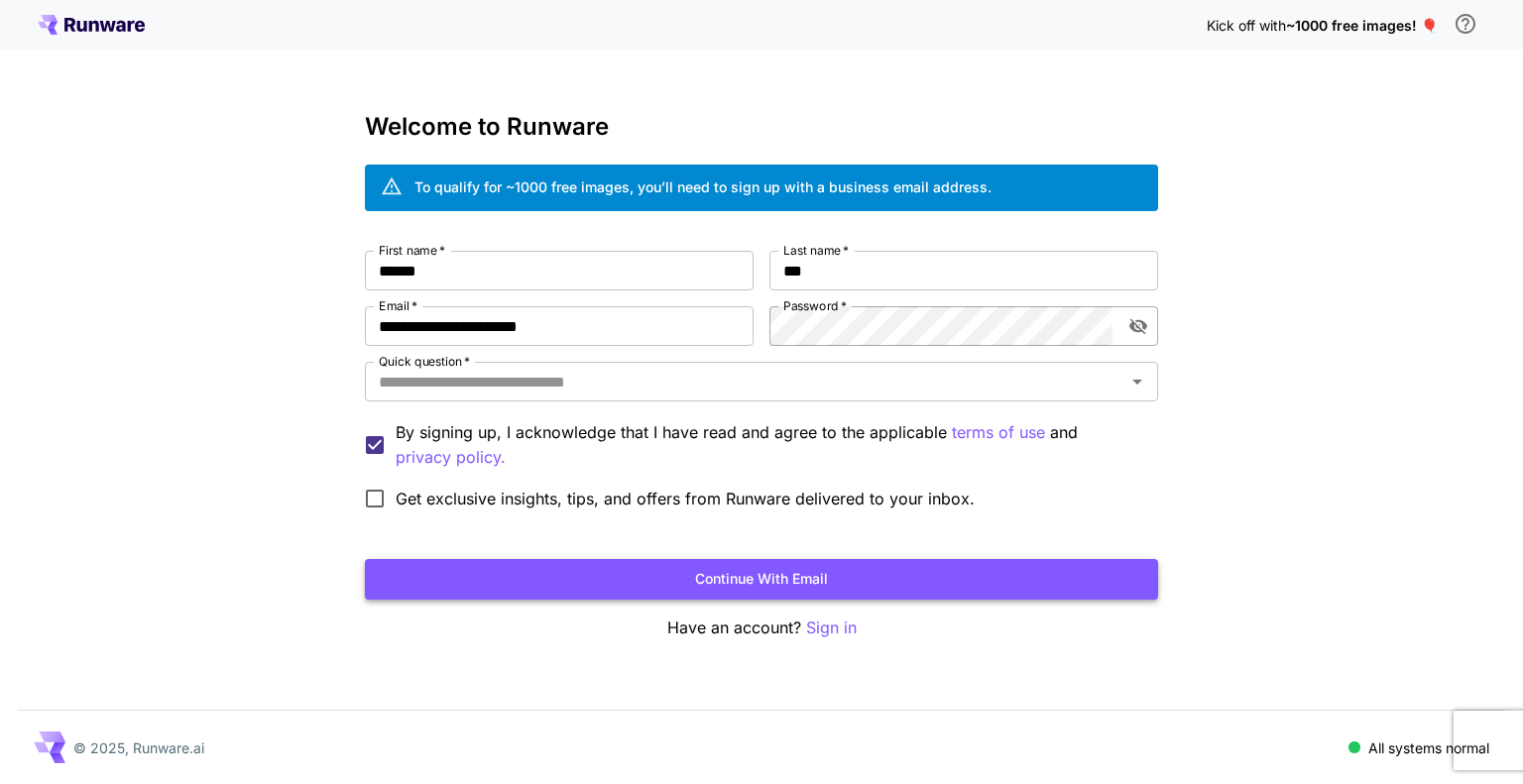 click on "Continue with email" at bounding box center [762, 579] 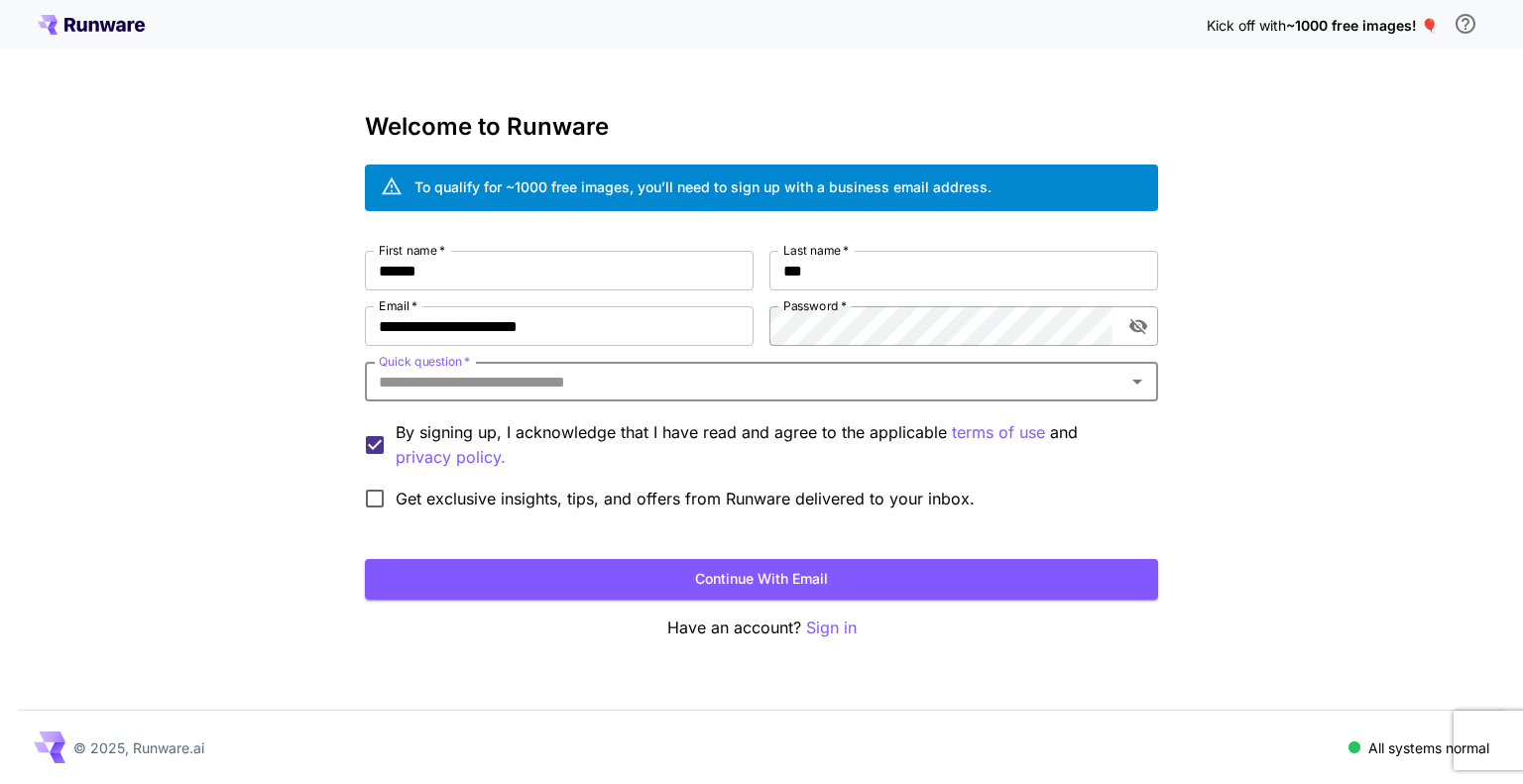 click on "Quick question   *" at bounding box center [745, 382] 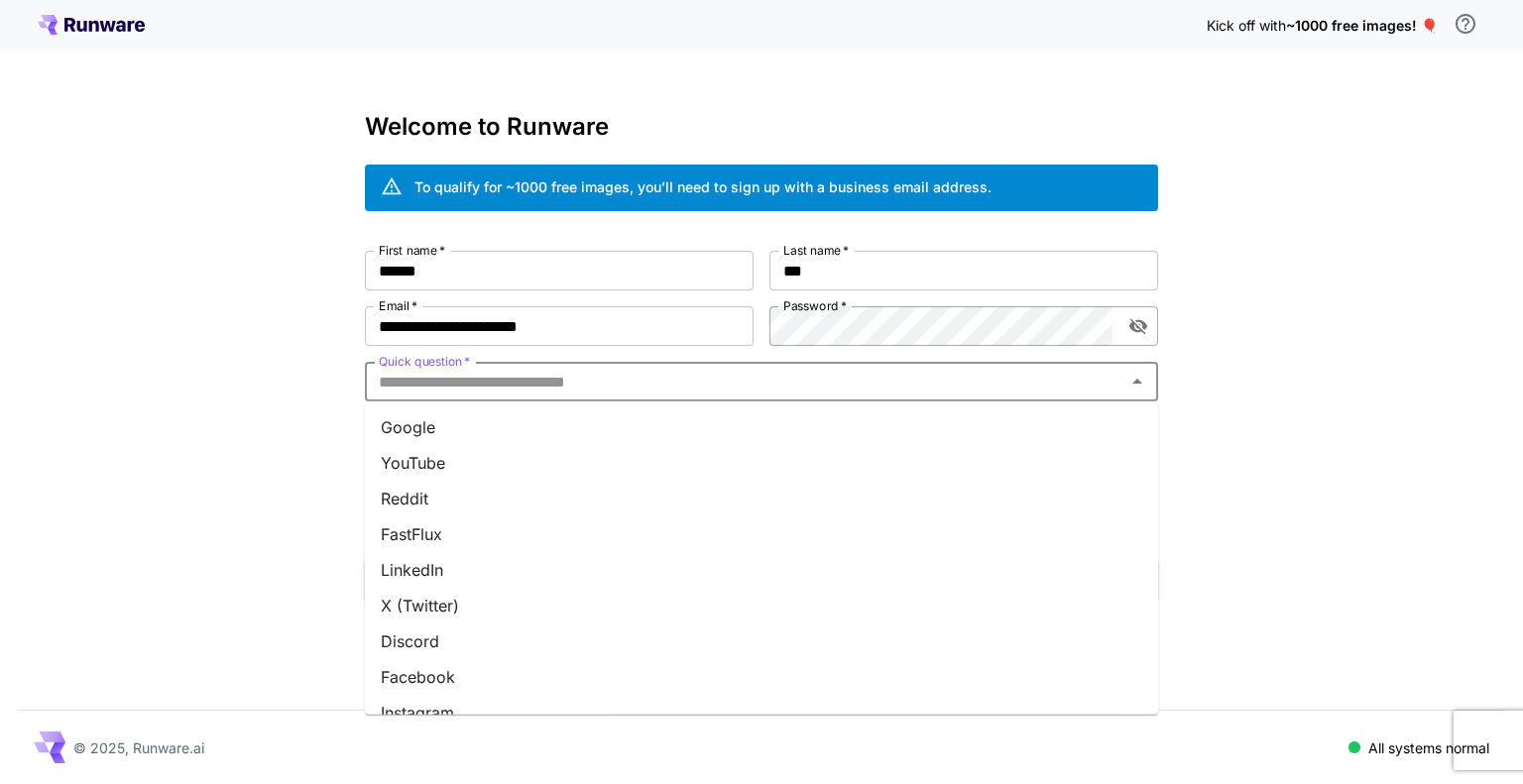click on "Reddit" at bounding box center [762, 499] 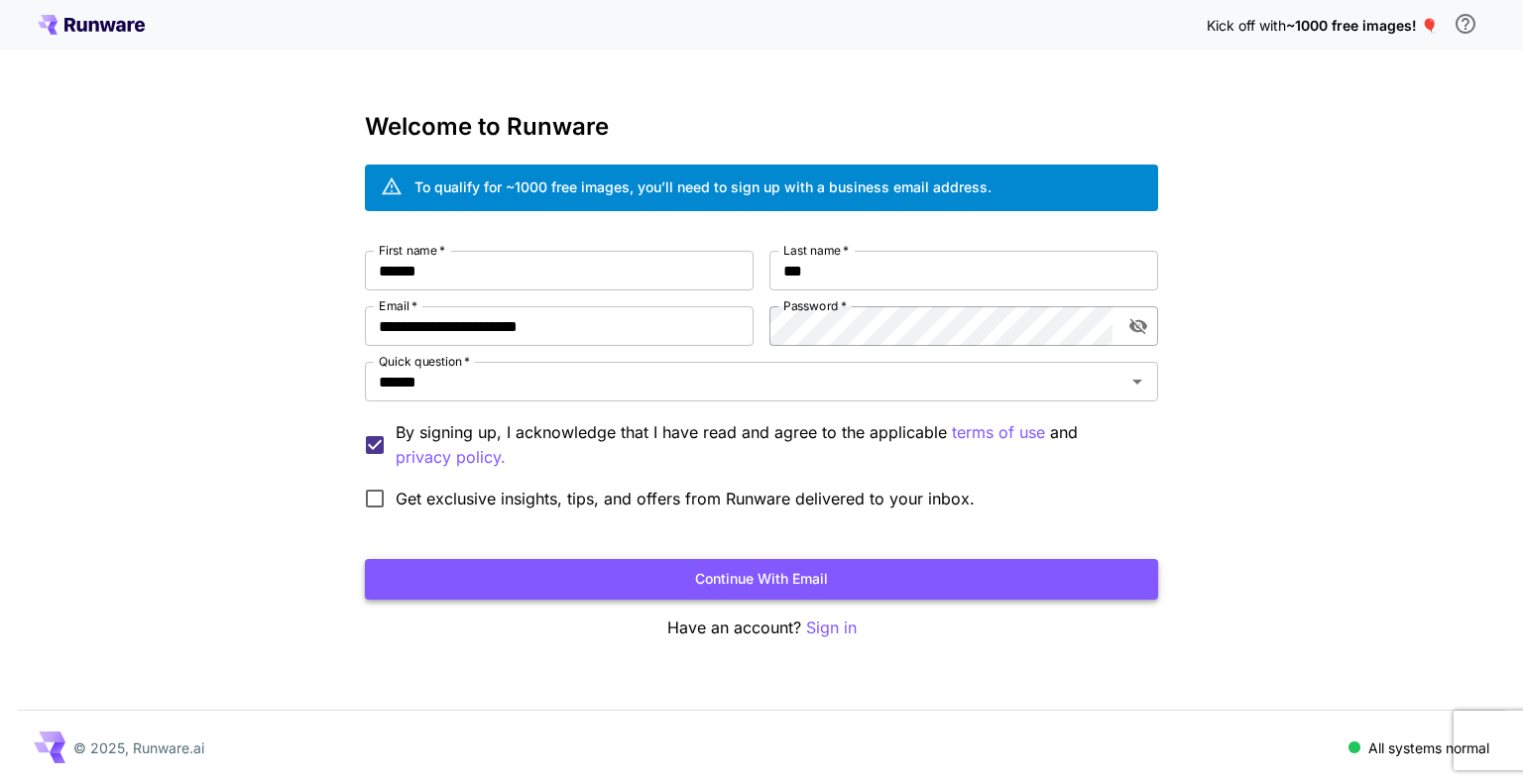 click on "Continue with email" at bounding box center (762, 579) 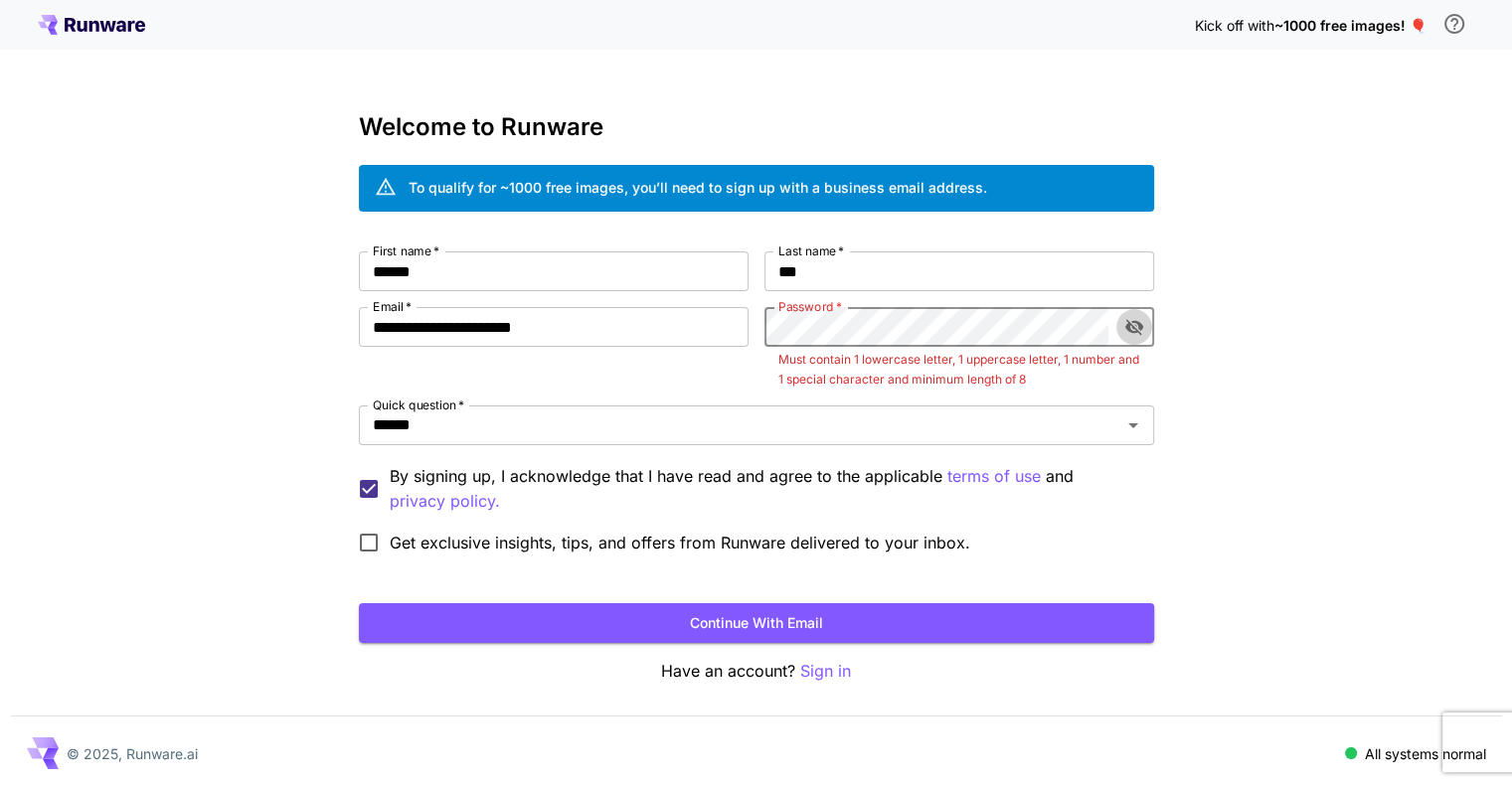 click 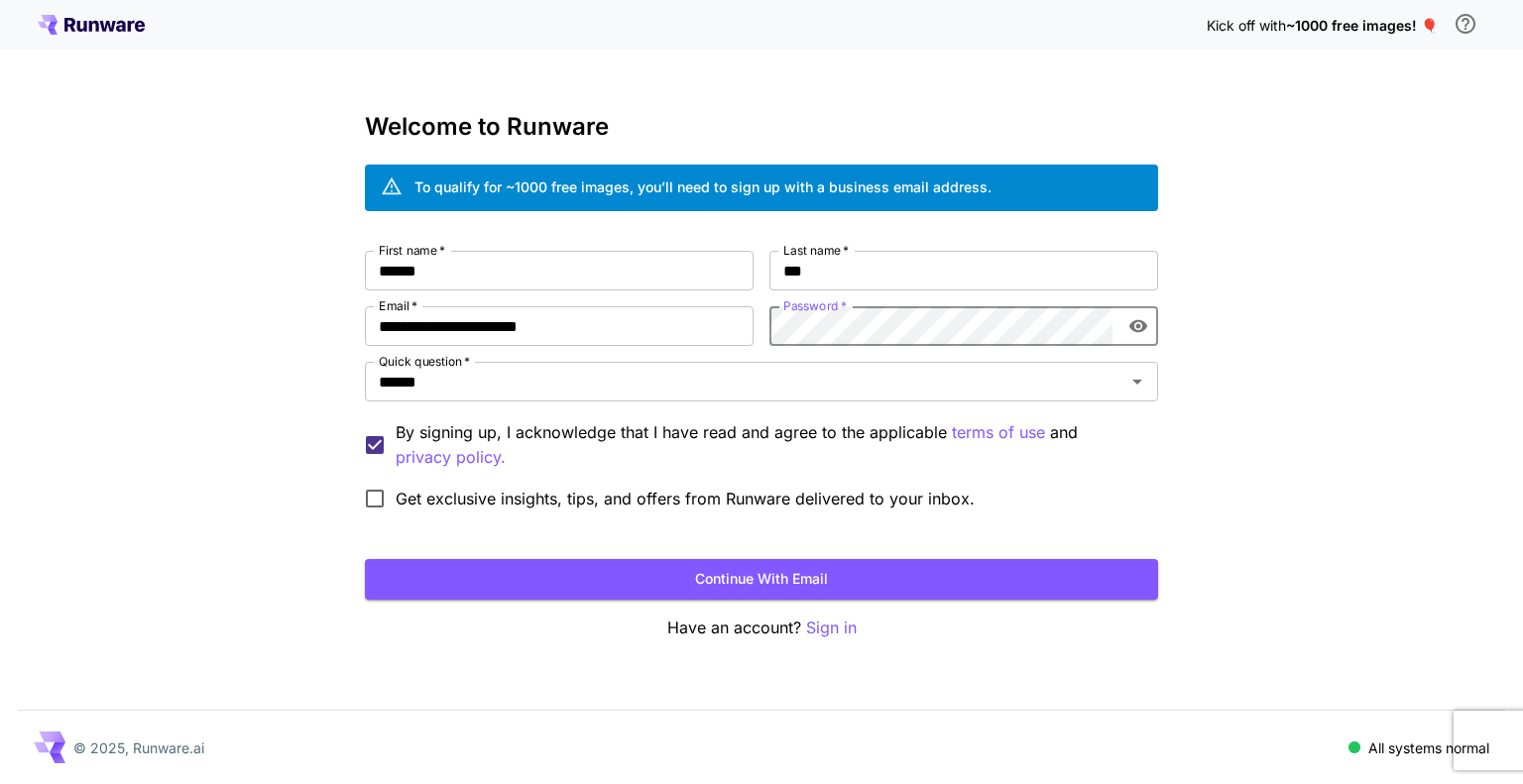 click on "**********" at bounding box center (762, 392) 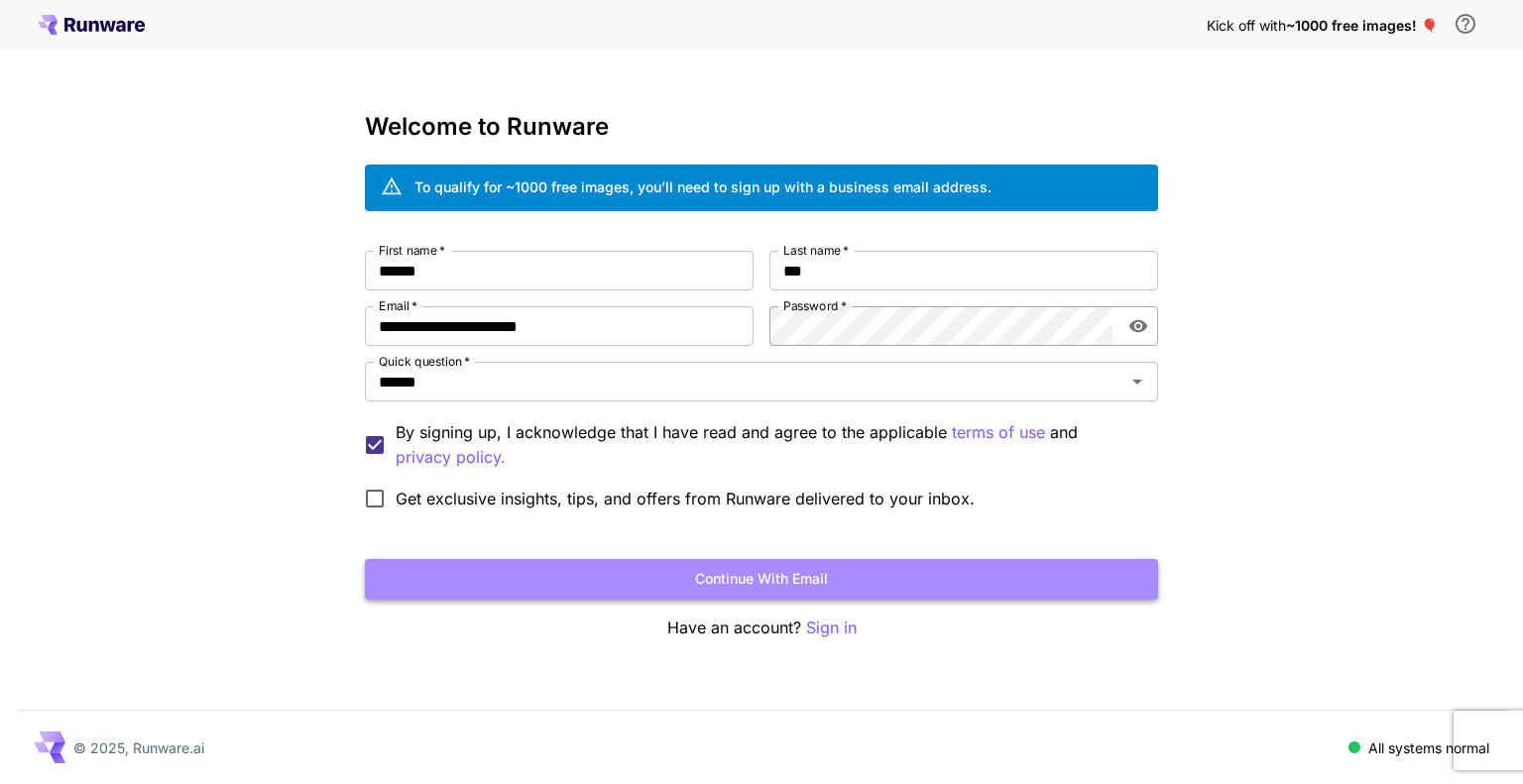 click on "Continue with email" at bounding box center [762, 579] 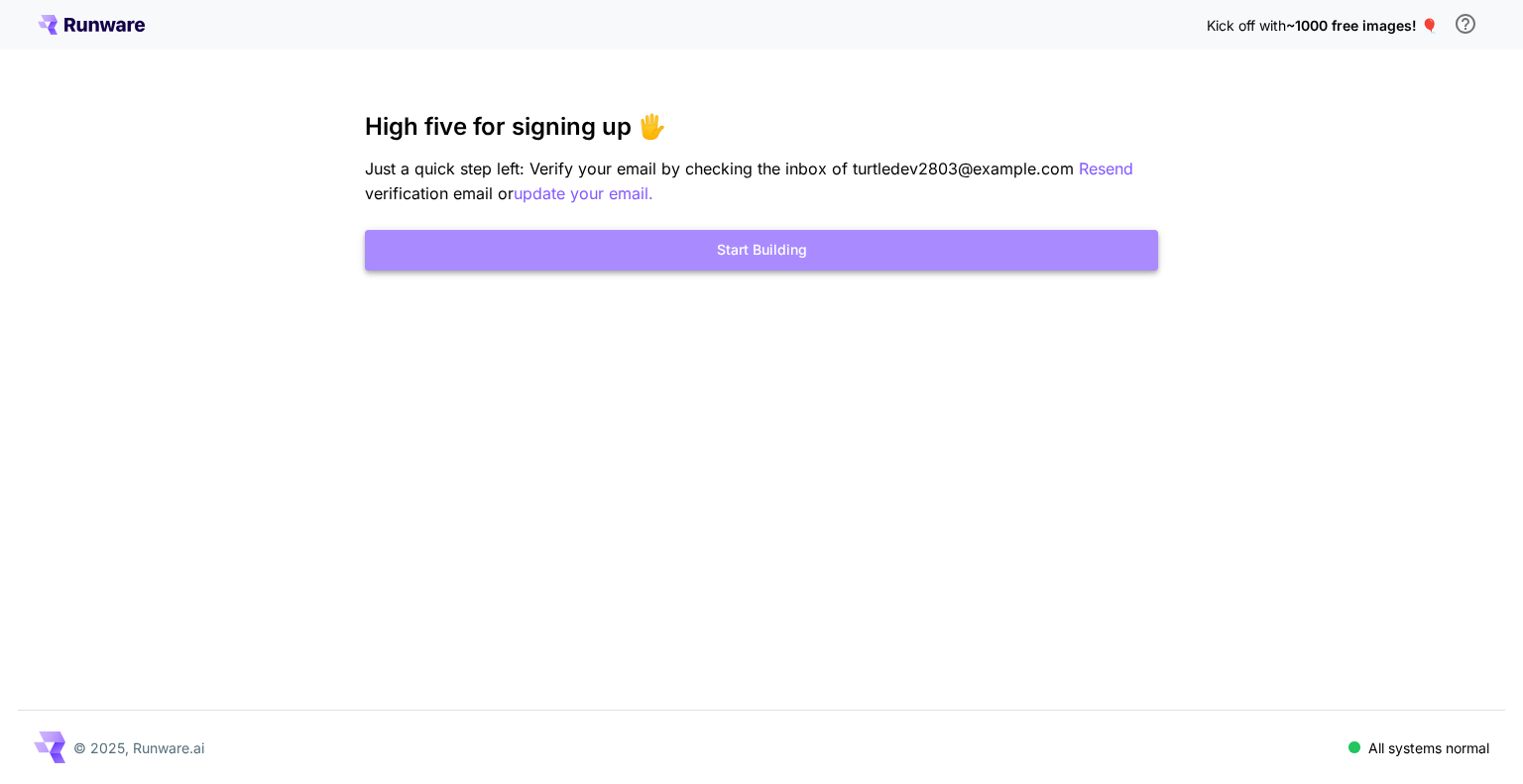 click on "Start Building" at bounding box center [762, 250] 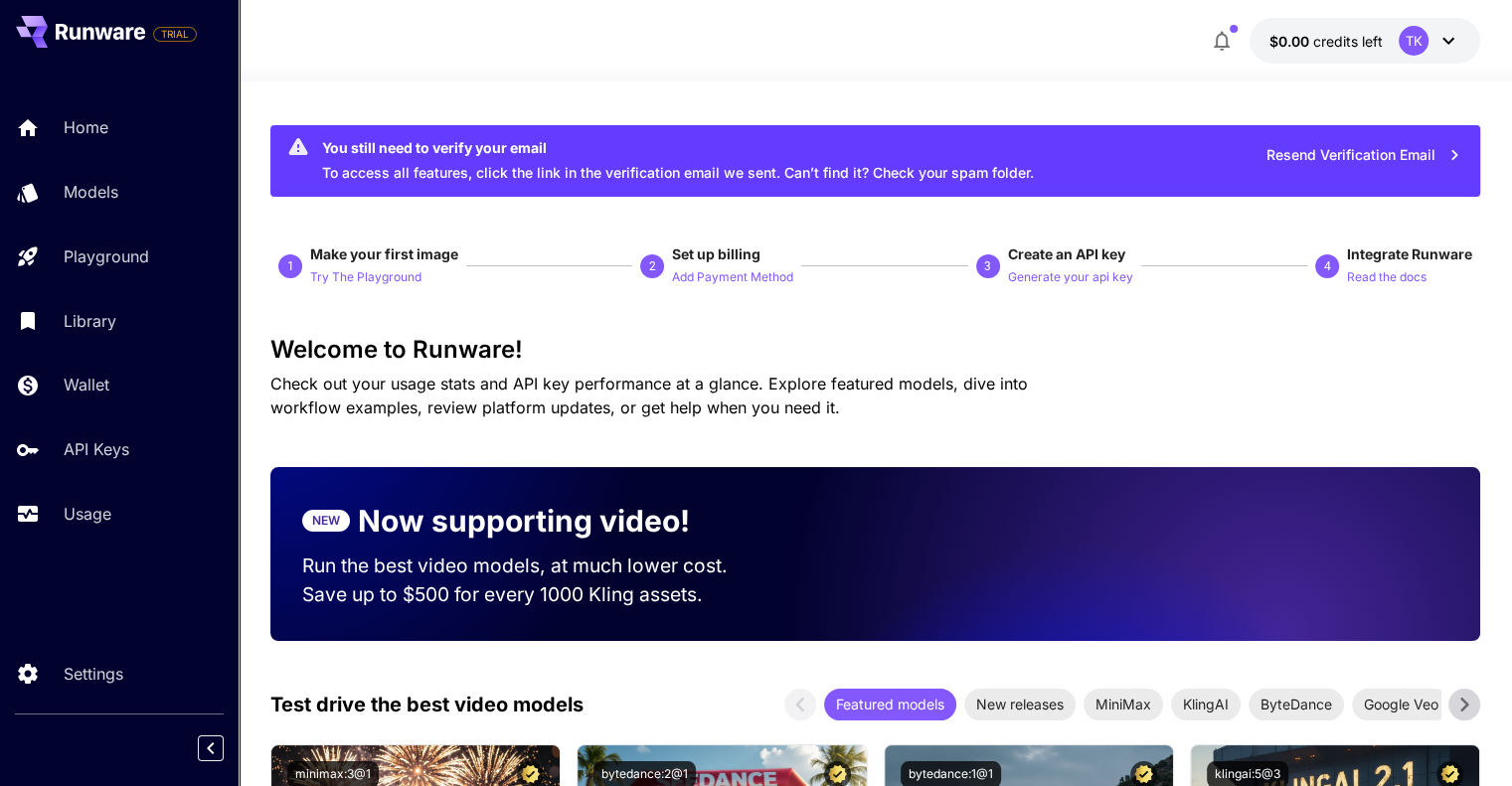 click 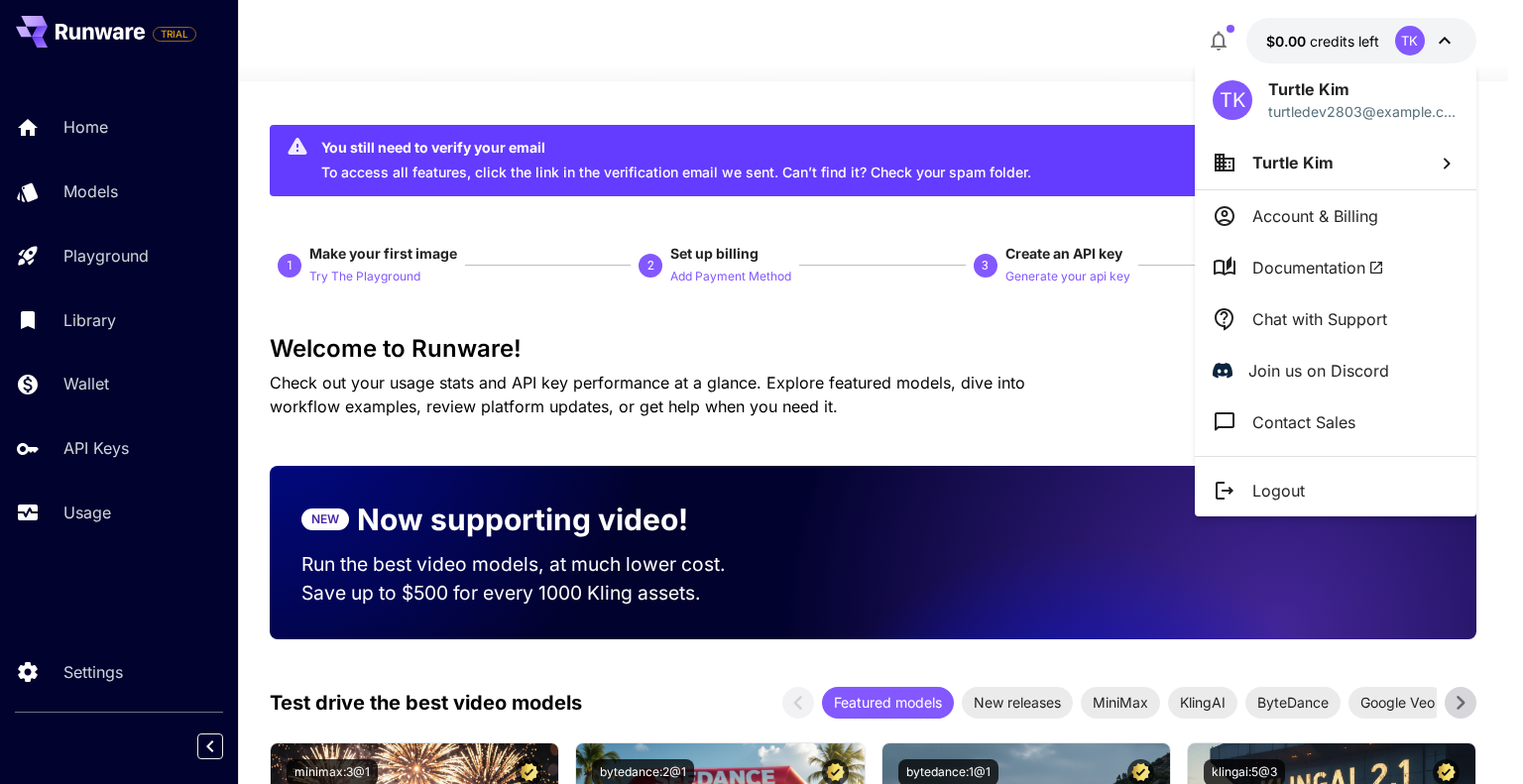 click at bounding box center [762, 392] 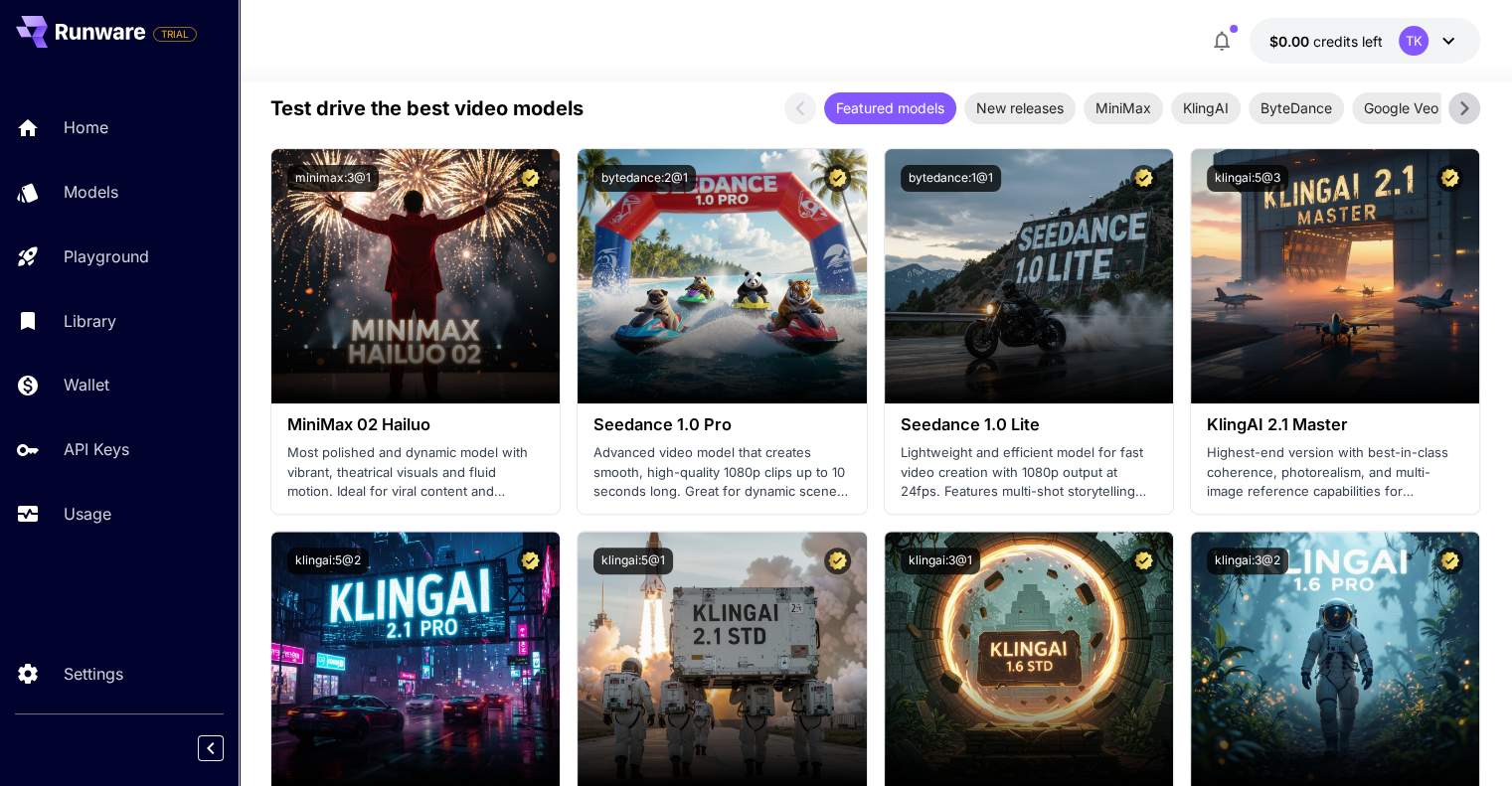 scroll, scrollTop: 0, scrollLeft: 0, axis: both 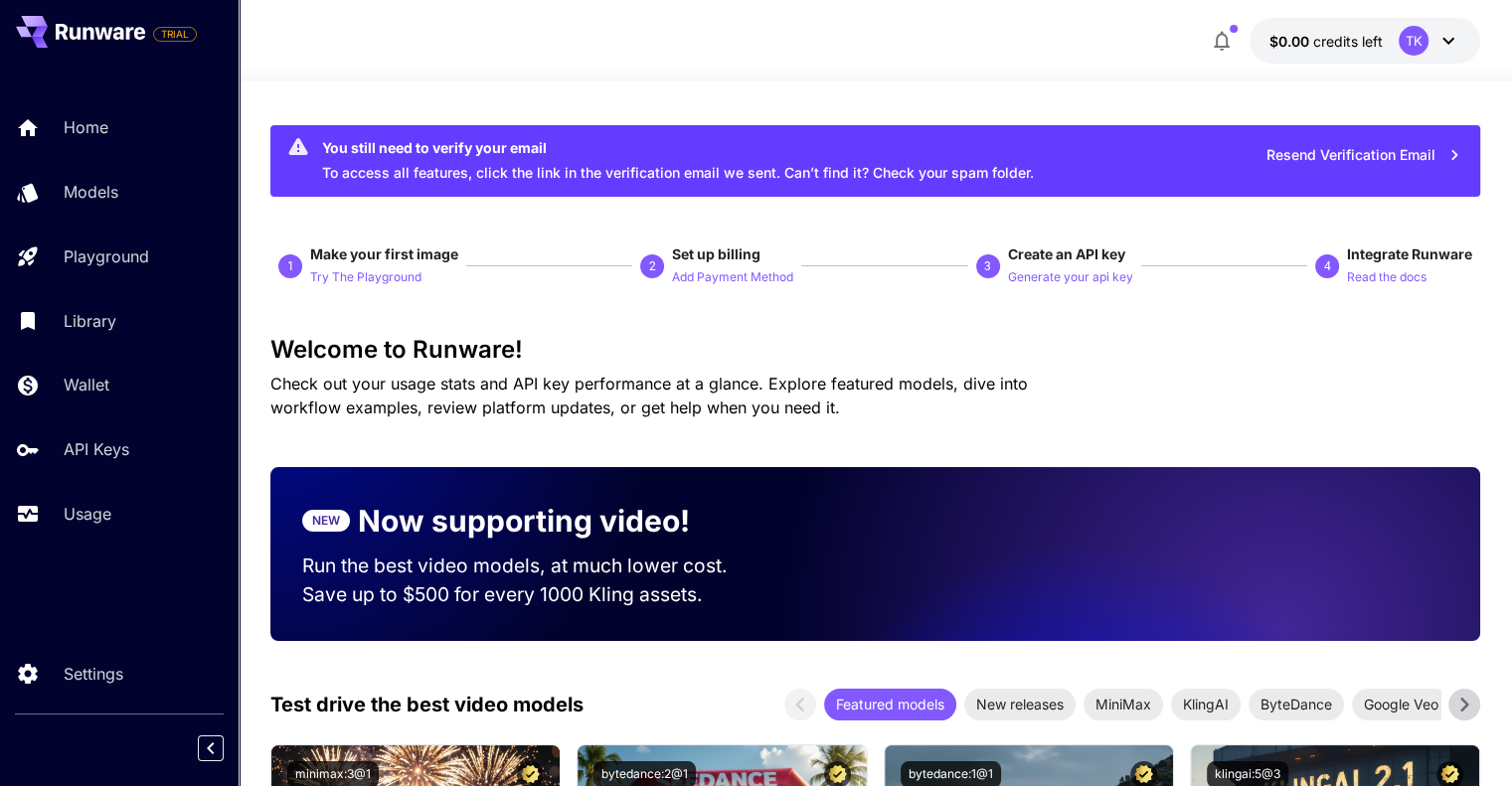 click on "You still need to verify your email" at bounding box center (678, 147) 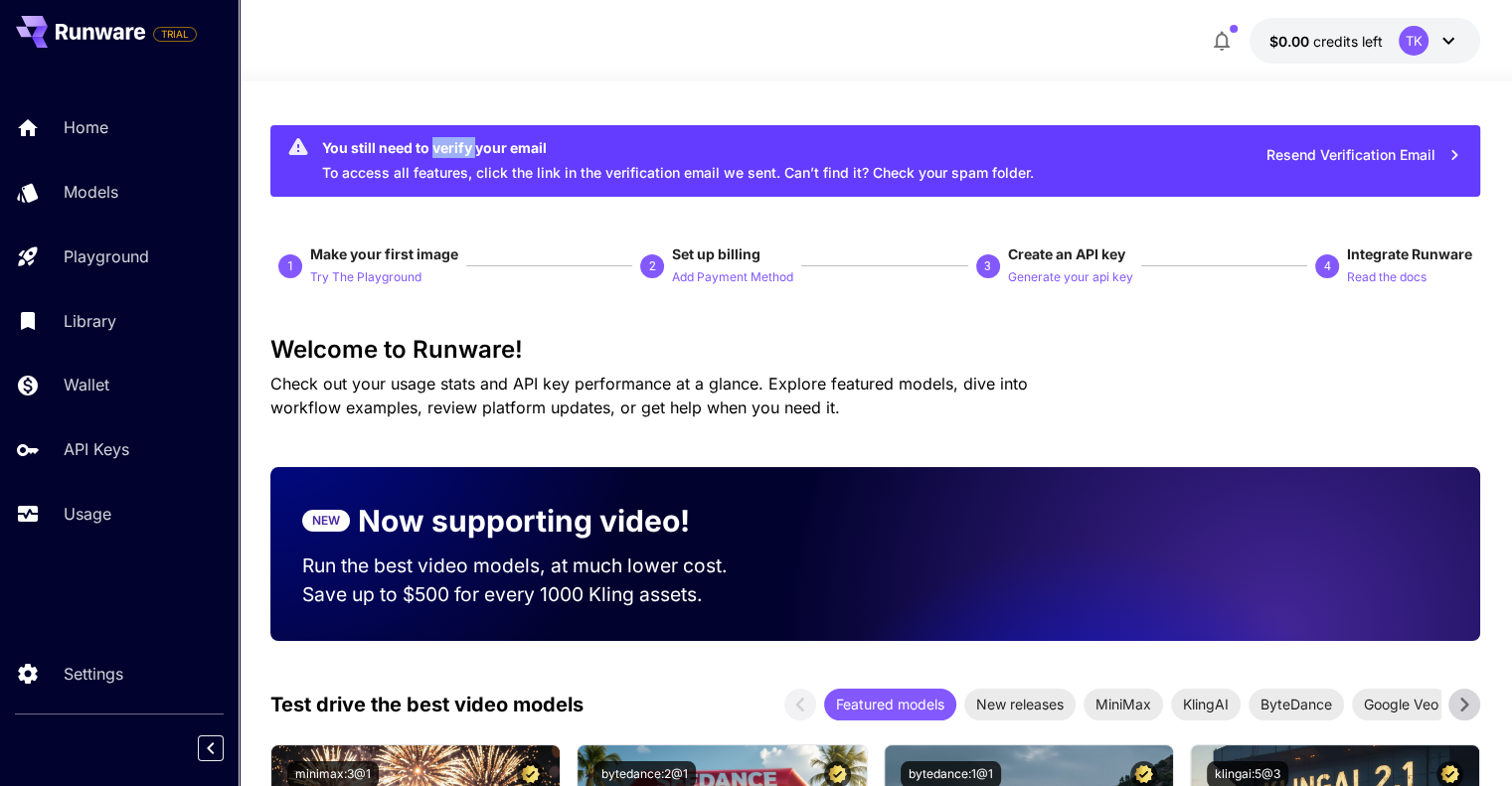click on "You still need to verify your email" at bounding box center [678, 147] 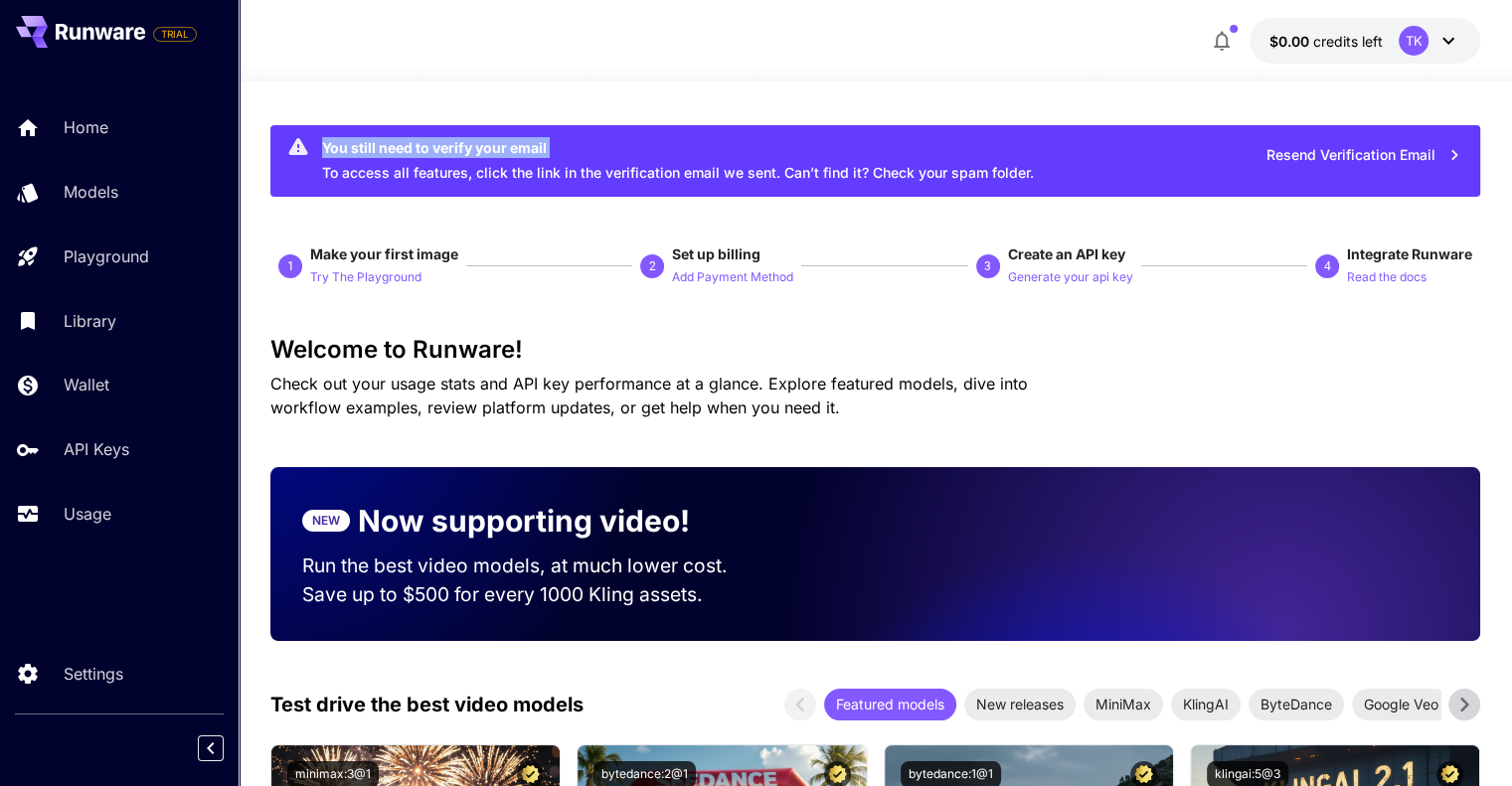 click on "You still need to verify your email" at bounding box center [678, 147] 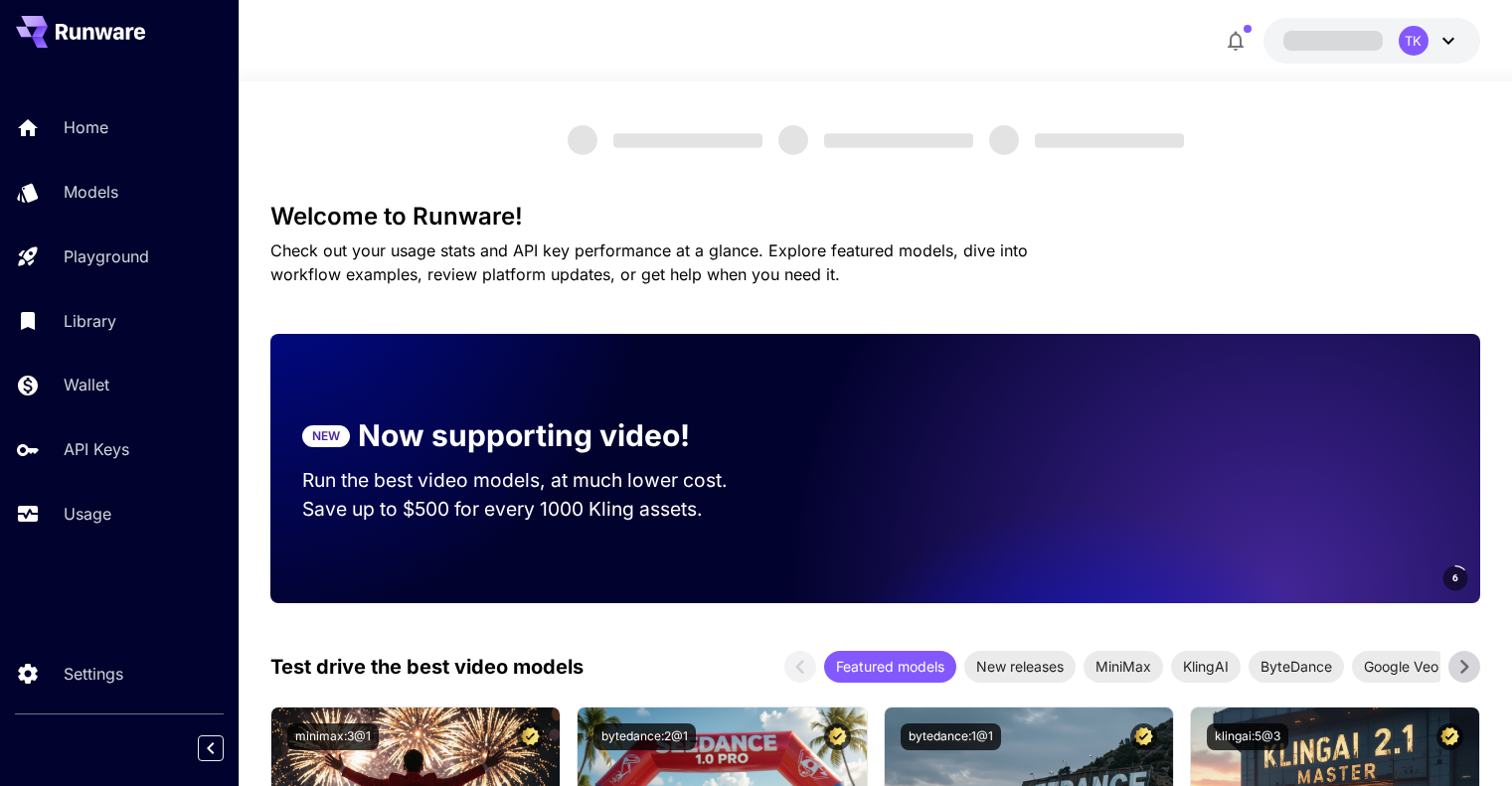 scroll, scrollTop: 0, scrollLeft: 0, axis: both 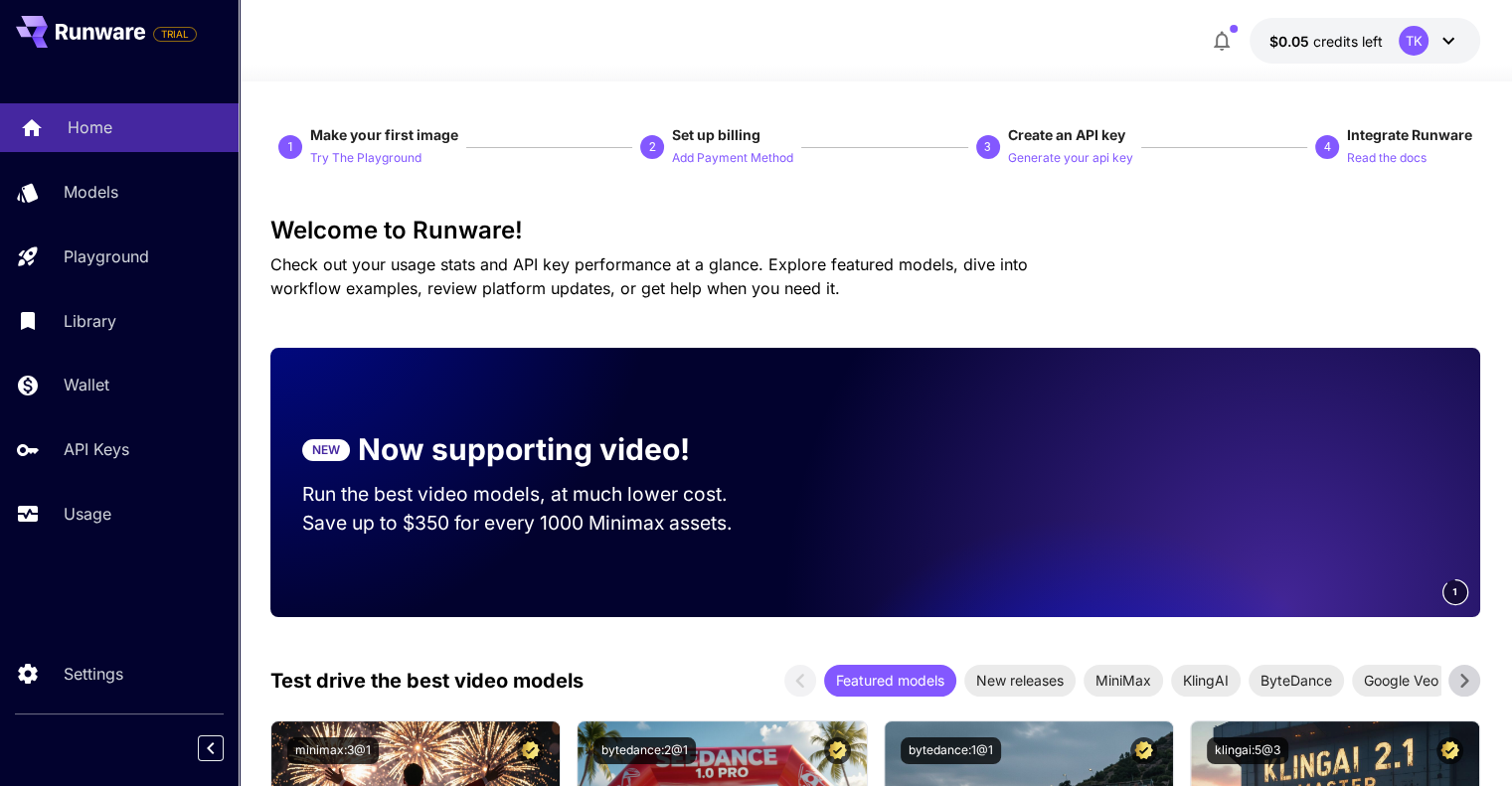 click on "Home" at bounding box center (89, 127) 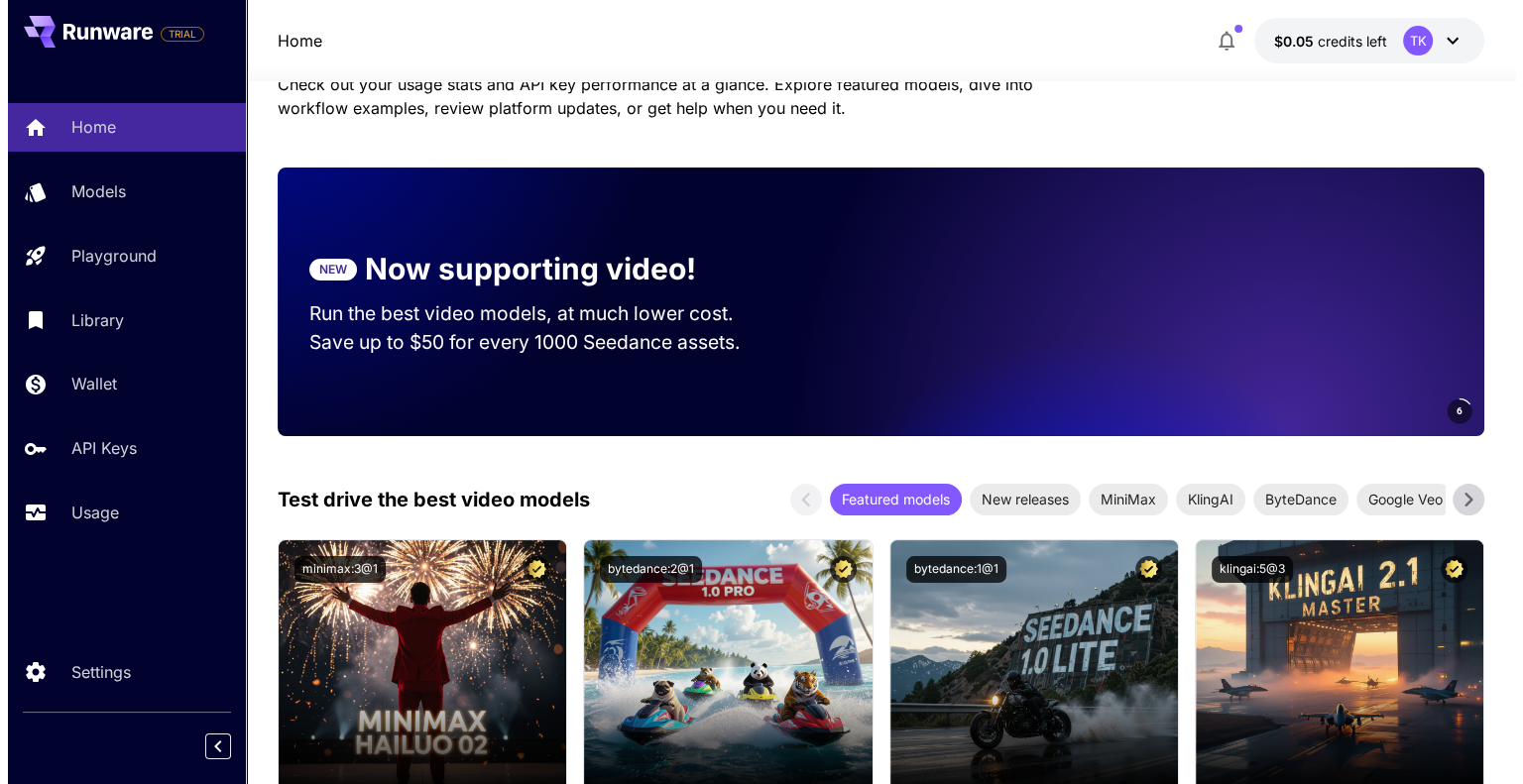 scroll, scrollTop: 0, scrollLeft: 0, axis: both 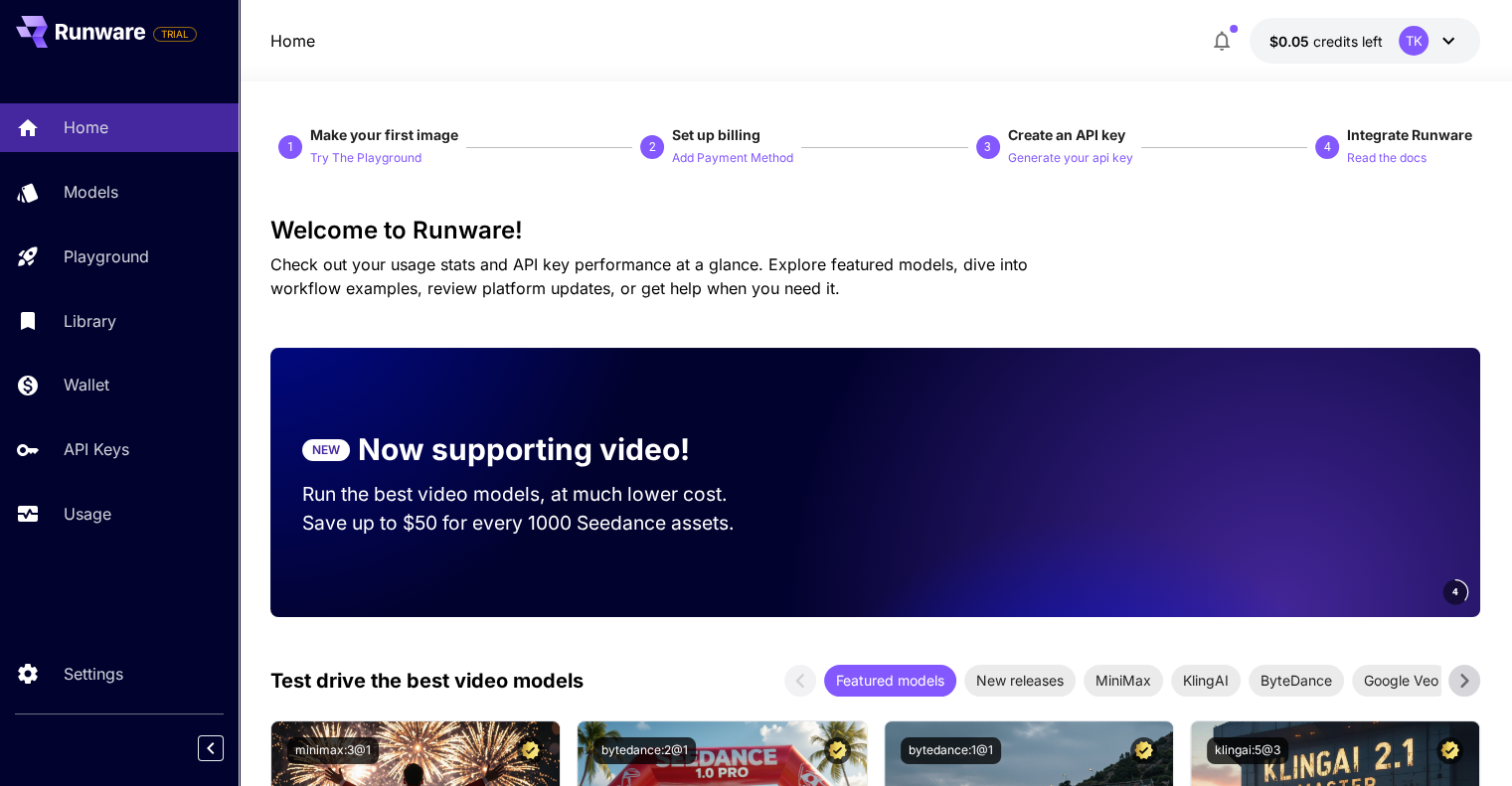 click 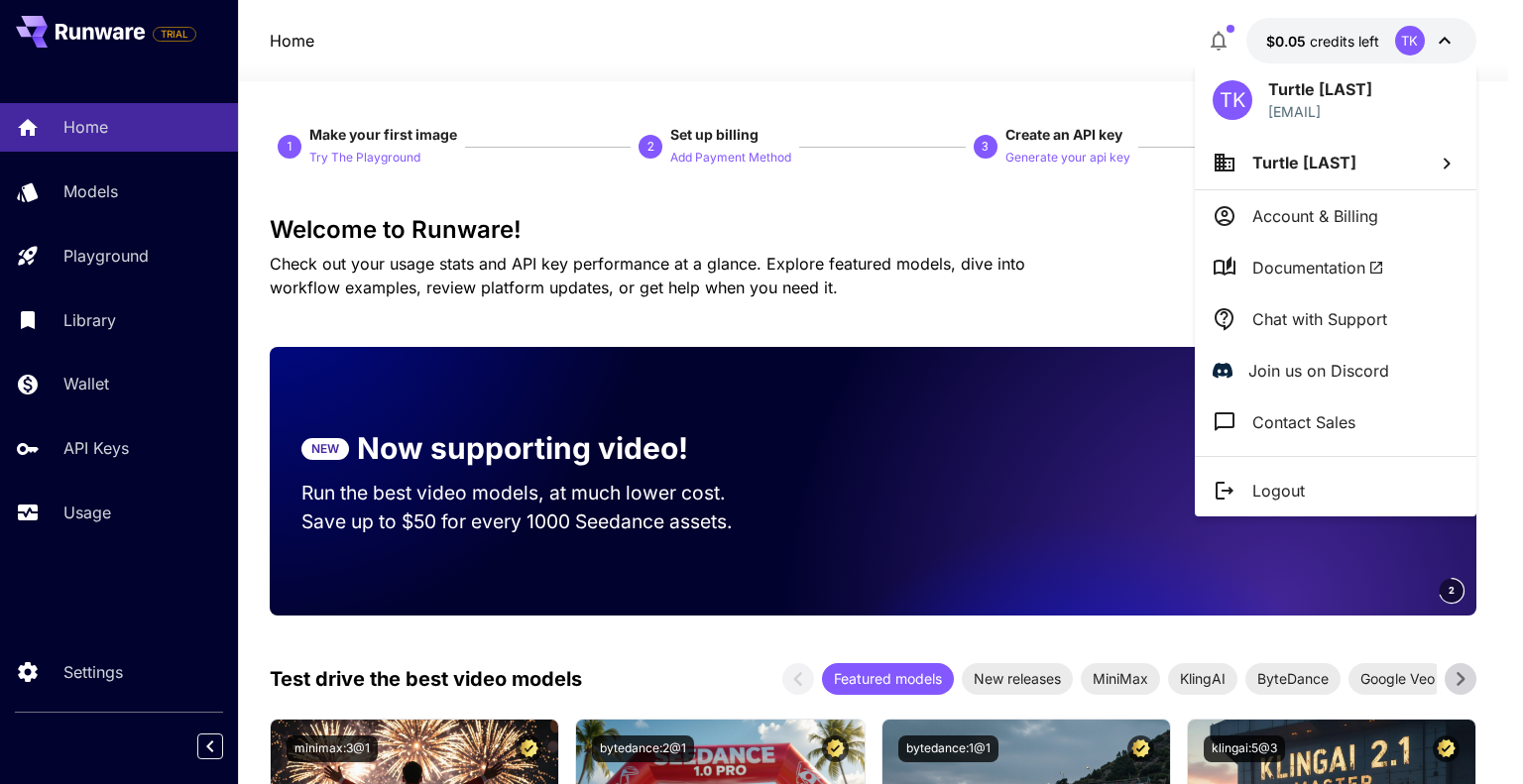 click at bounding box center (762, 392) 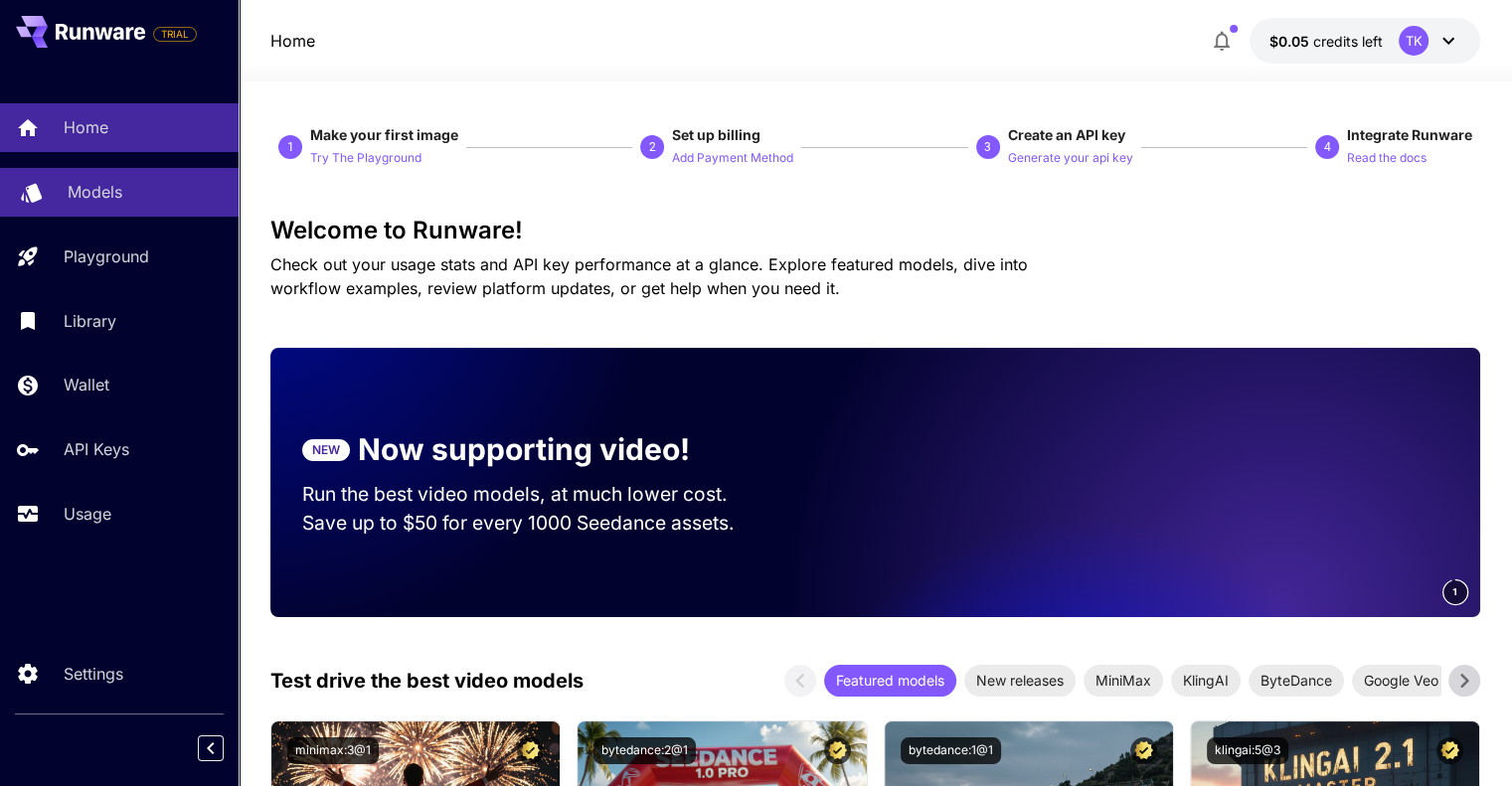 click on "Models" at bounding box center [145, 192] 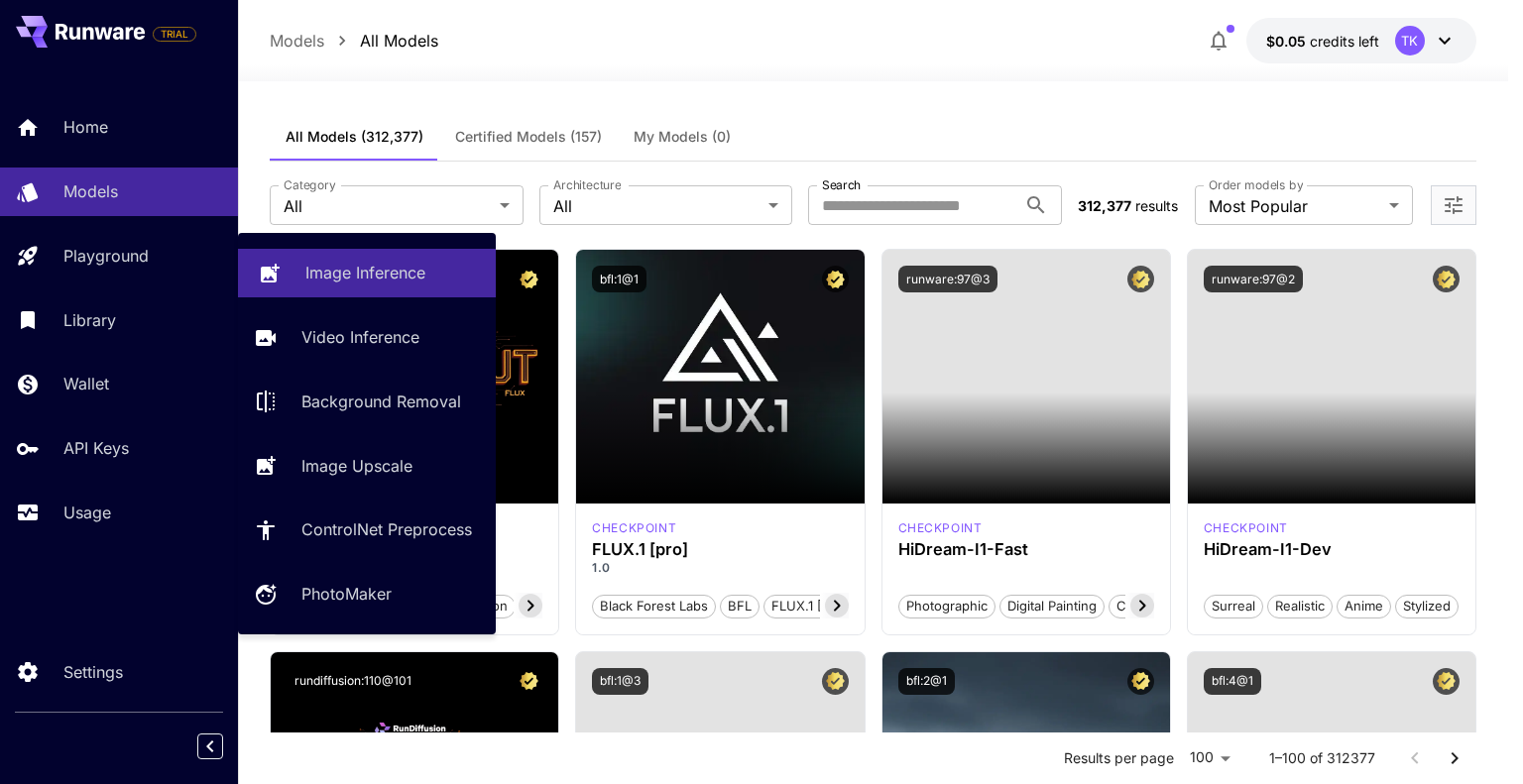 click on "Image Inference" at bounding box center [365, 273] 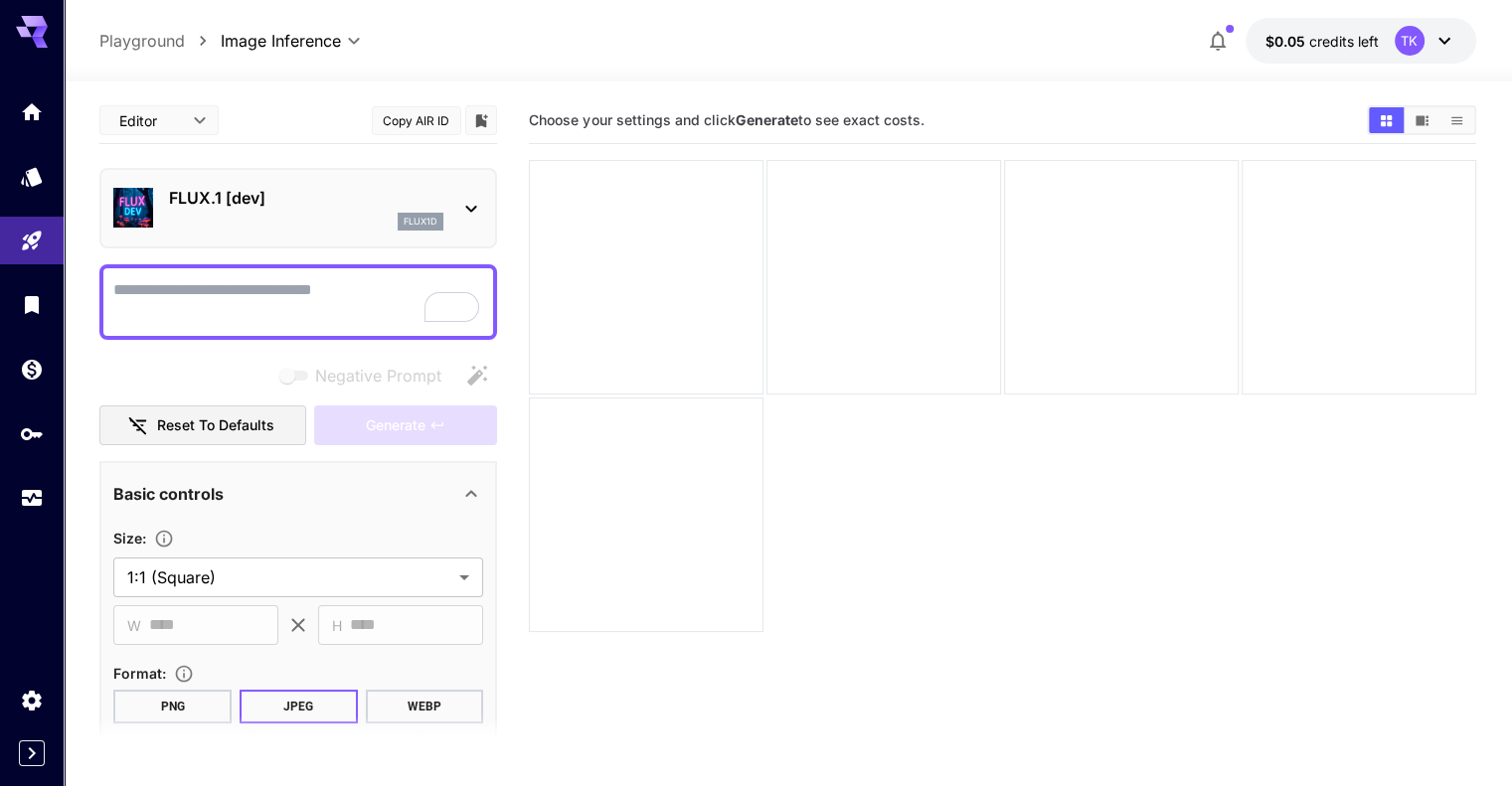 click 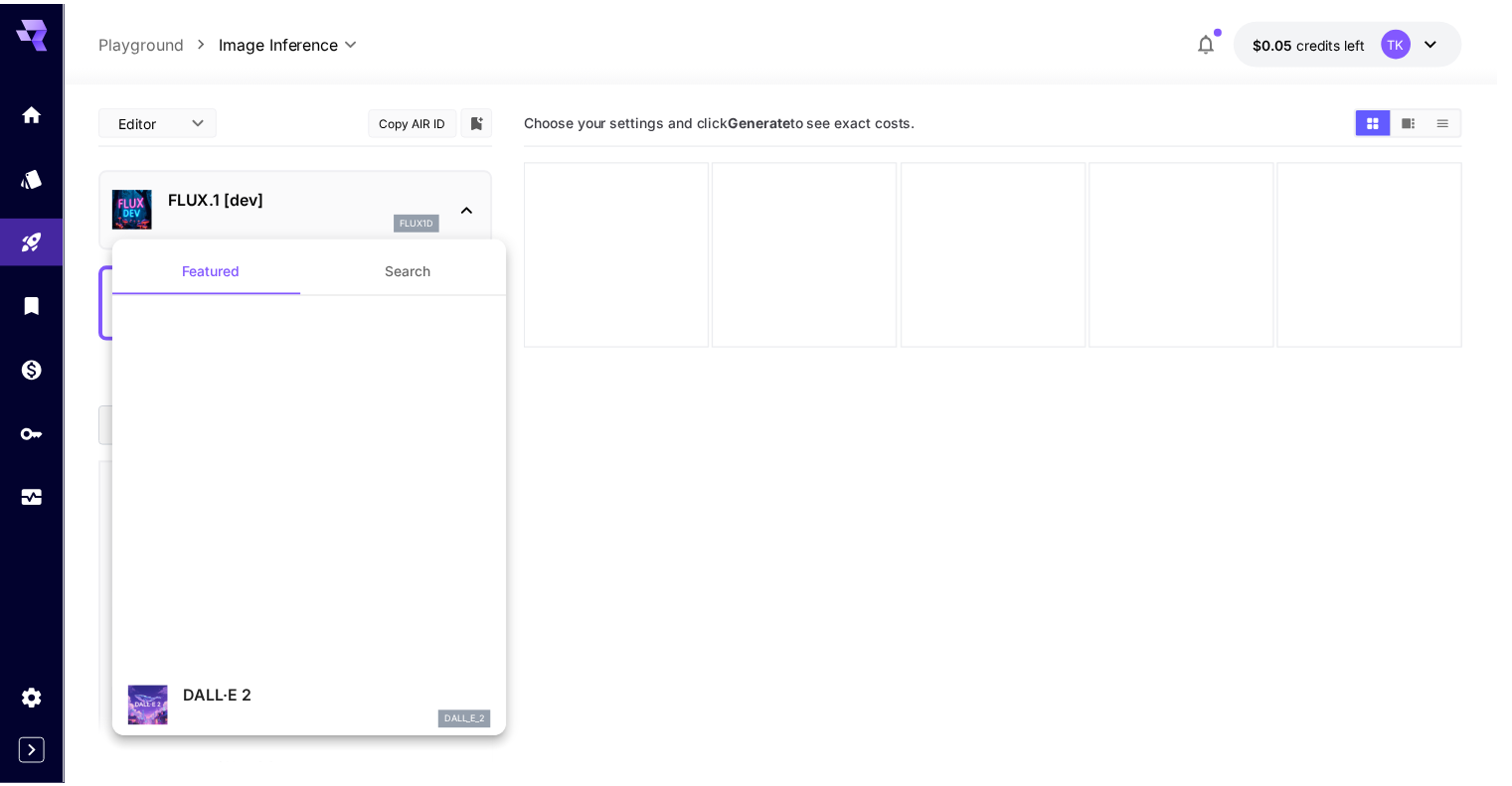 scroll, scrollTop: 0, scrollLeft: 0, axis: both 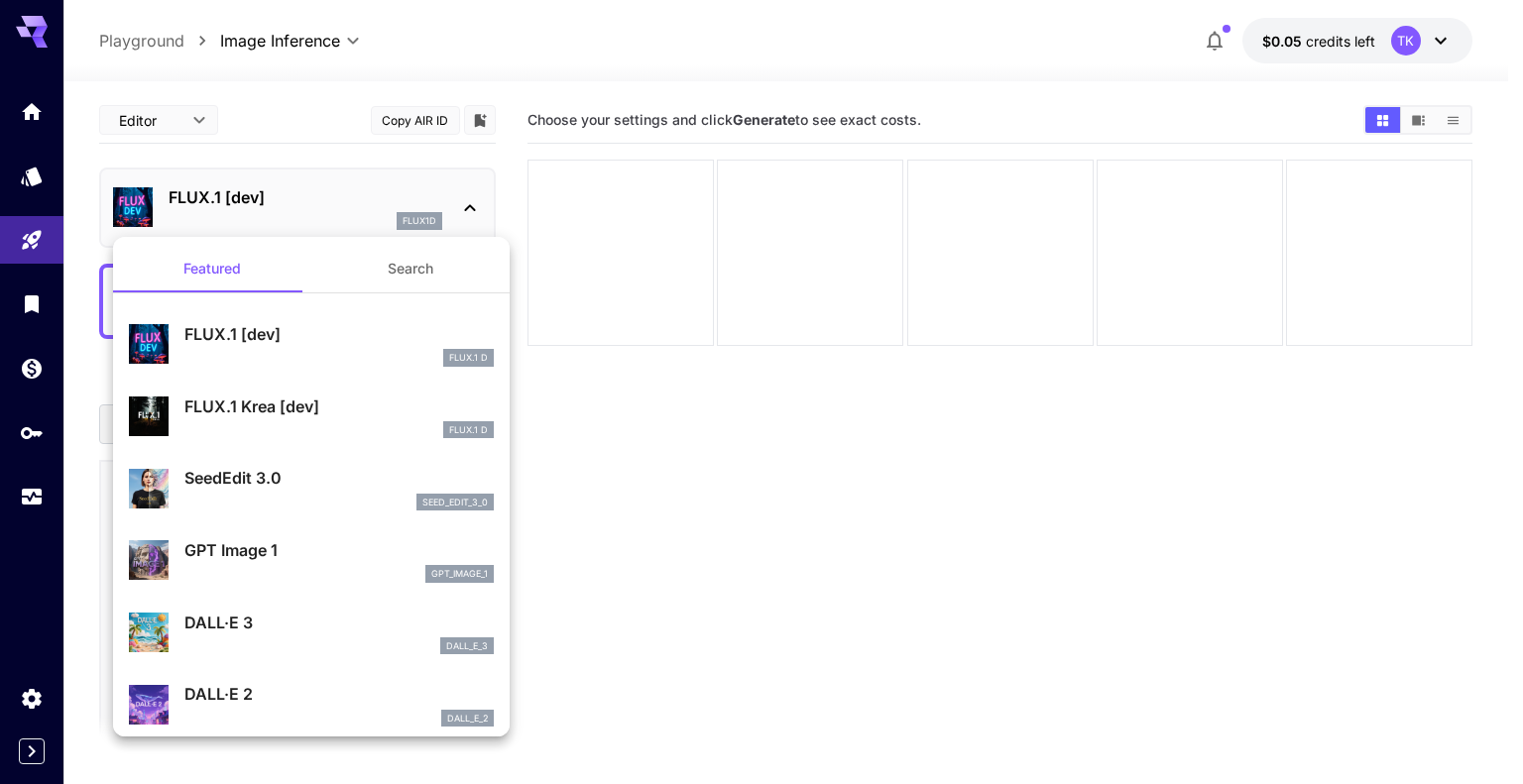 click on "GPT Image 1" at bounding box center (339, 550) 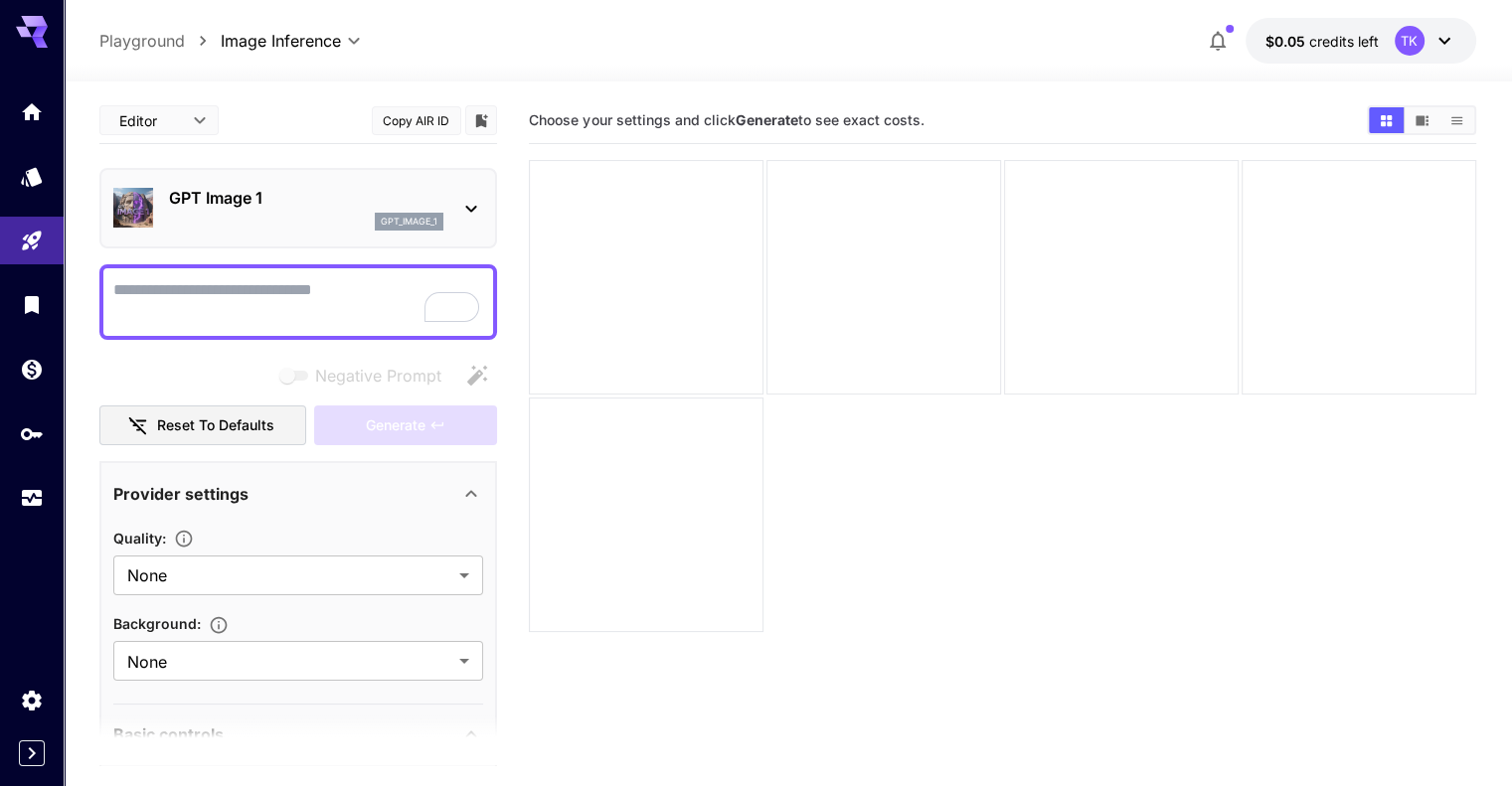click on "Negative Prompt" at bounding box center (298, 302) 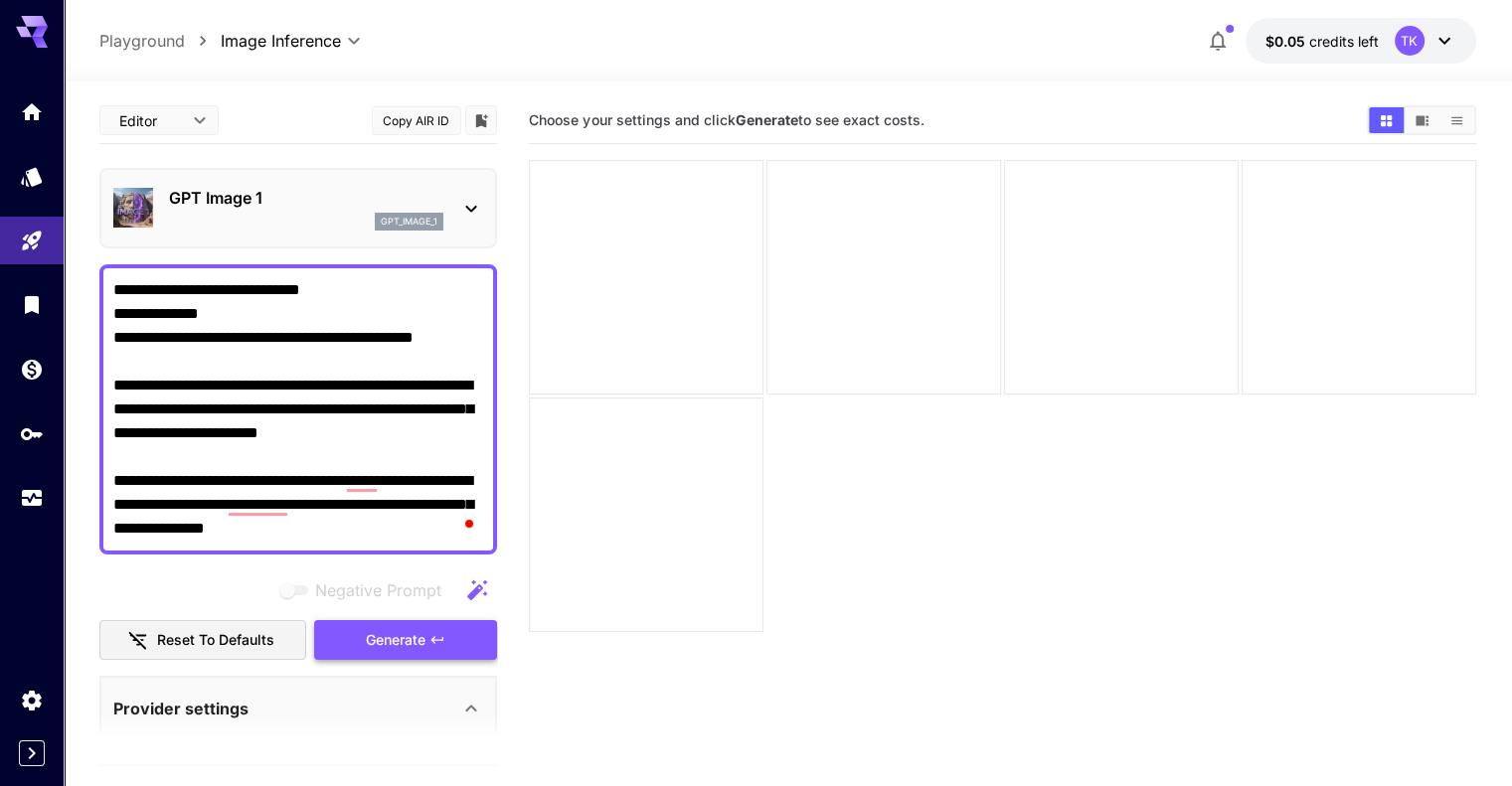type on "**********" 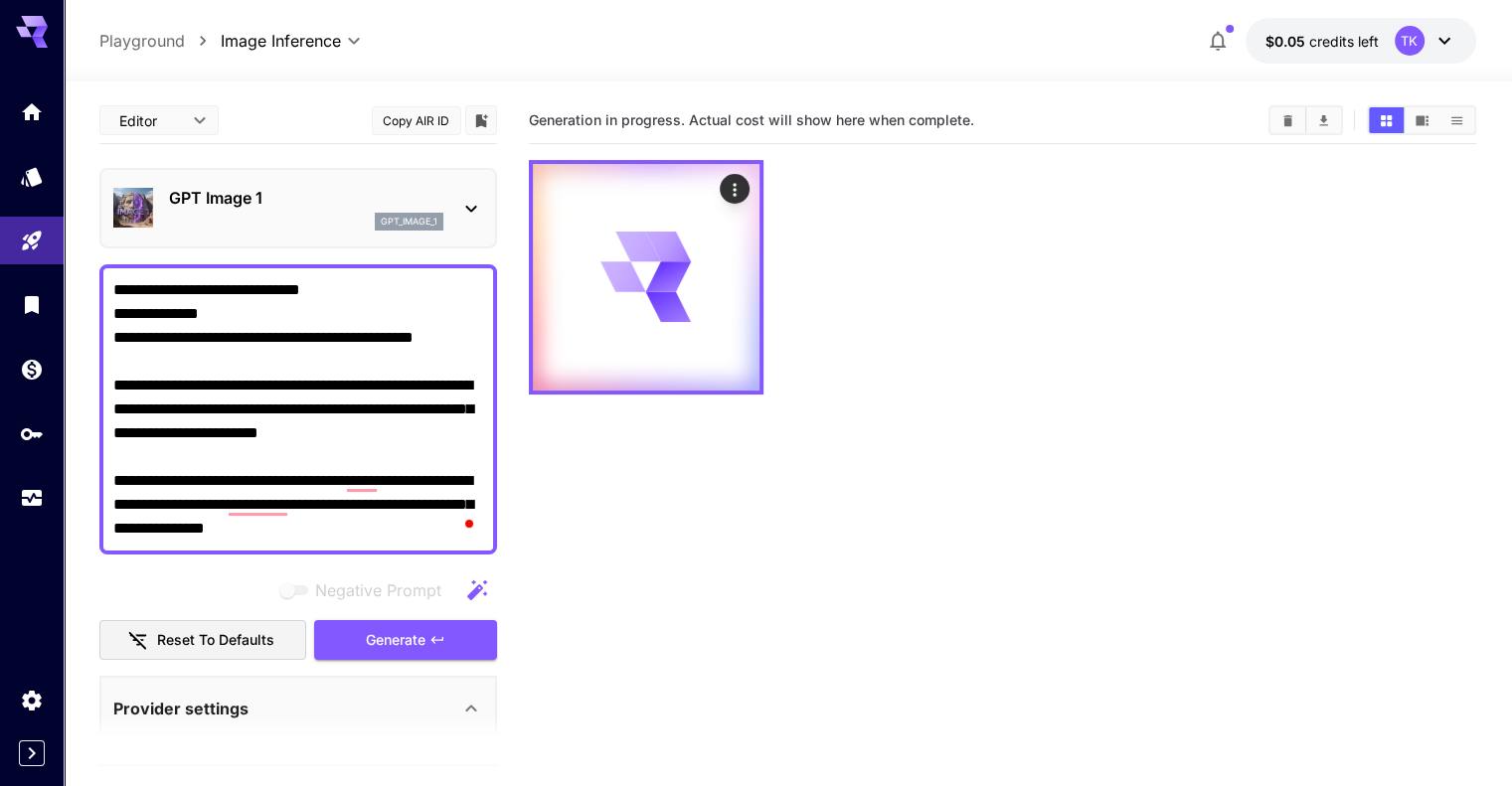 click on "Generation in progress. Actual cost will show here when complete." at bounding box center [751, 119] 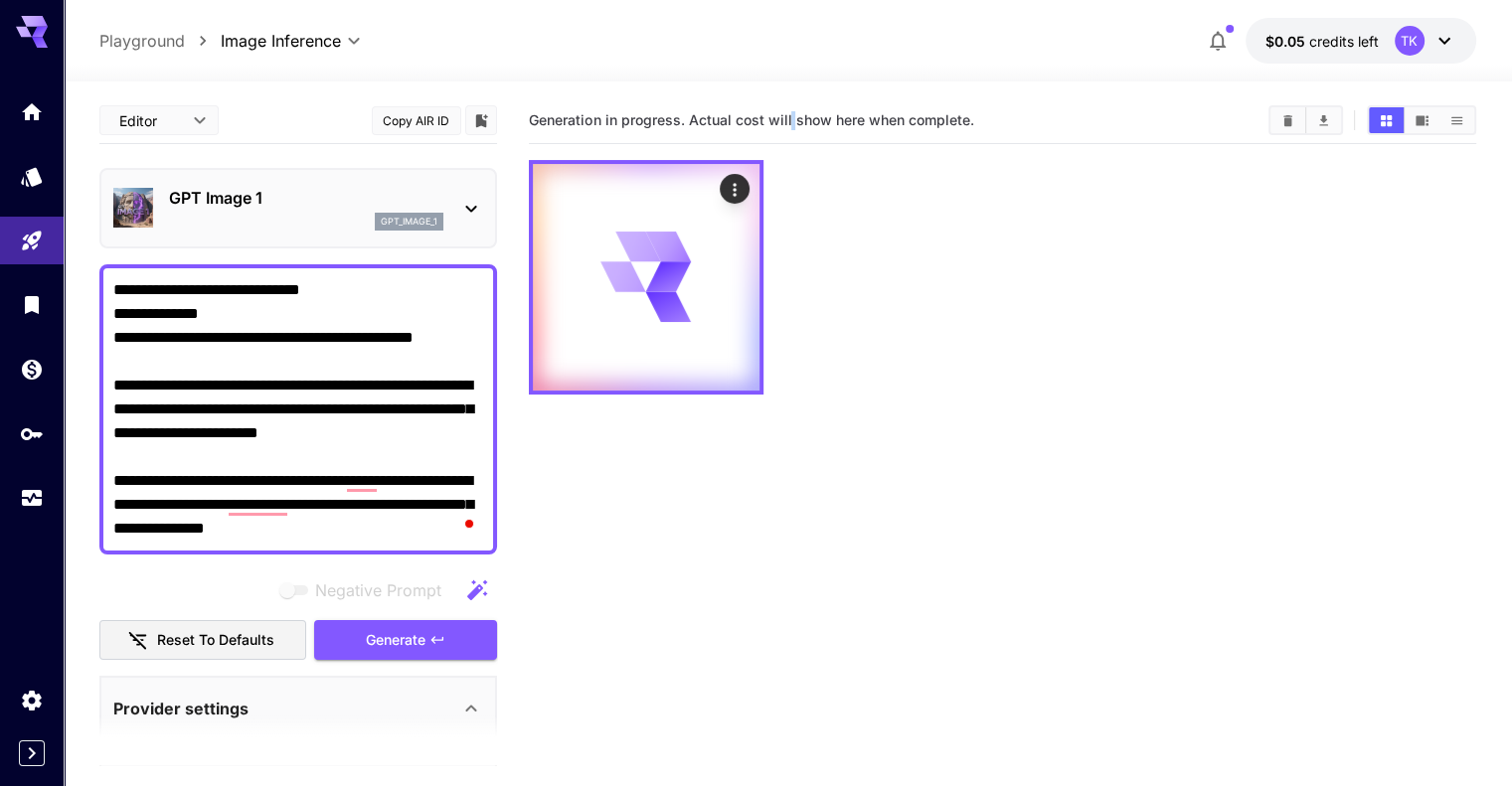 click on "Generation in progress. Actual cost will show here when complete." at bounding box center [751, 119] 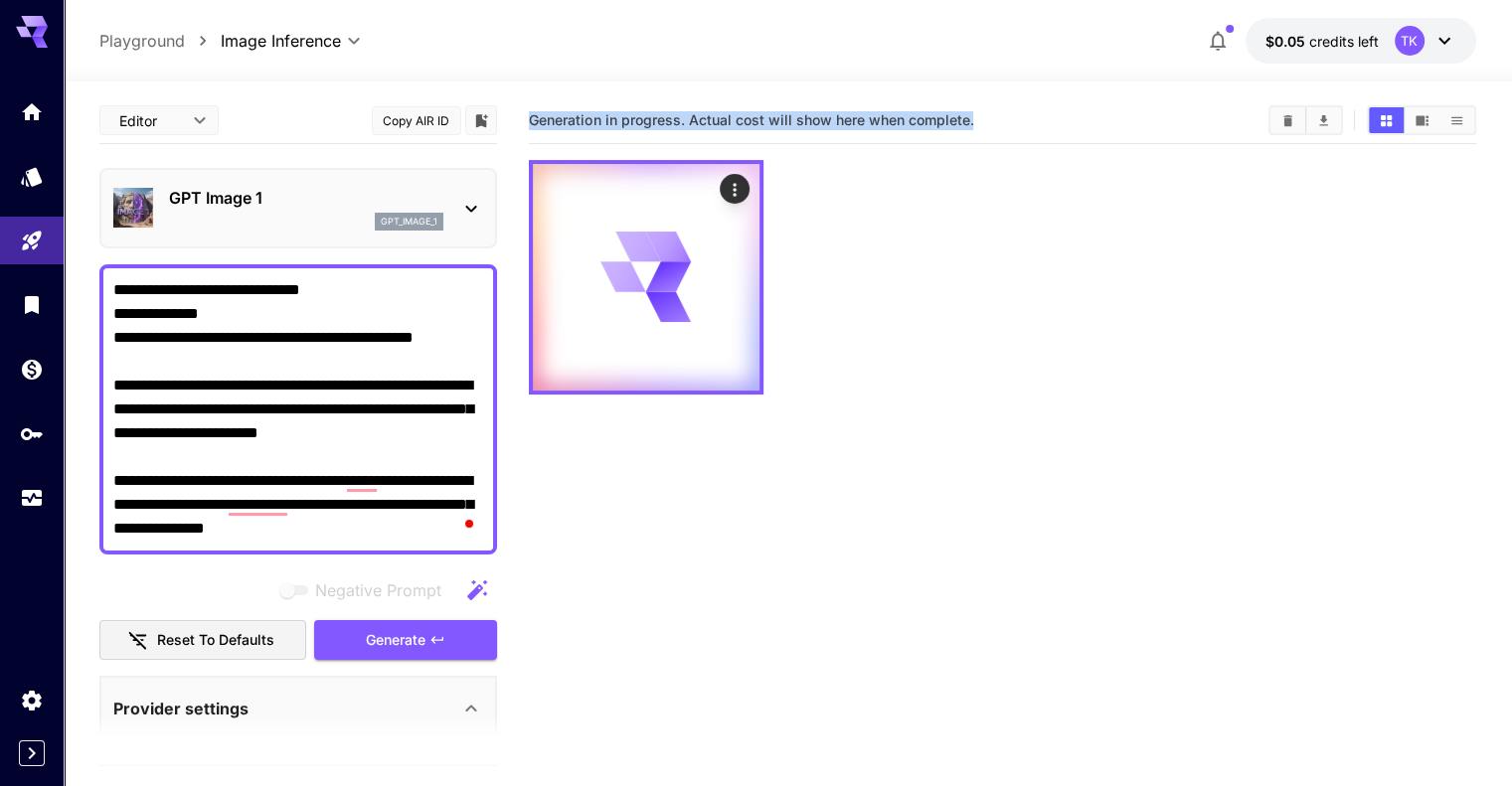 click on "Generation in progress. Actual cost will show here when complete." at bounding box center [751, 119] 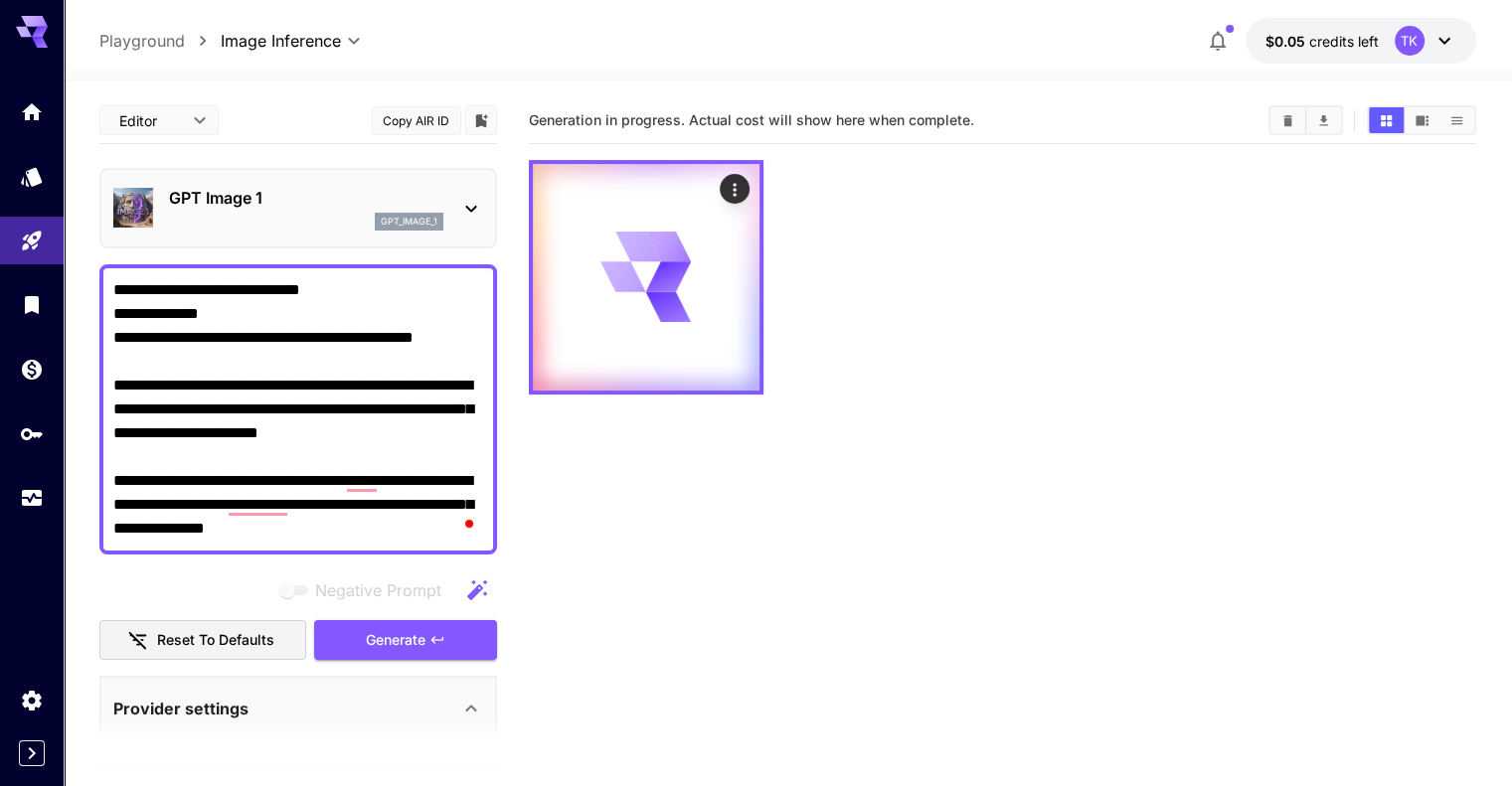 click on "Generation in progress. Actual cost will show here when complete." at bounding box center [1002, 490] 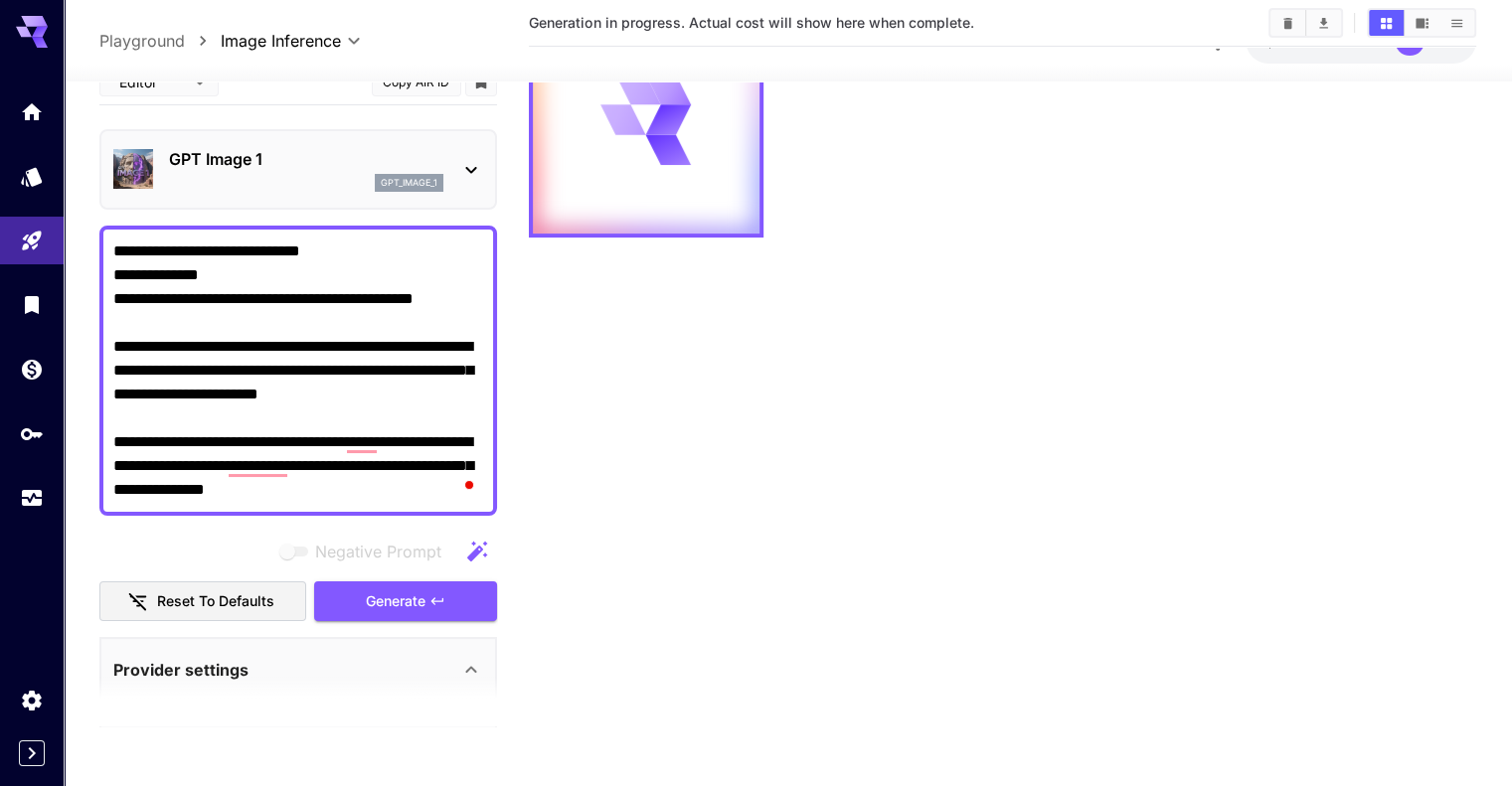 scroll, scrollTop: 0, scrollLeft: 0, axis: both 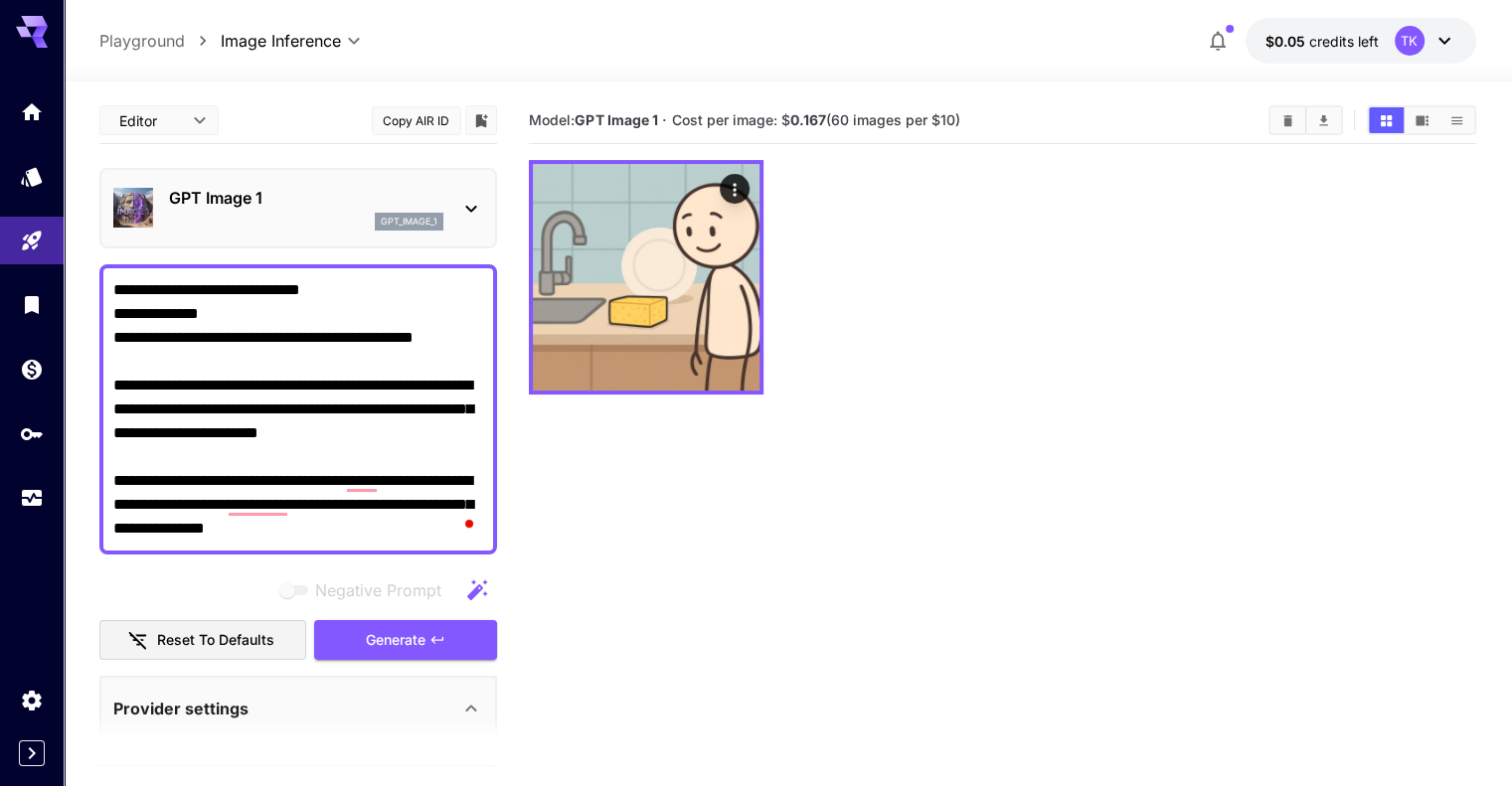 click on "Model:  GPT Image 1 · Cost per image: $ 0.167  (60 images per $10)" at bounding box center [1002, 490] 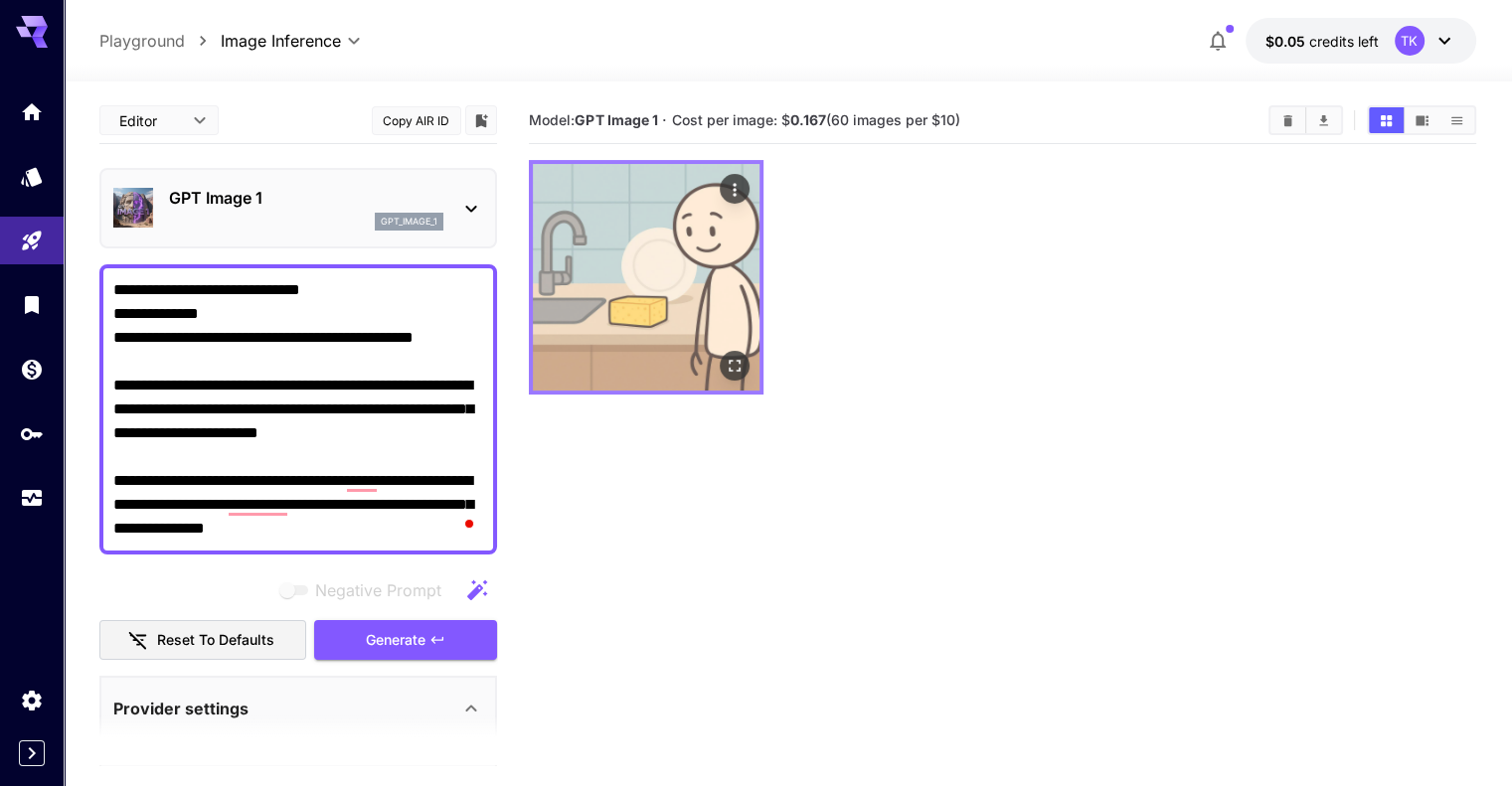 click at bounding box center [646, 277] 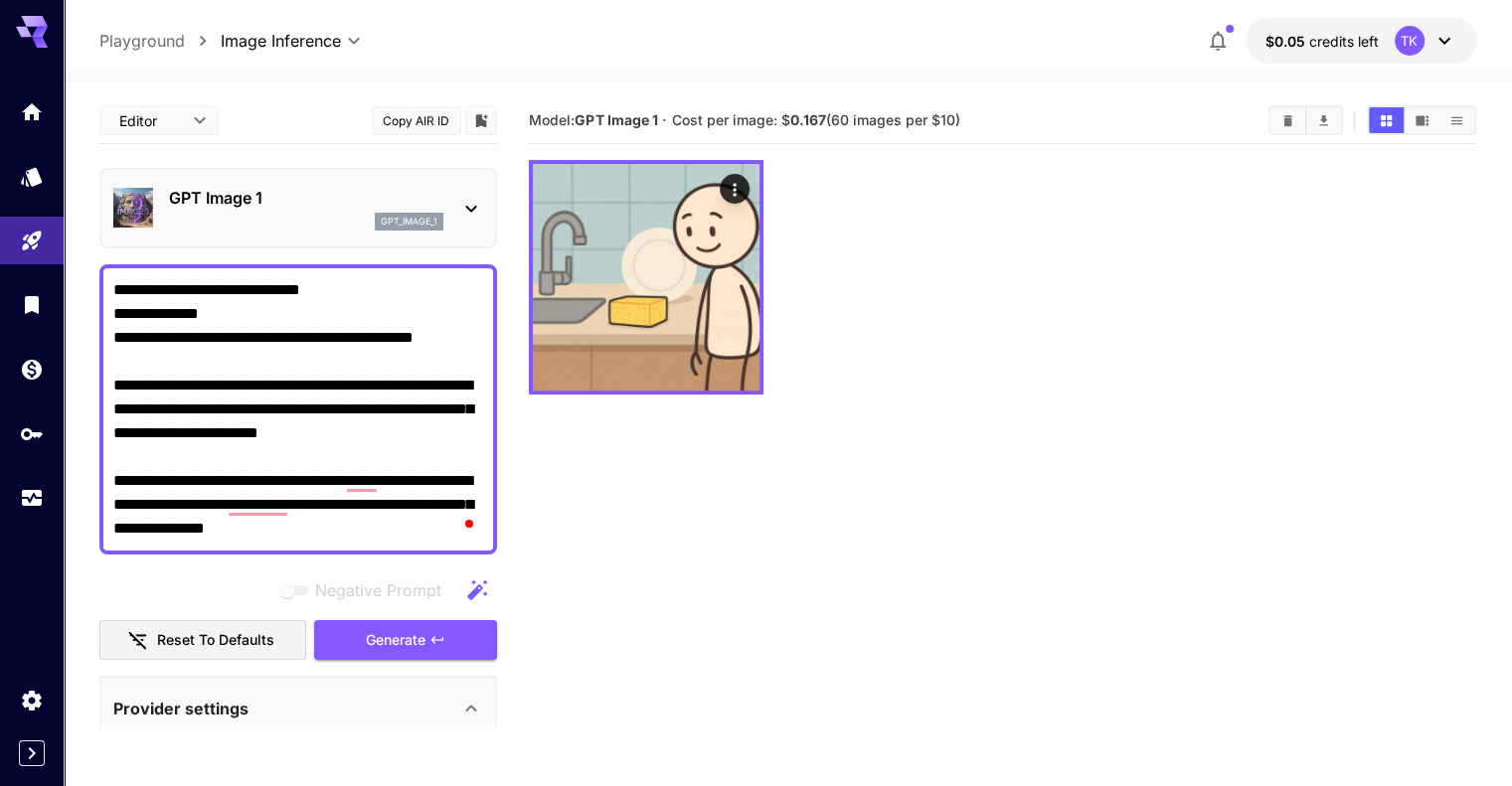 scroll, scrollTop: 149, scrollLeft: 0, axis: vertical 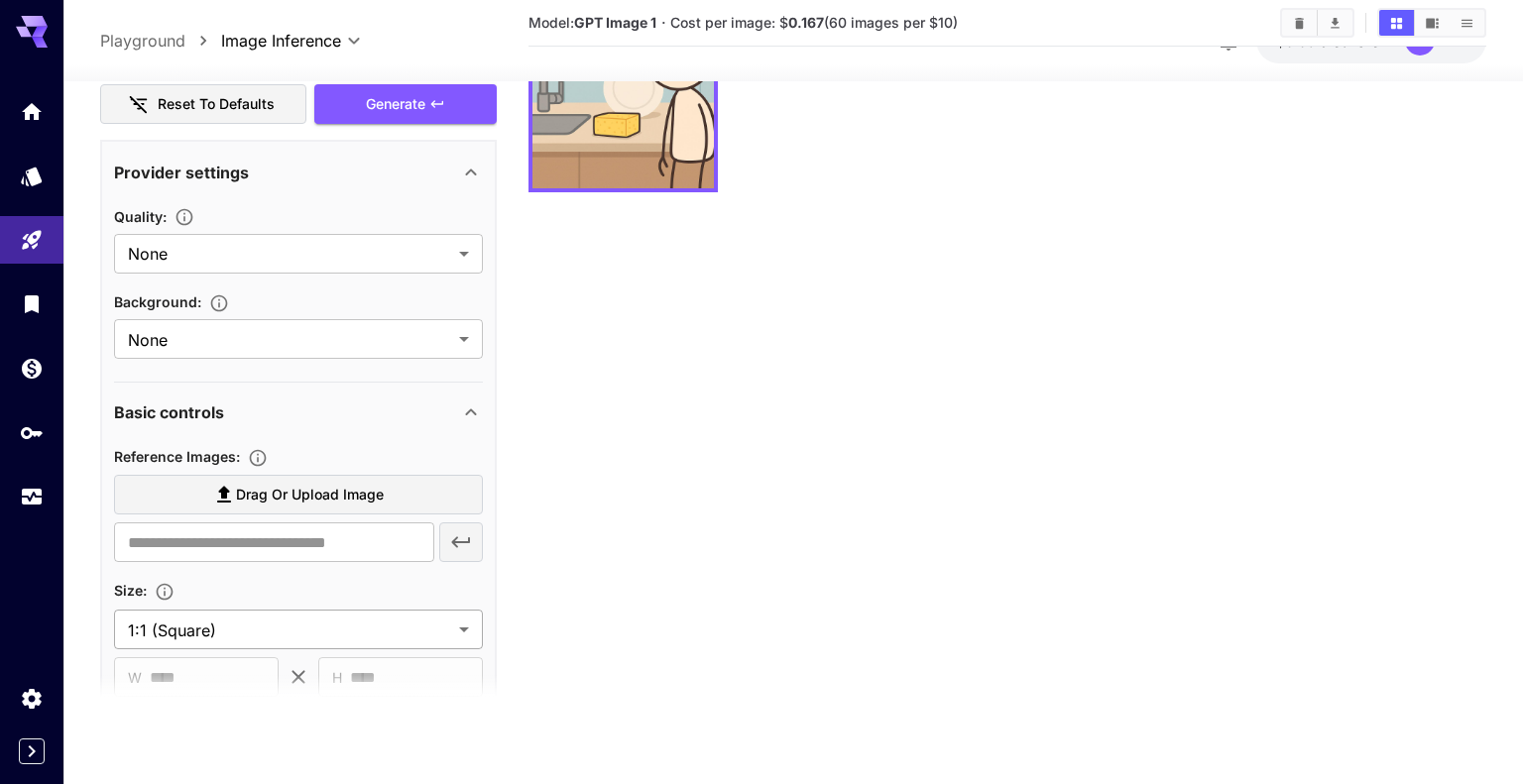 click on "**********" at bounding box center (762, 313) 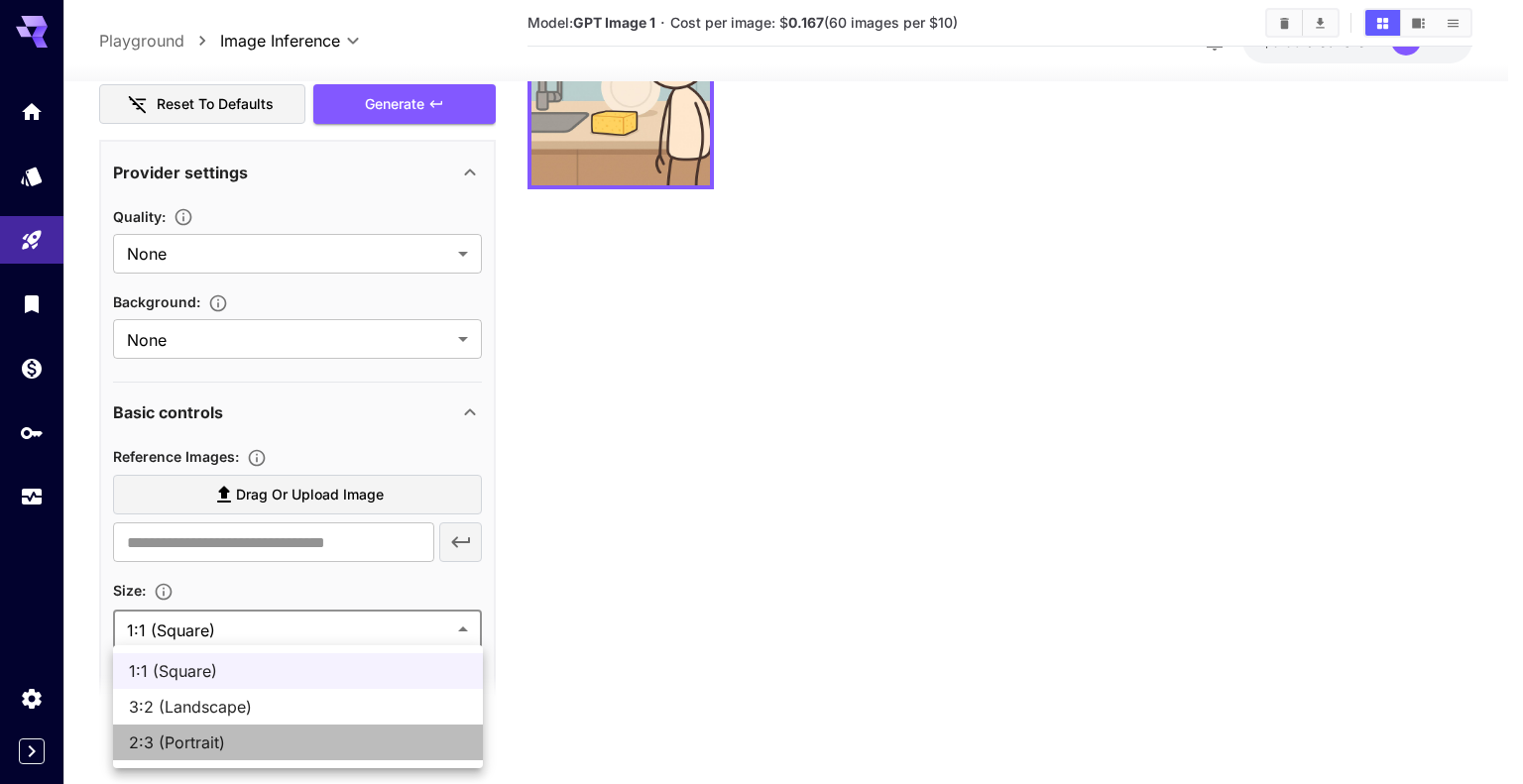 click on "2:3 (Portrait)" at bounding box center [297, 742] 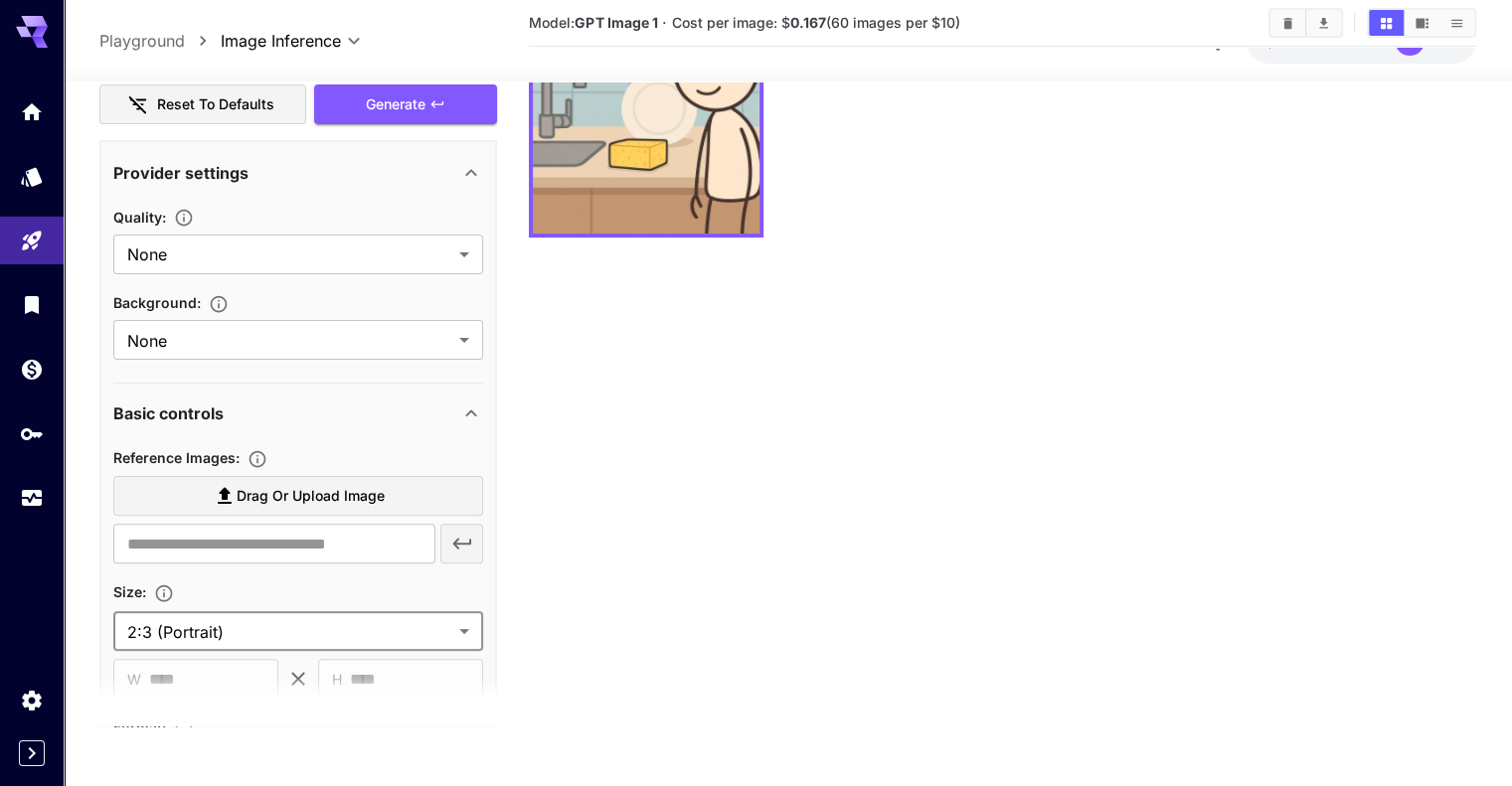click on "Model:  GPT Image 1 · Cost per image: $ 0.167  (60 images per $10)" at bounding box center [1002, 333] 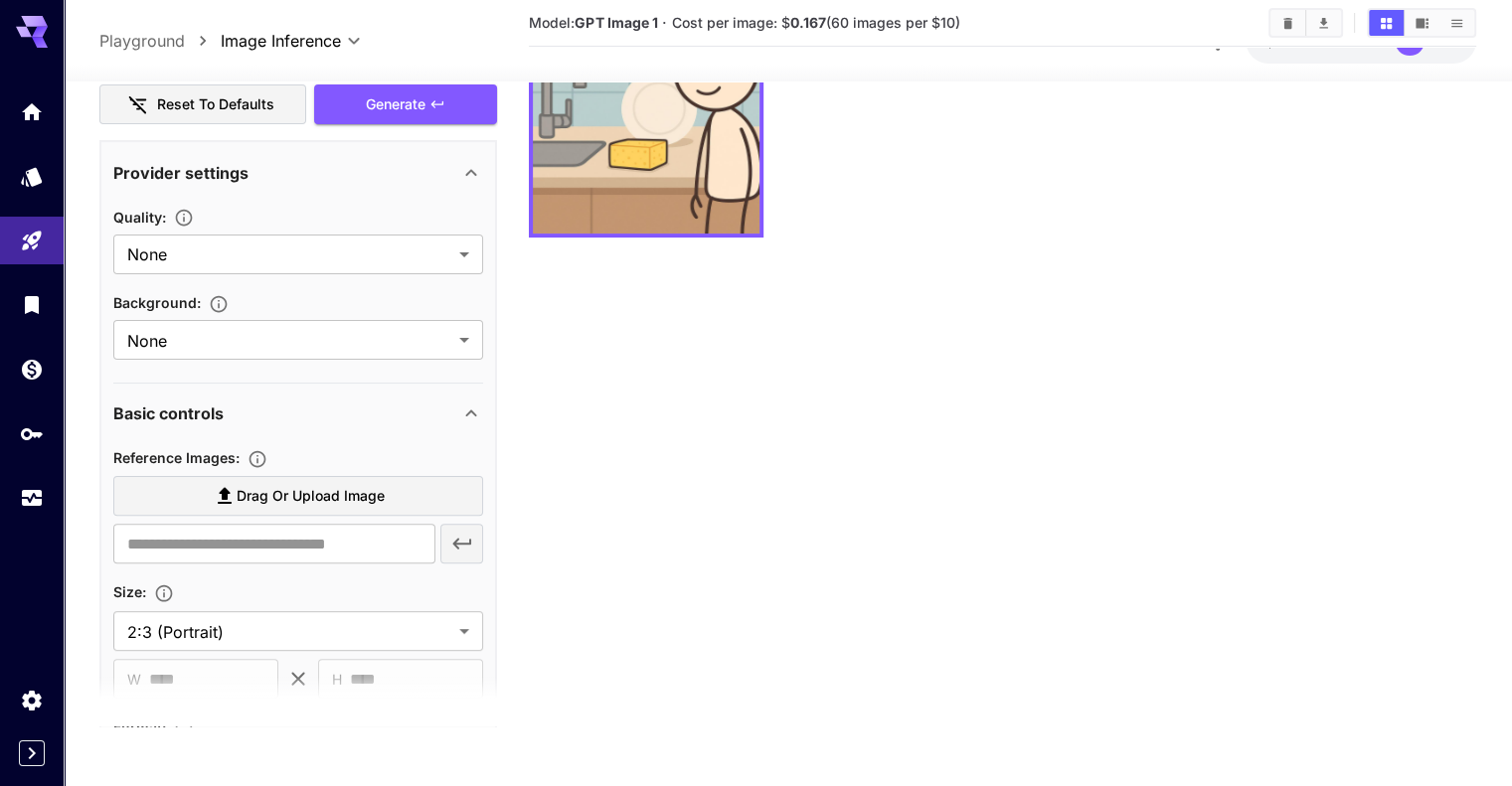 scroll, scrollTop: 636, scrollLeft: 0, axis: vertical 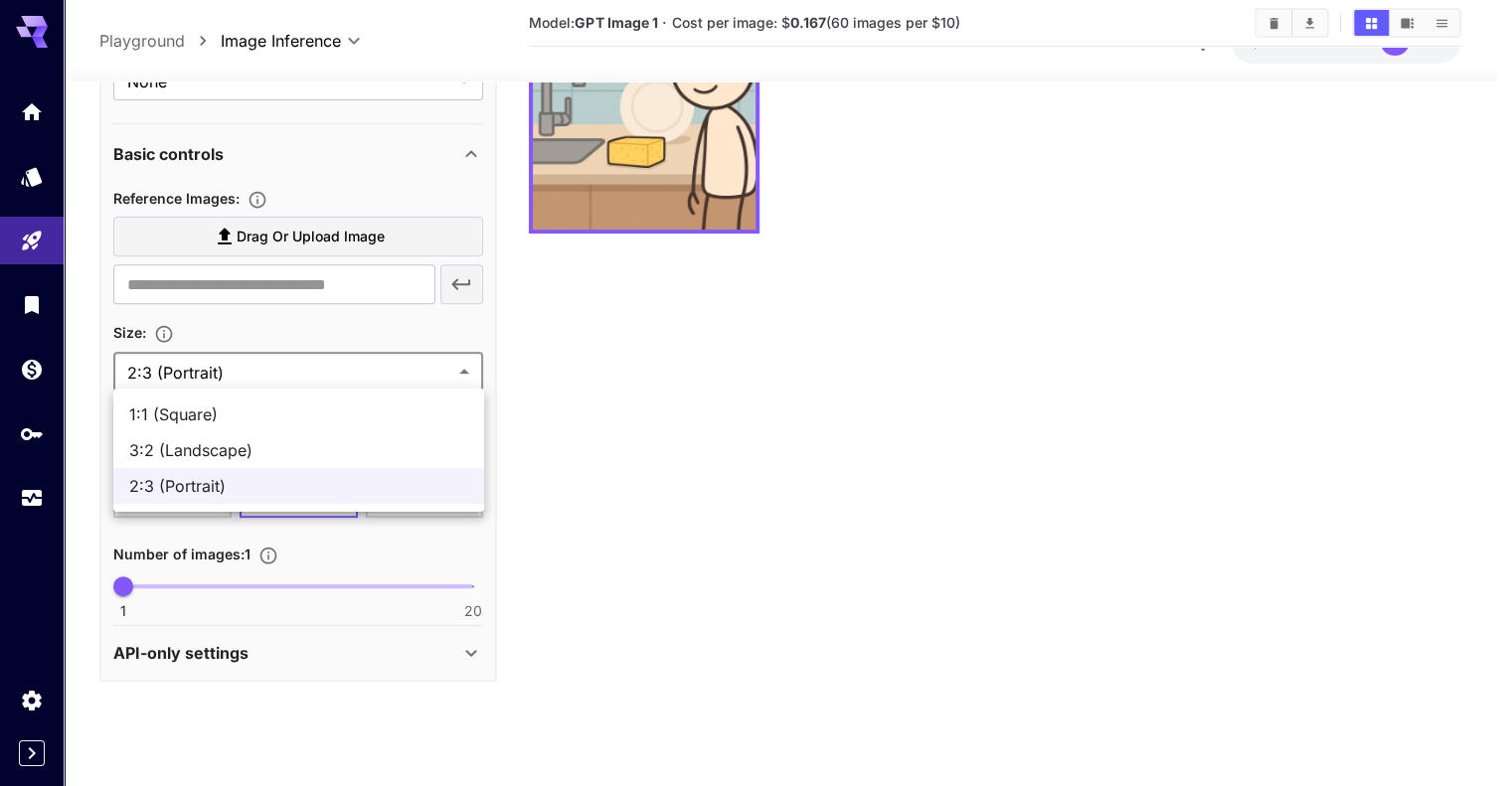click on "**********" at bounding box center [756, 314] 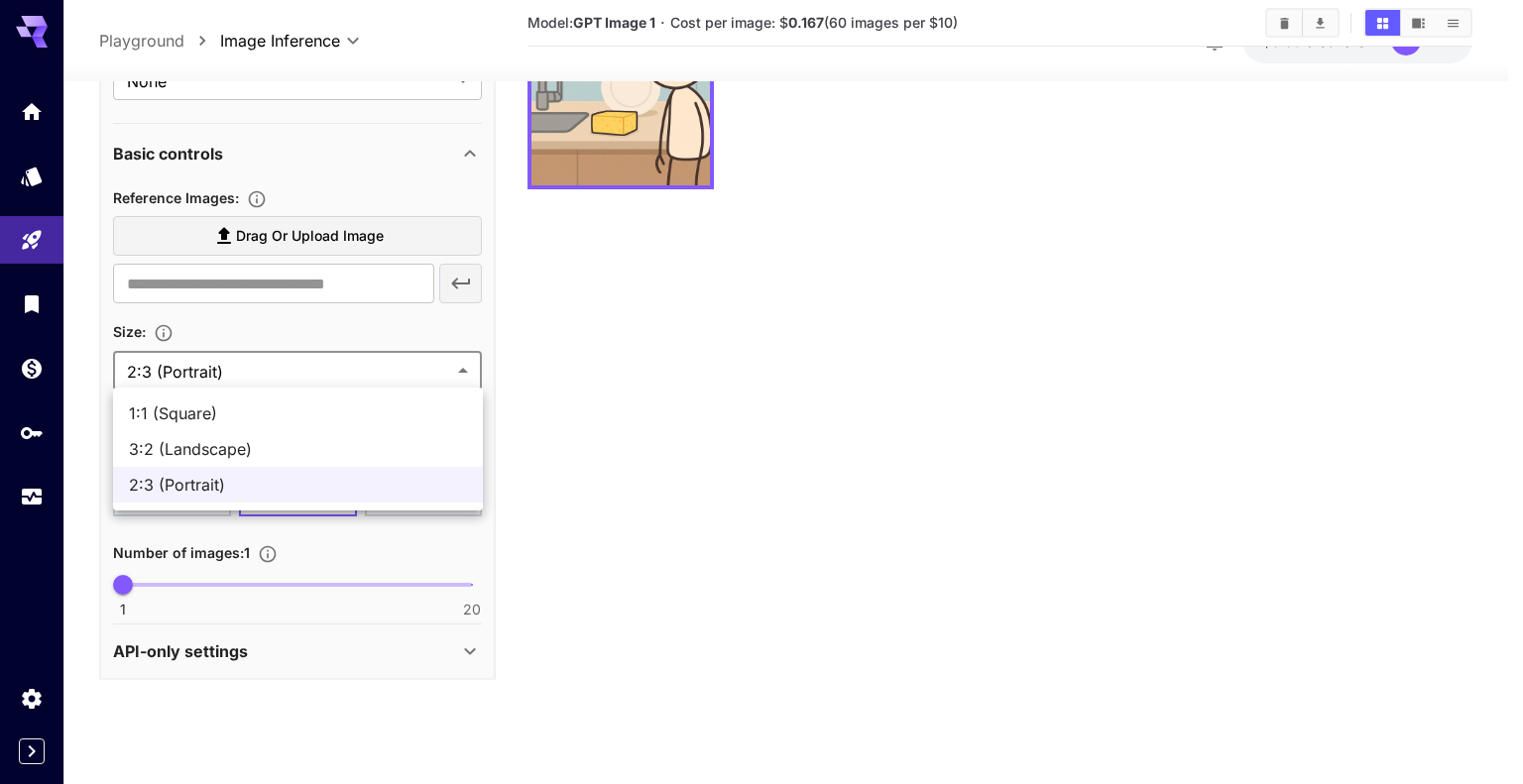 click at bounding box center [762, 392] 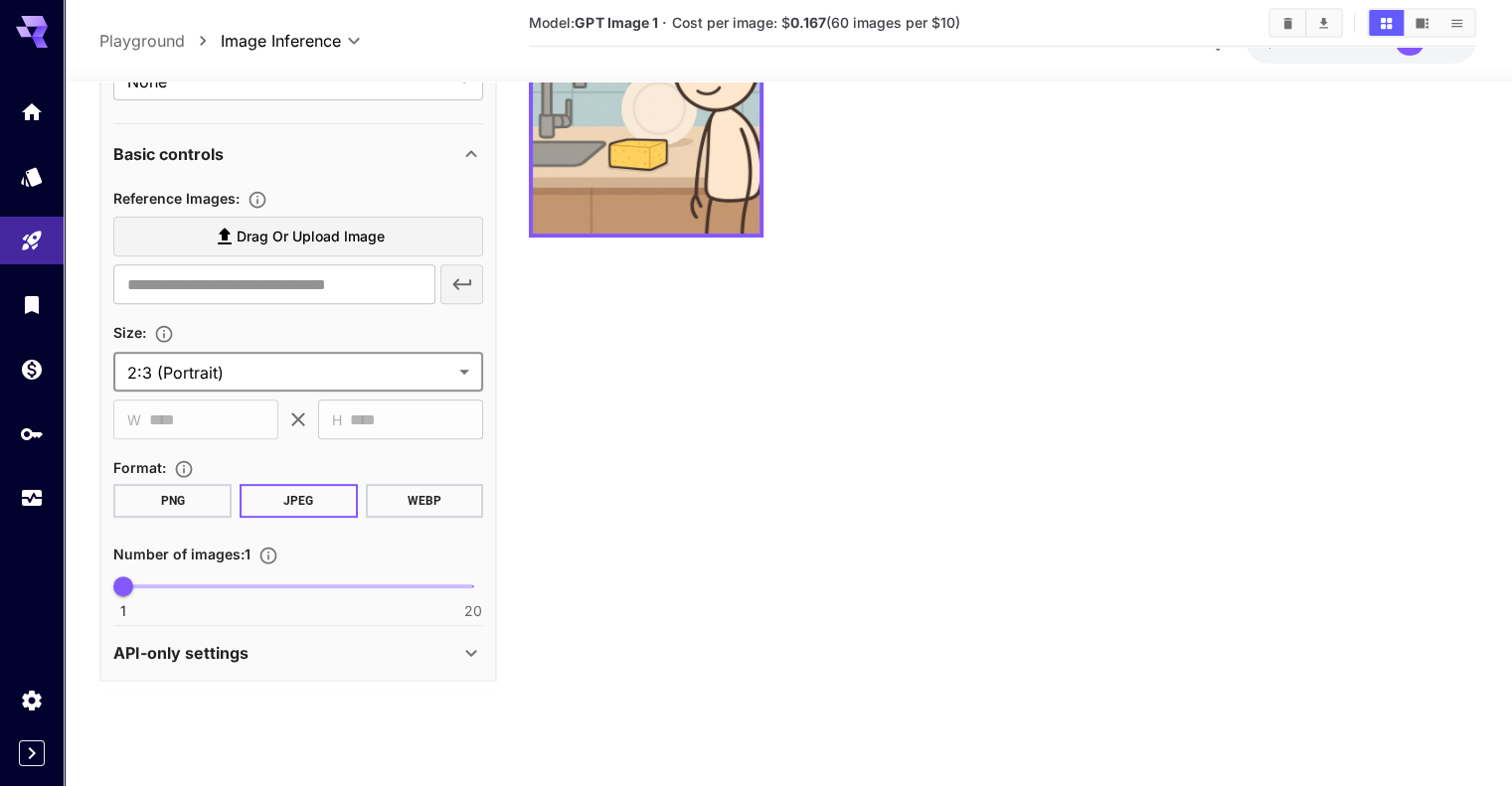 scroll, scrollTop: 599, scrollLeft: 0, axis: vertical 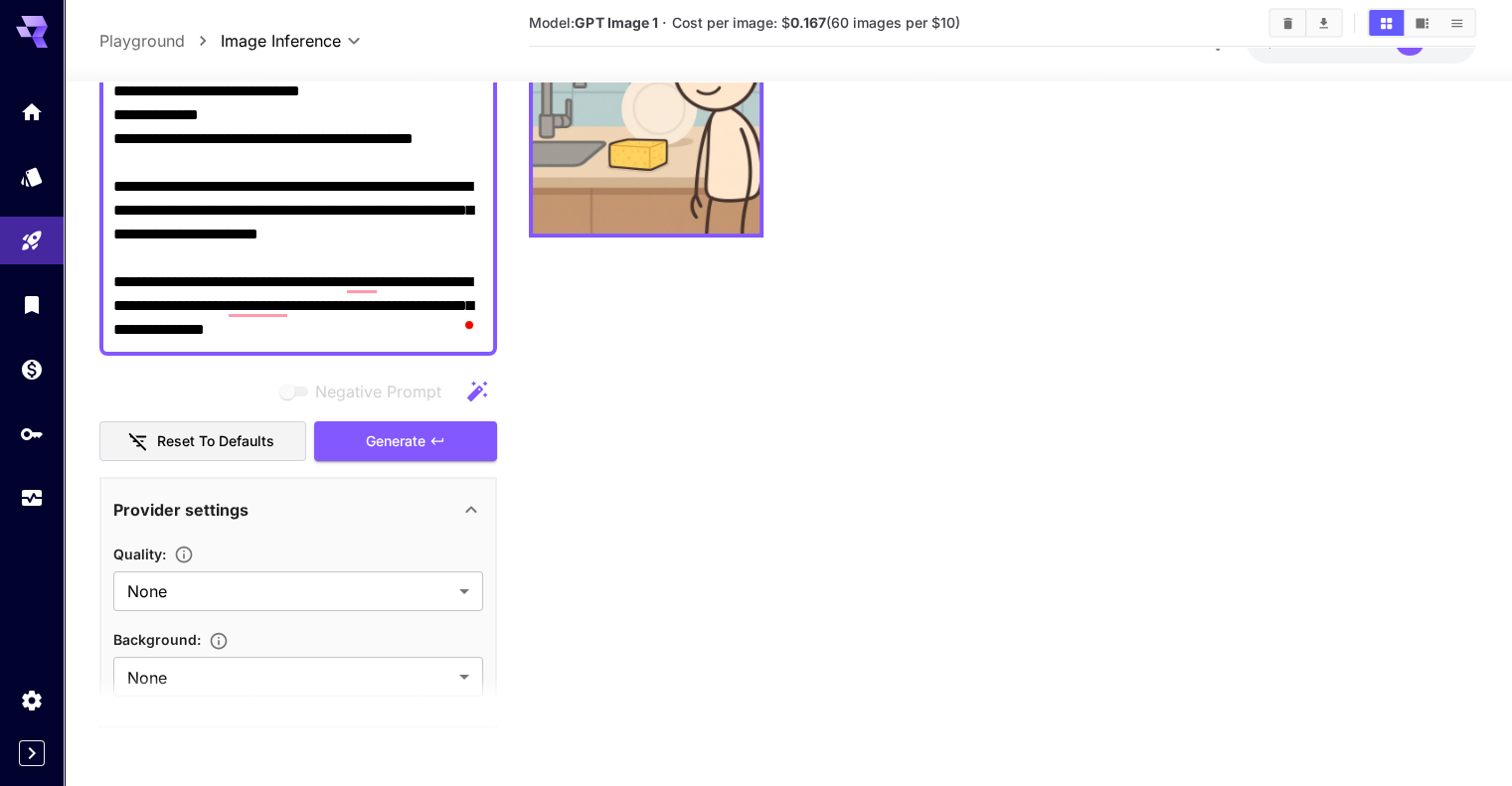 click on "**********" at bounding box center [298, 210] 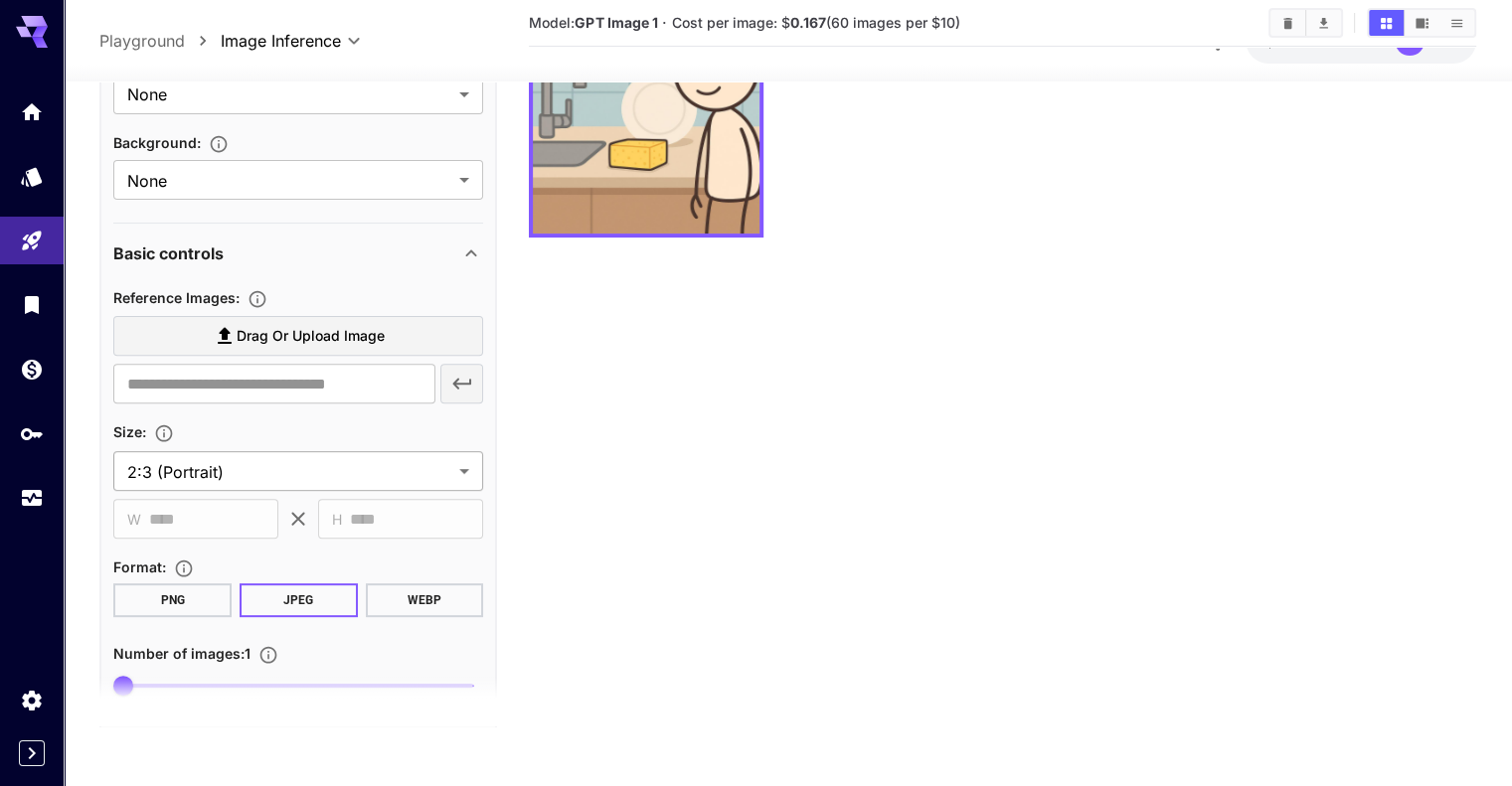 scroll, scrollTop: 756, scrollLeft: 0, axis: vertical 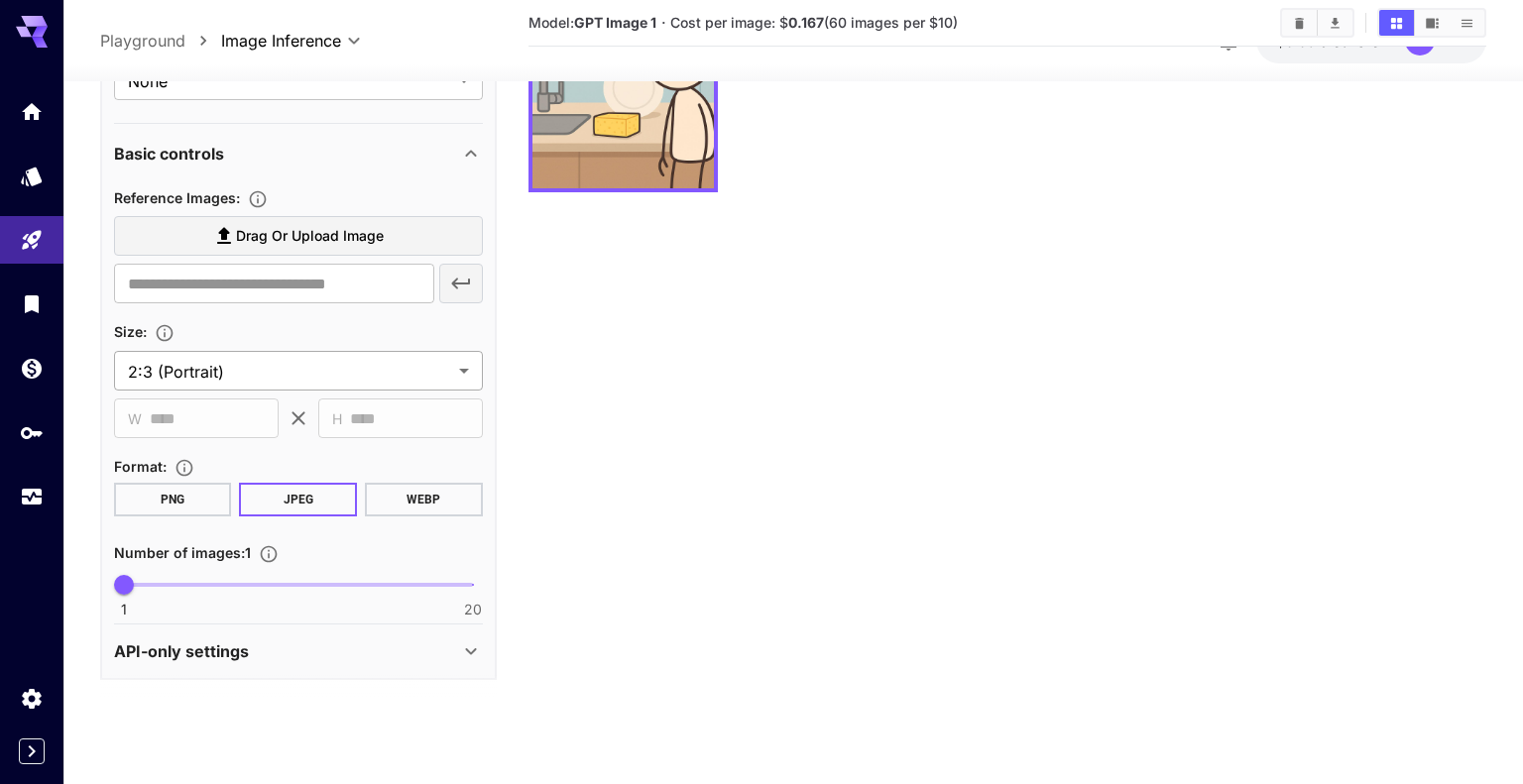click on "**********" at bounding box center (762, 313) 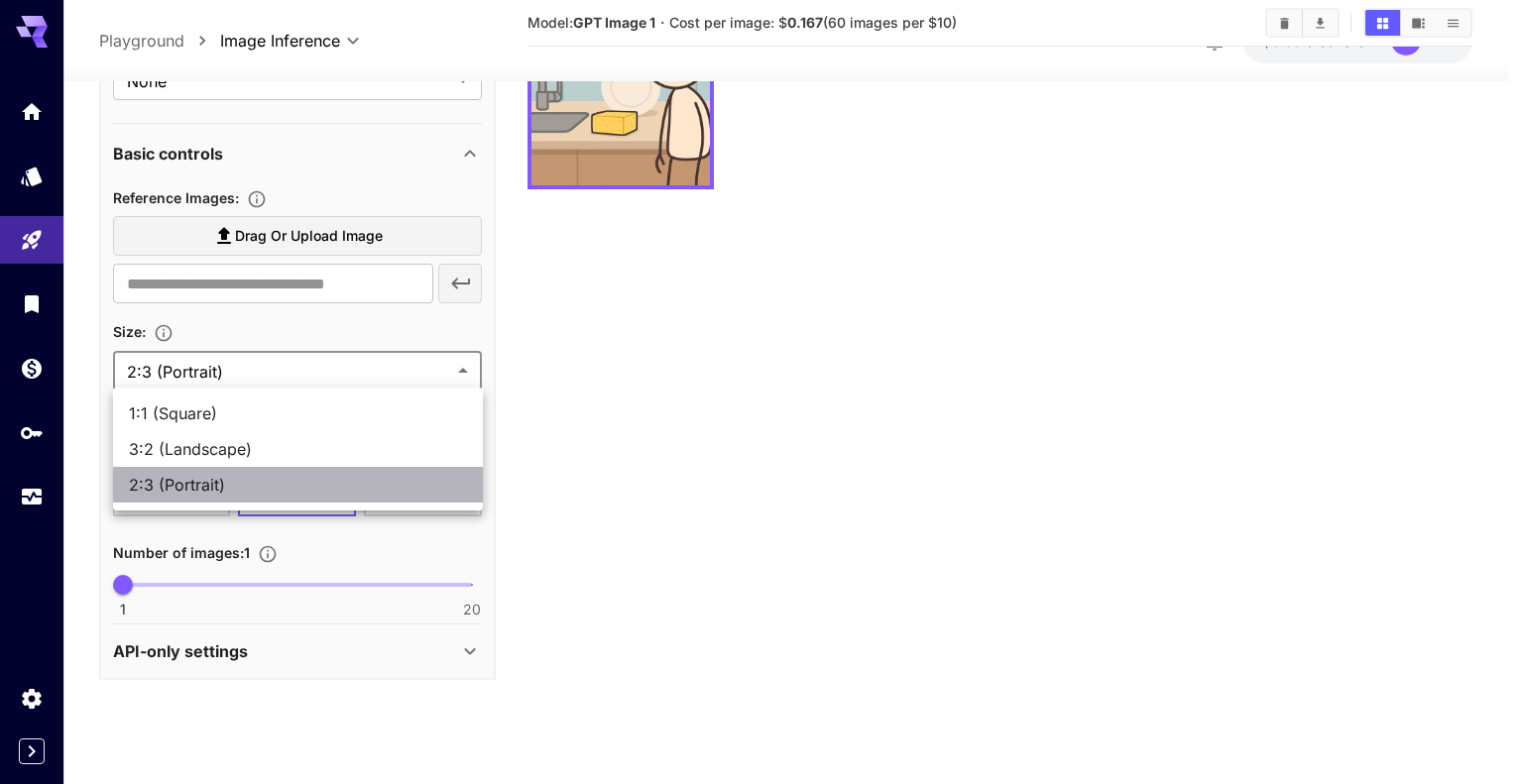 click on "2:3 (Portrait)" at bounding box center [297, 485] 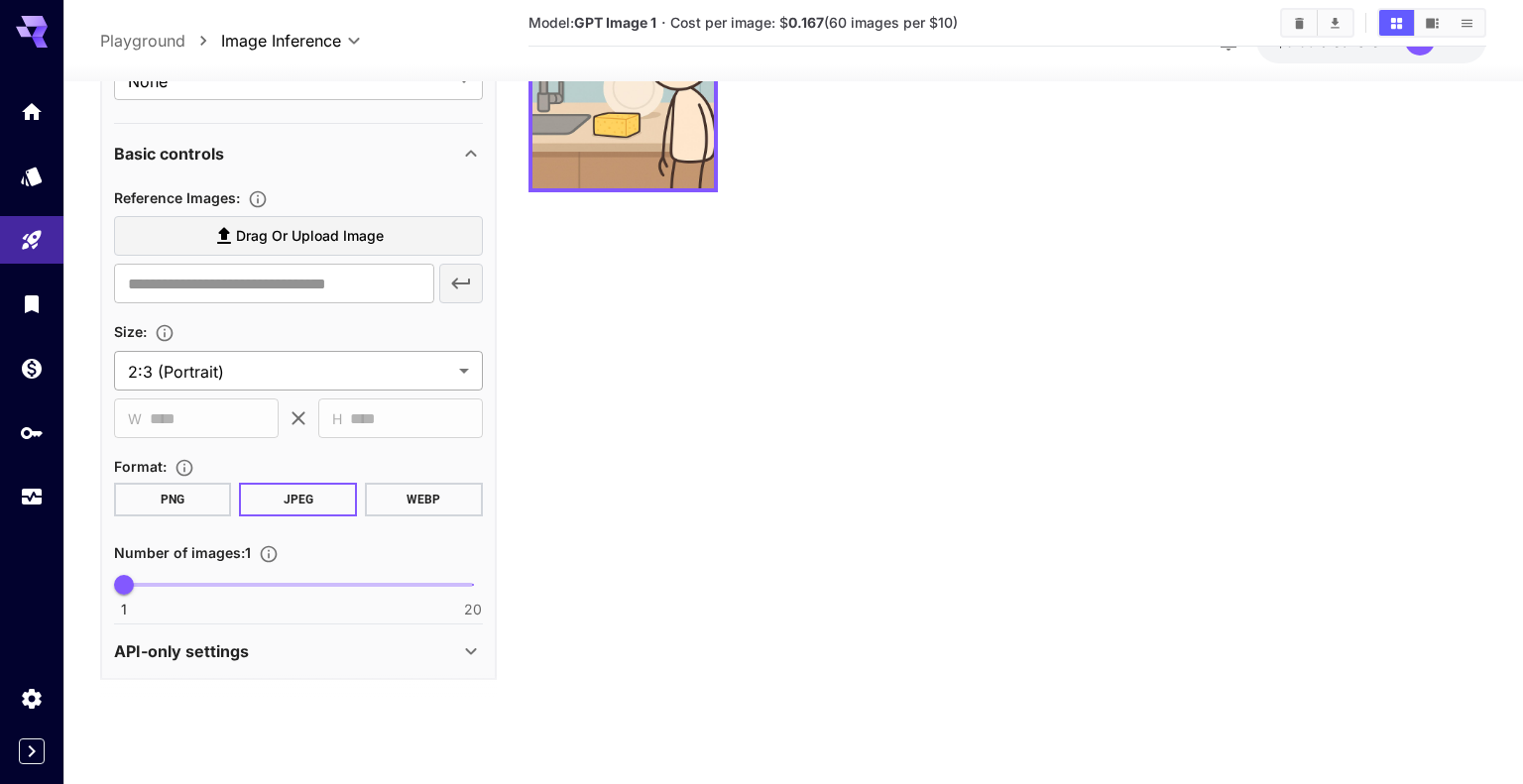 click on "**********" at bounding box center (762, 313) 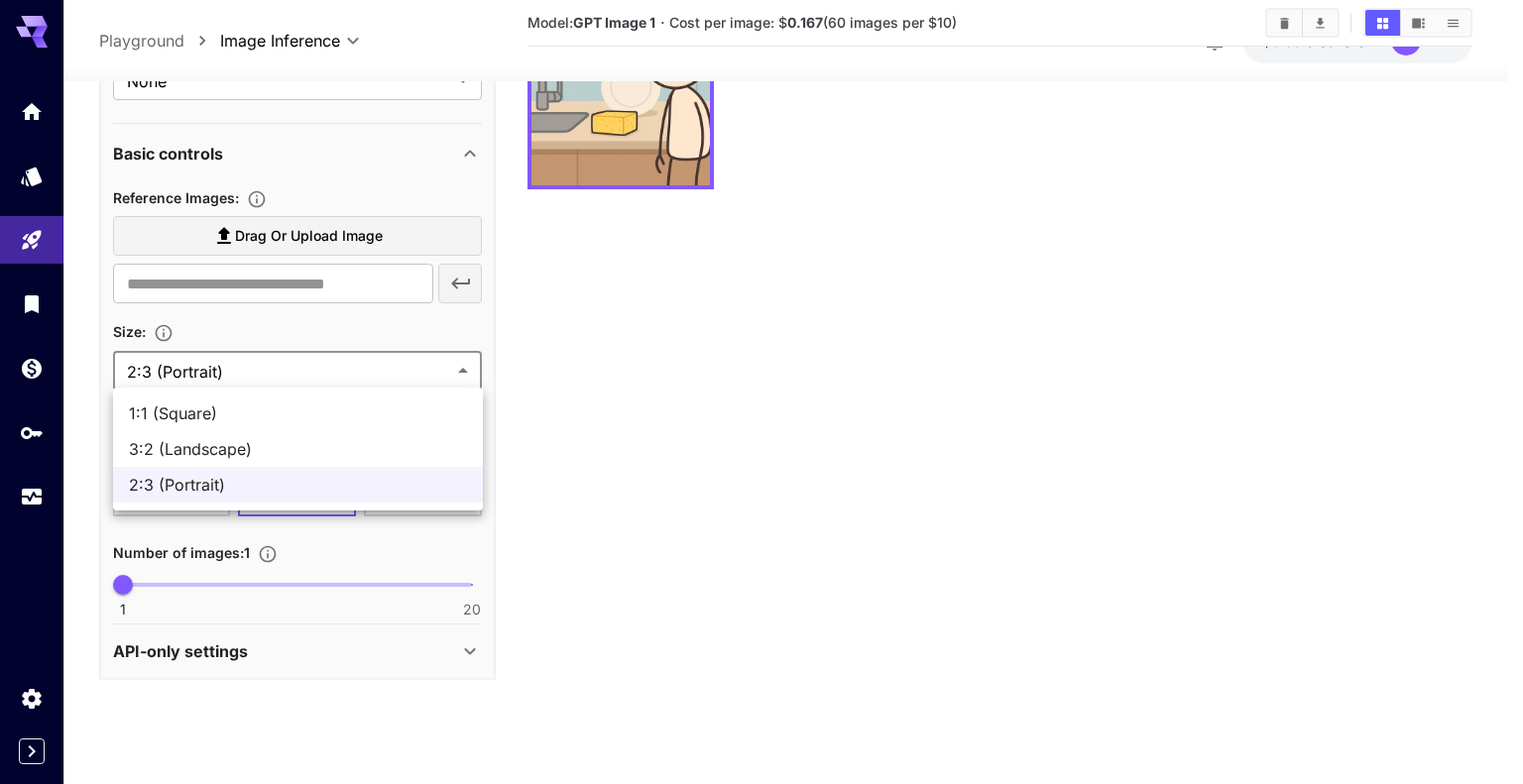 click on "1:1 (Square)" at bounding box center [297, 413] 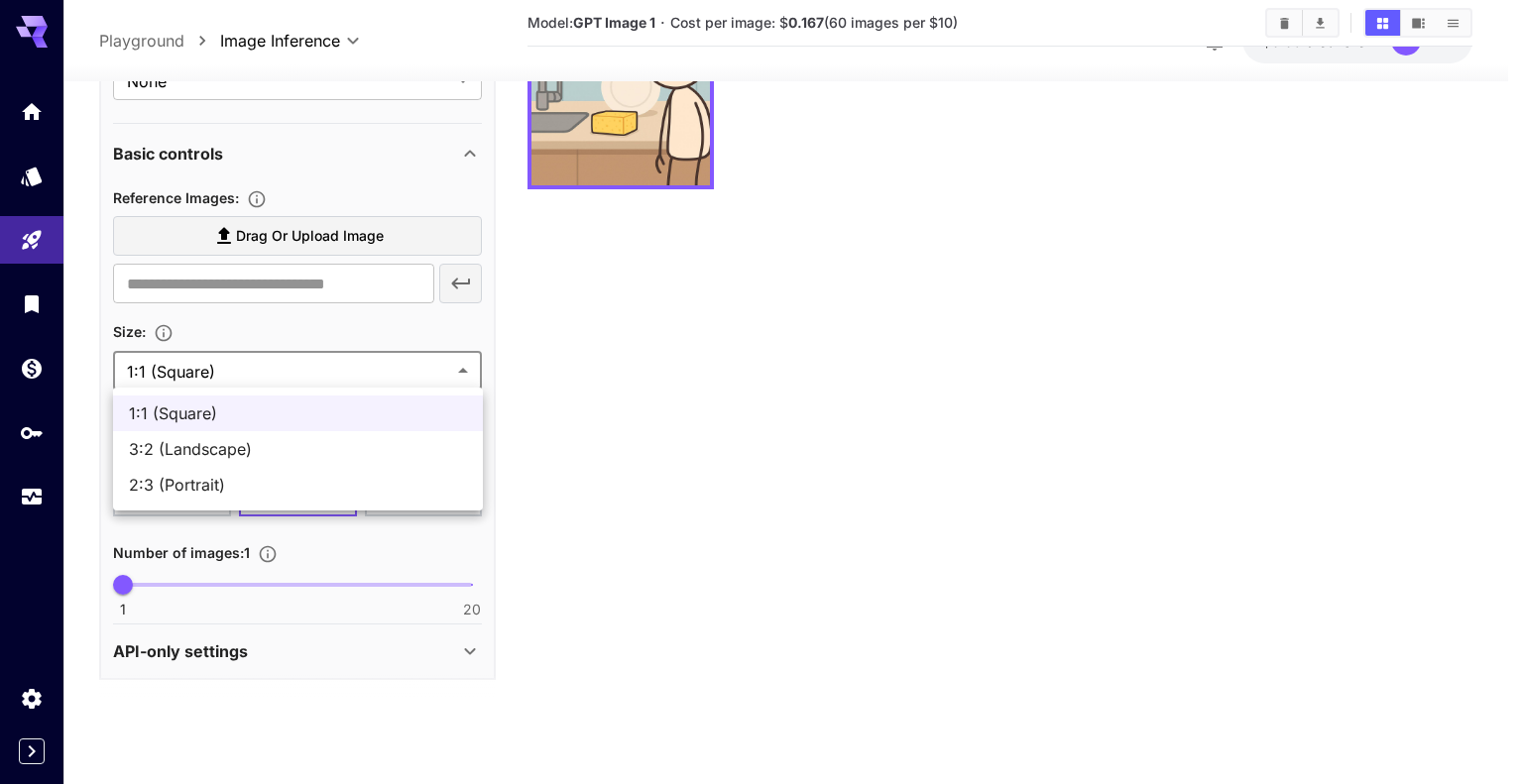 click on "**********" at bounding box center [762, 313] 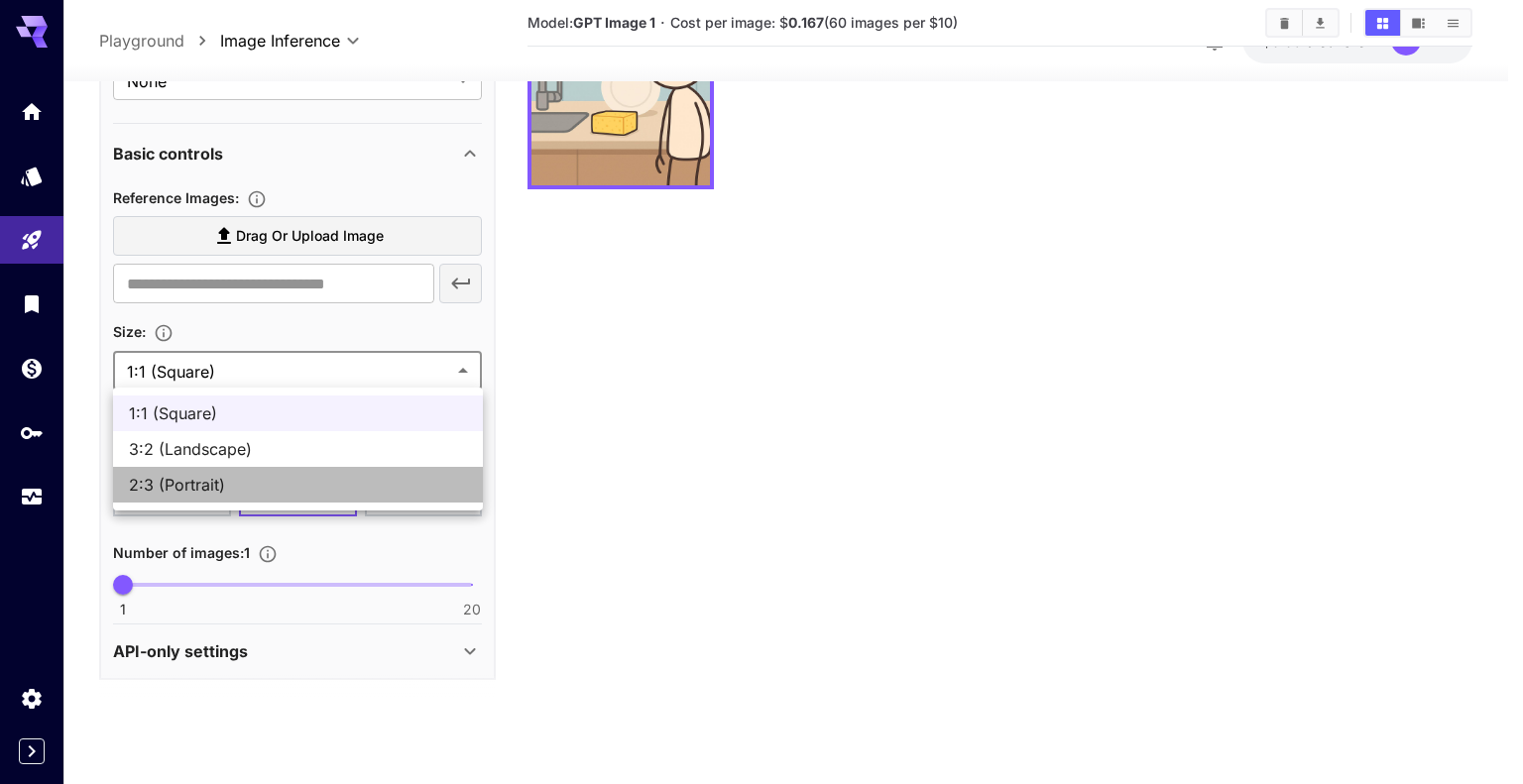 click on "2:3 (Portrait)" at bounding box center (297, 485) 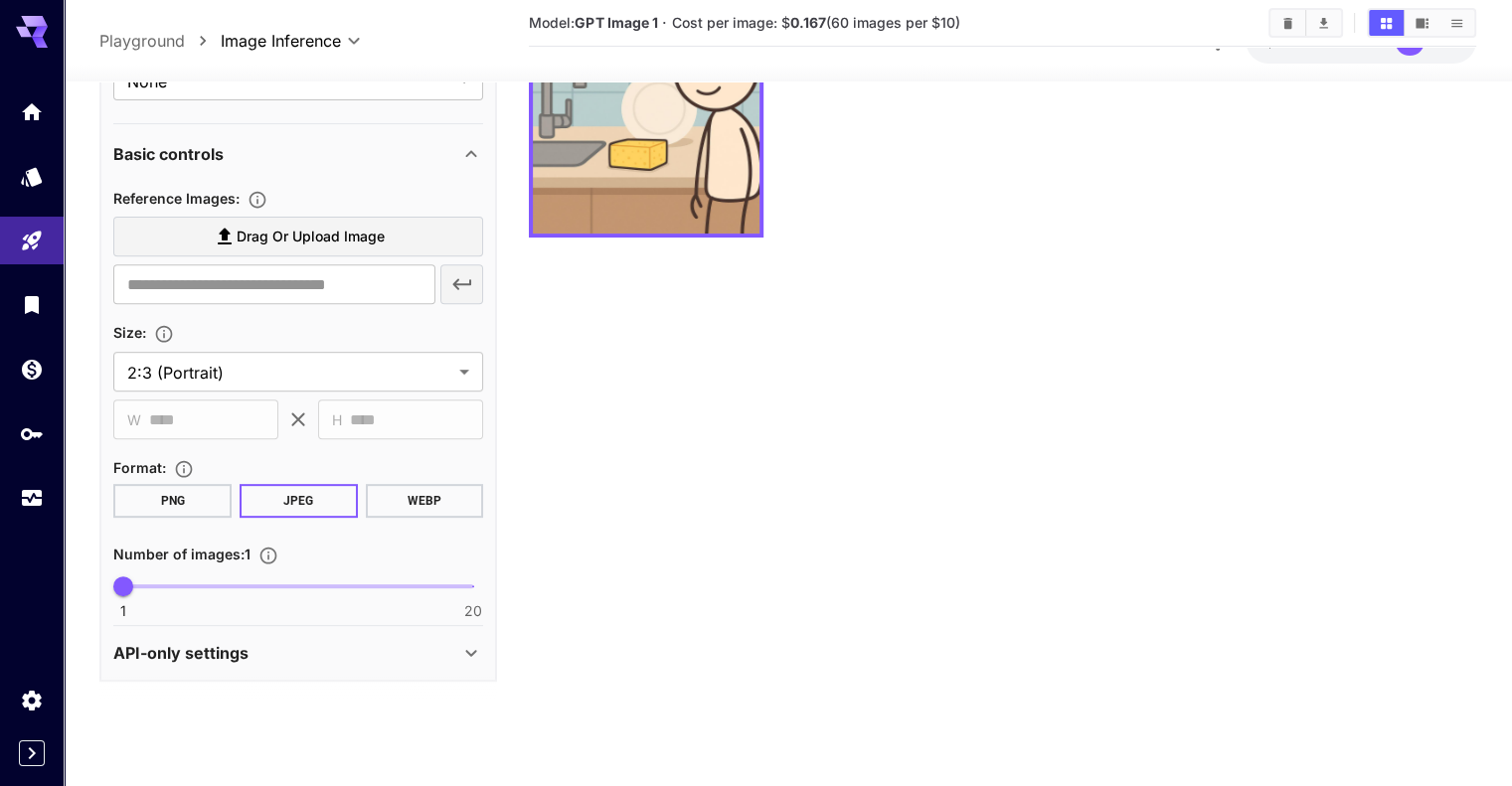 click on "Reference Images :" at bounding box center (176, 198) 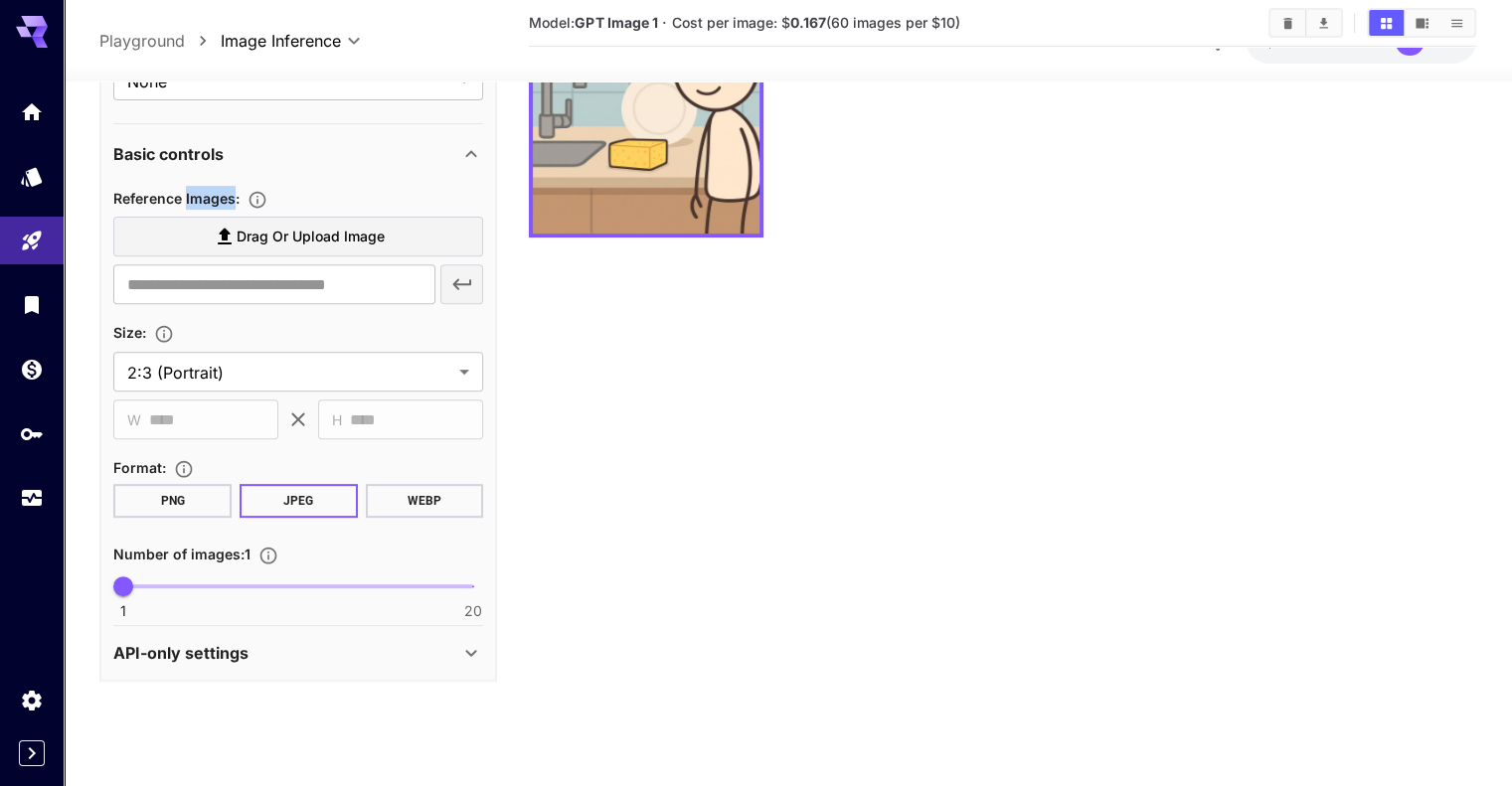 click on "Reference Images :" at bounding box center (176, 198) 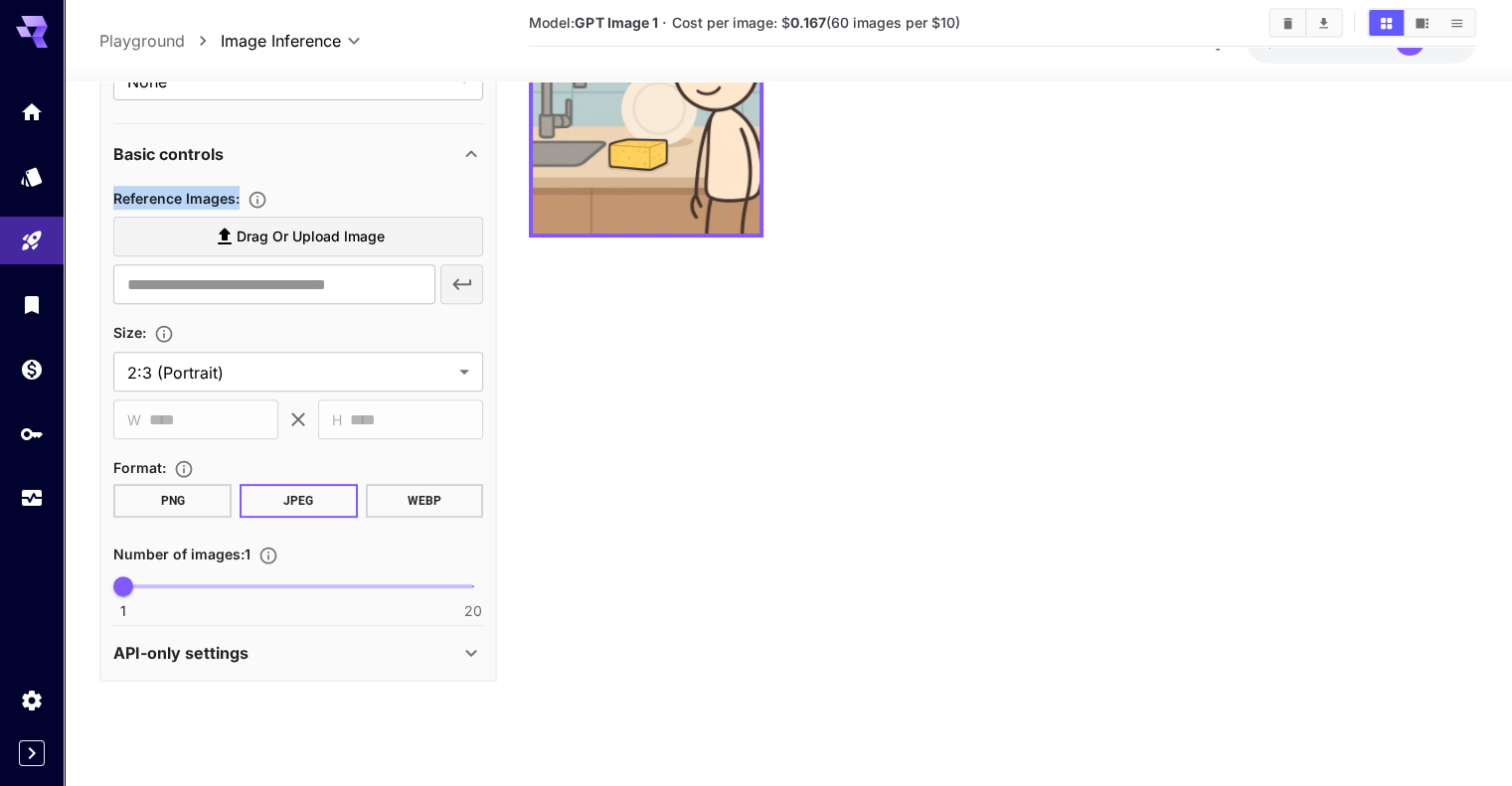 click on "Reference Images :" at bounding box center [176, 198] 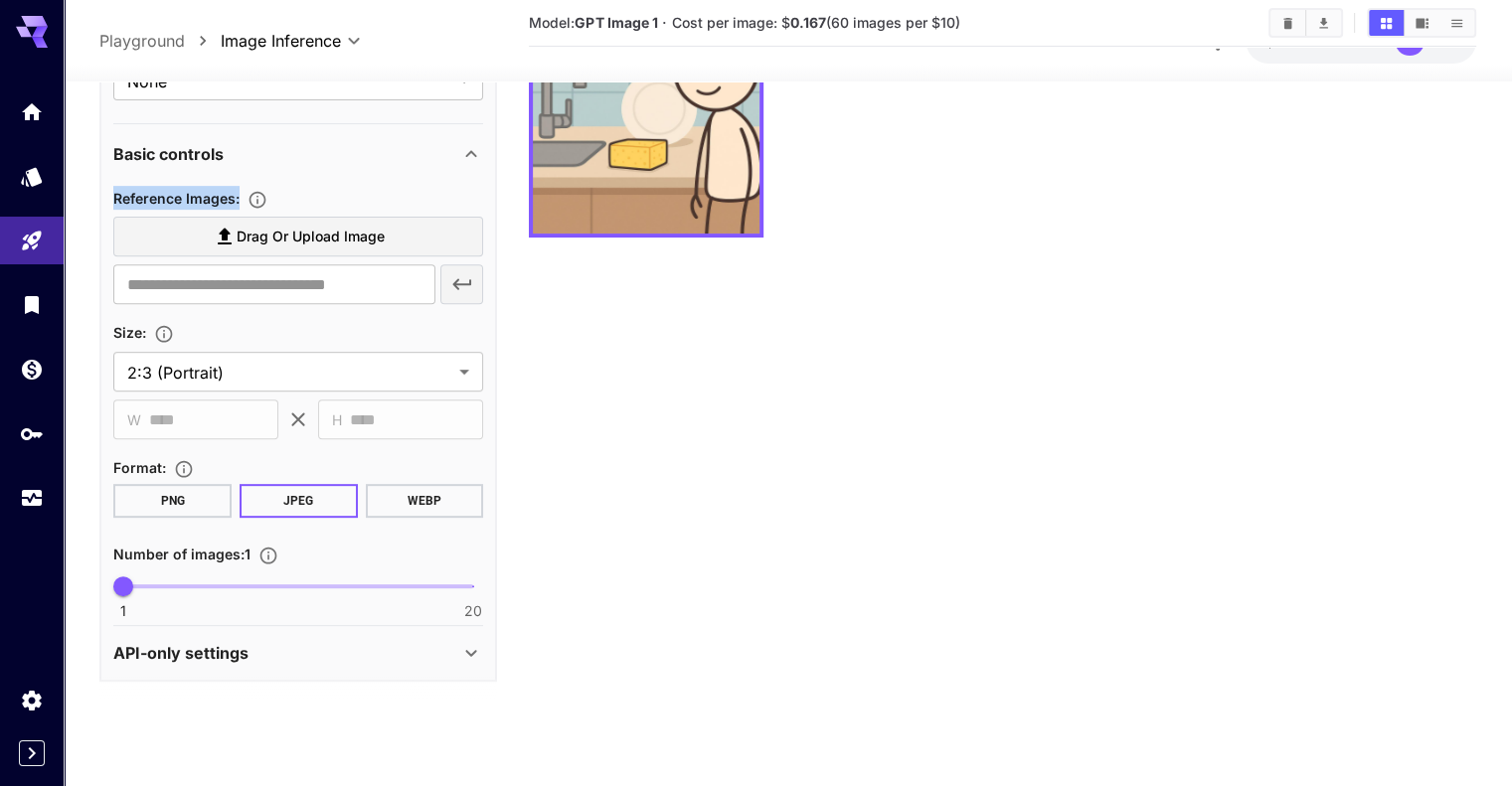 scroll, scrollTop: 756, scrollLeft: 0, axis: vertical 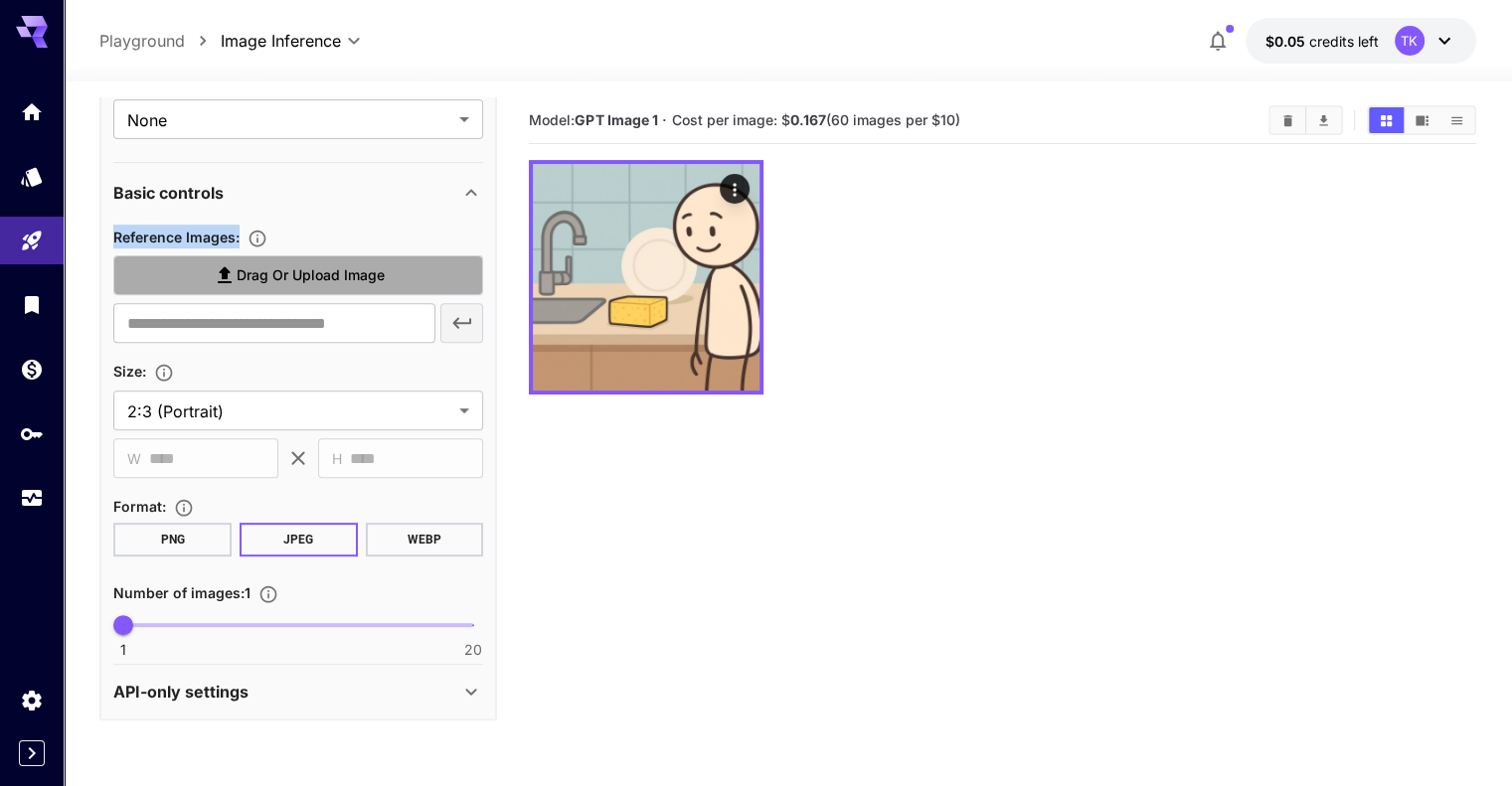 click on "Drag or upload image" at bounding box center (310, 275) 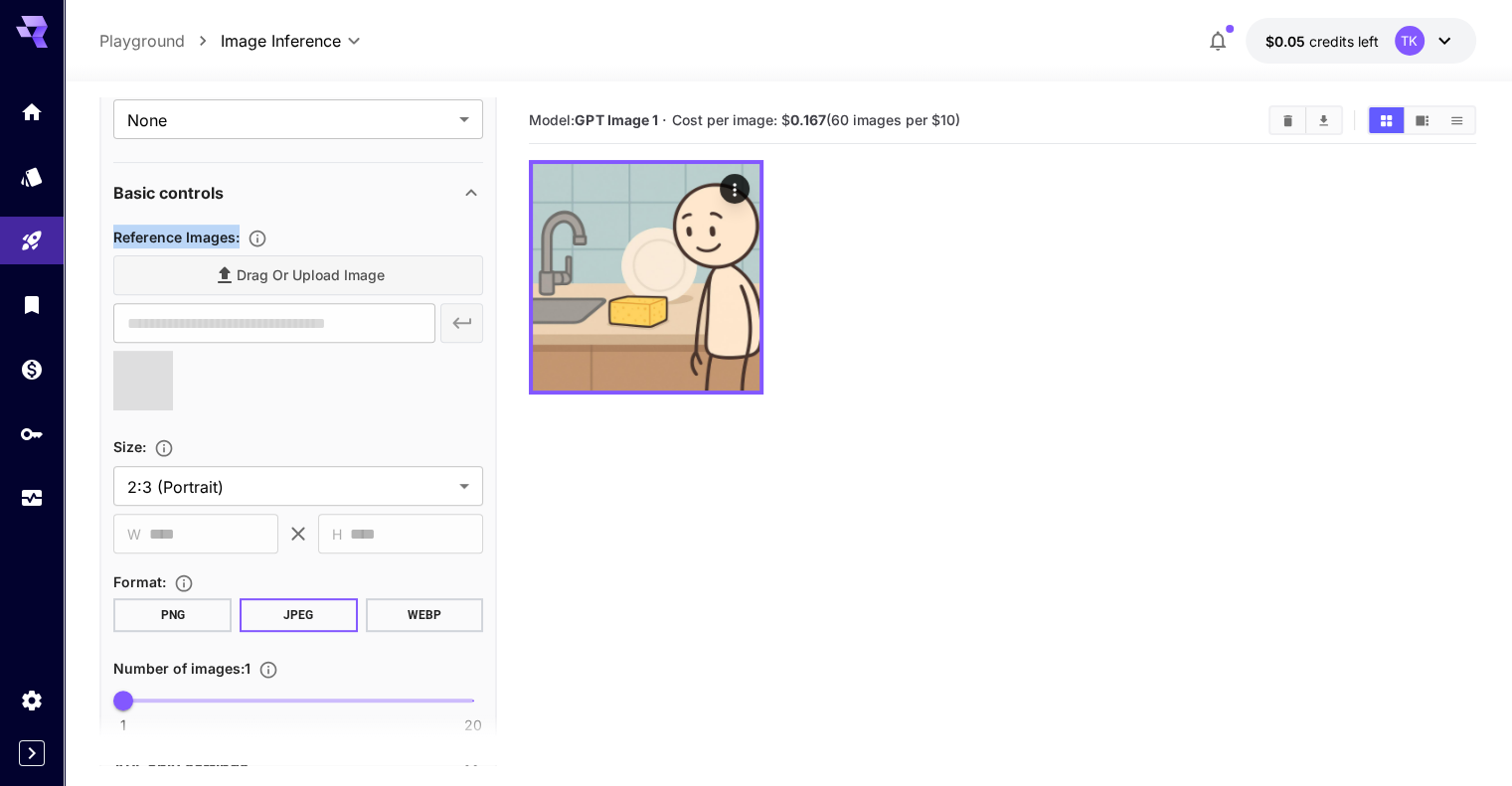 type on "**********" 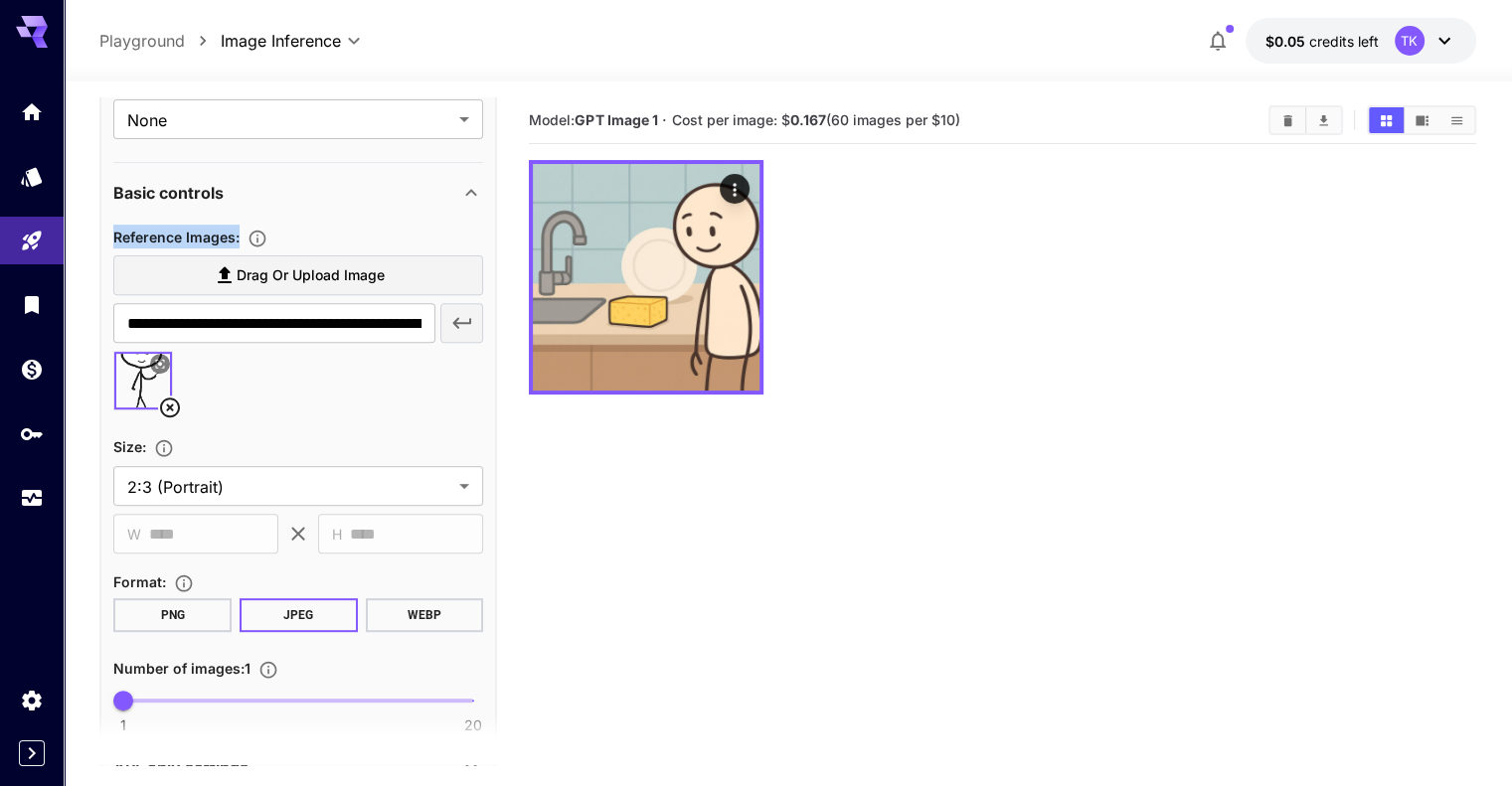 click on "Drag or upload image" at bounding box center (310, 275) 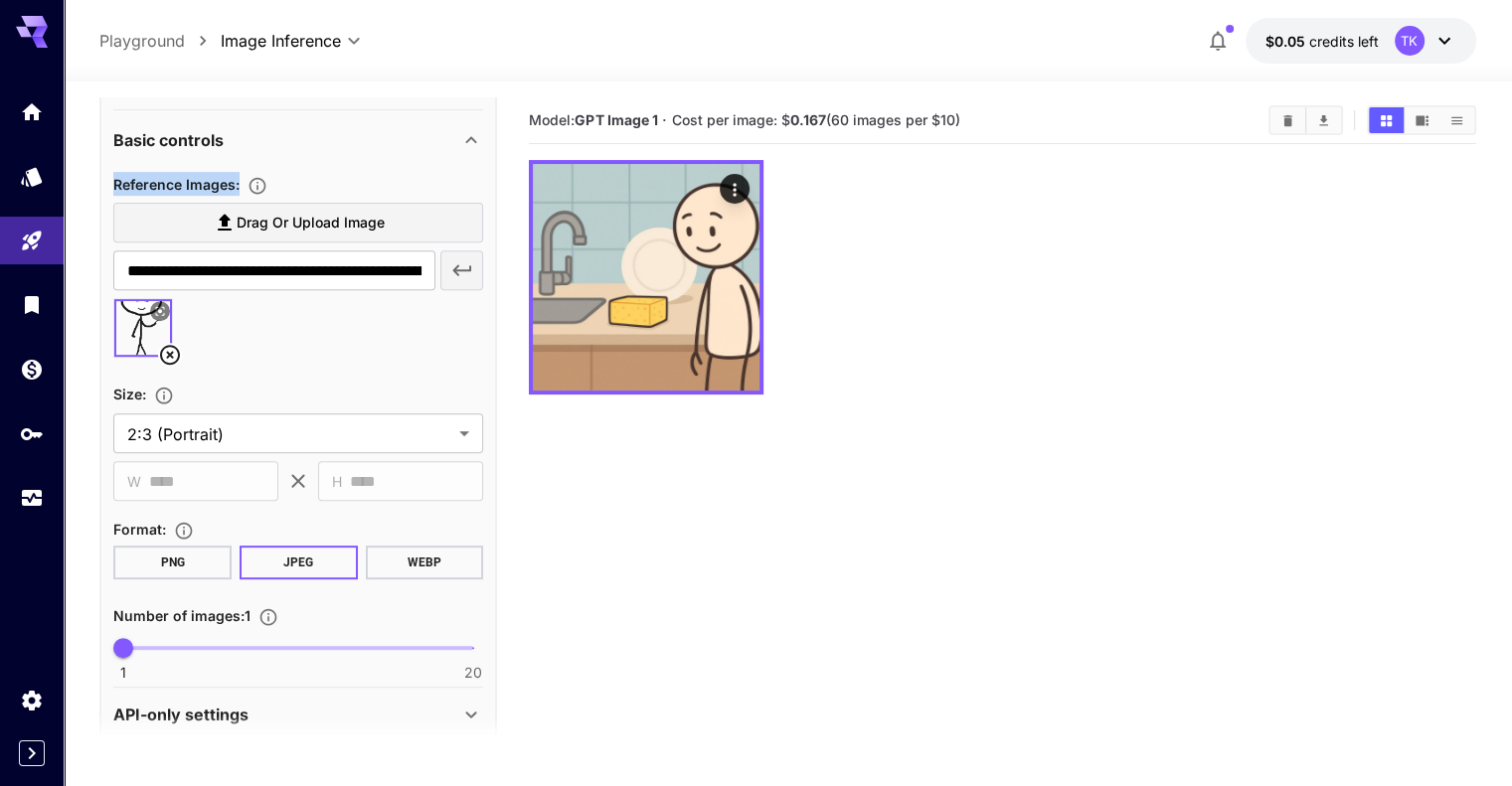 scroll, scrollTop: 832, scrollLeft: 0, axis: vertical 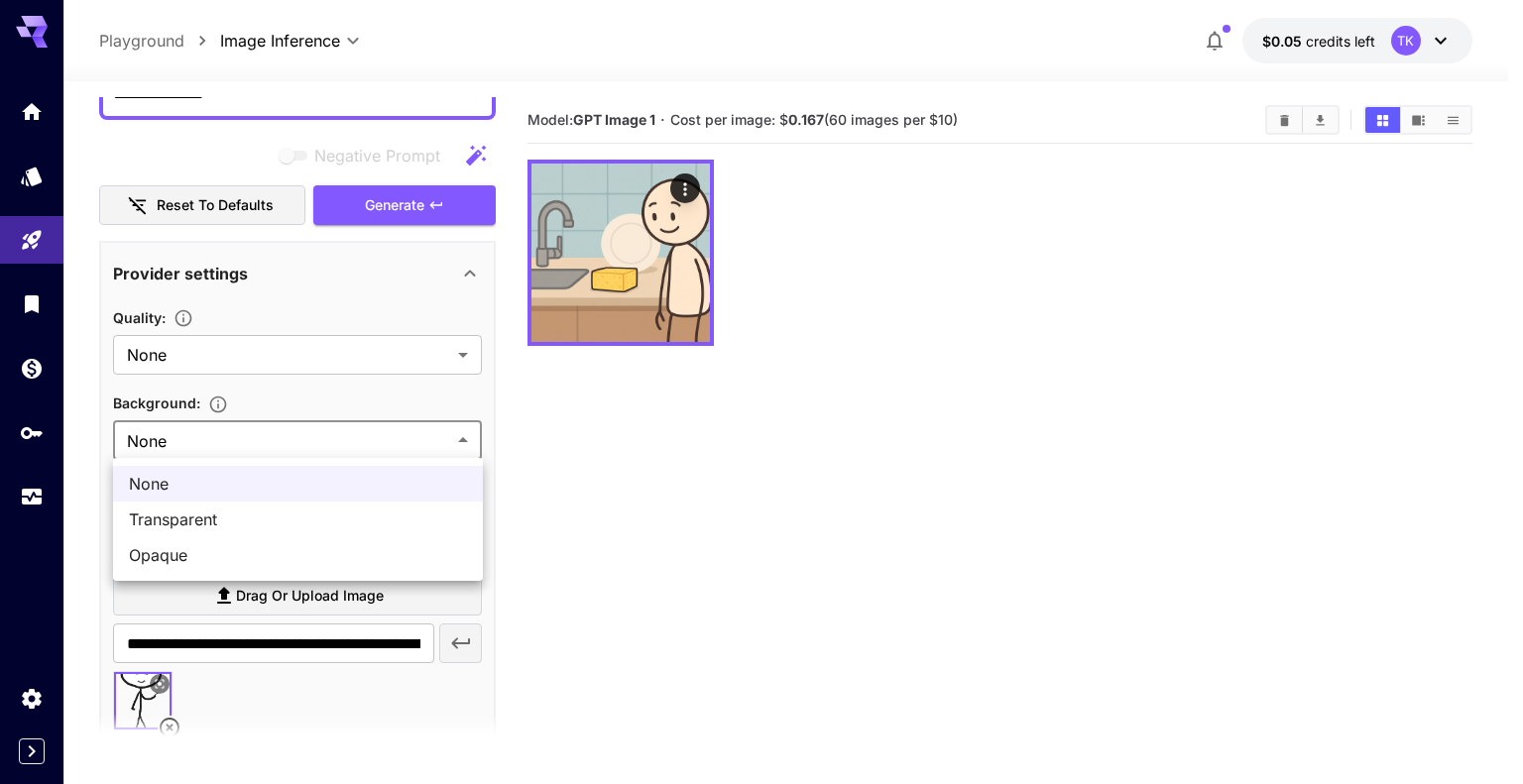 click on "**********" at bounding box center (762, 470) 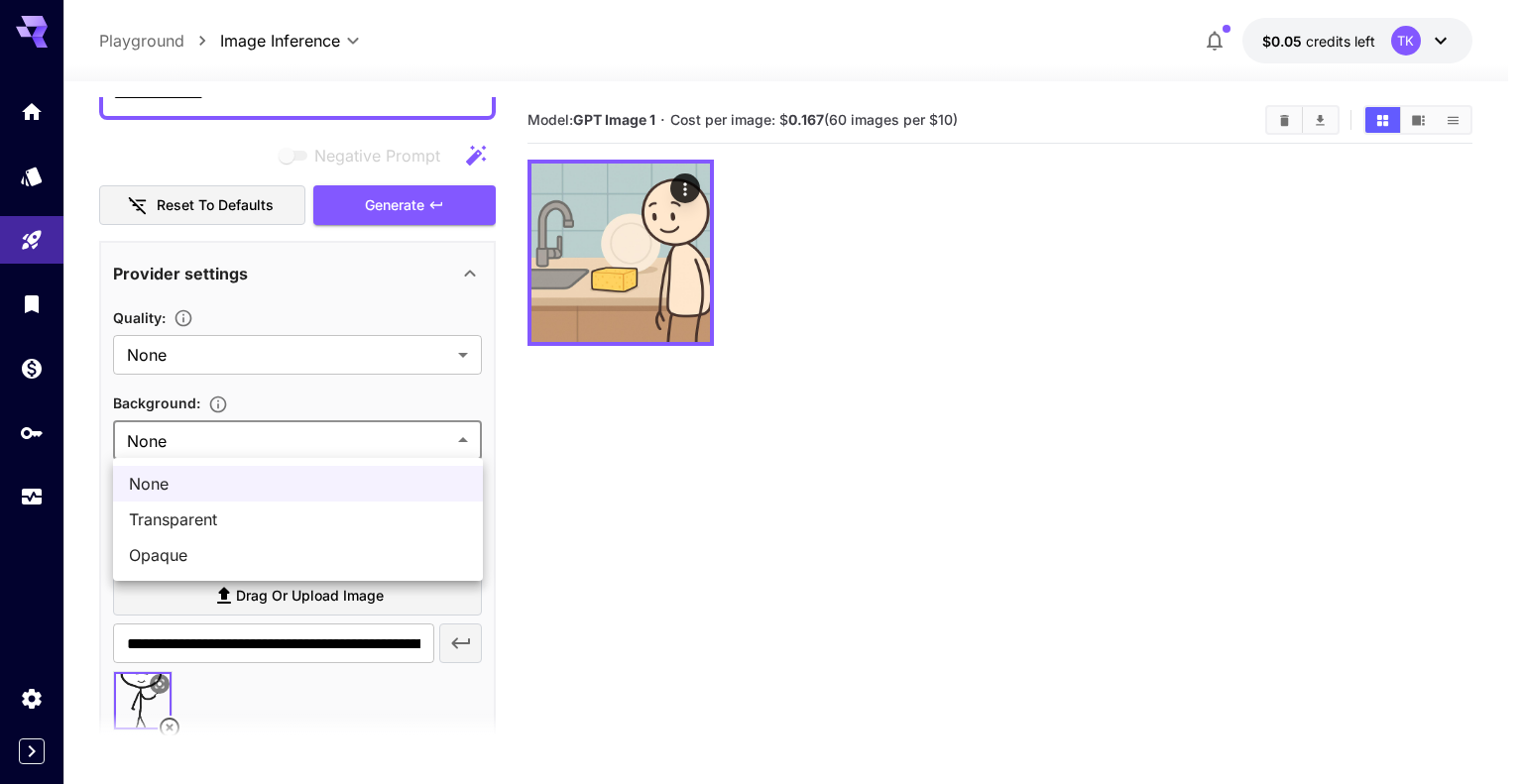 click at bounding box center (762, 392) 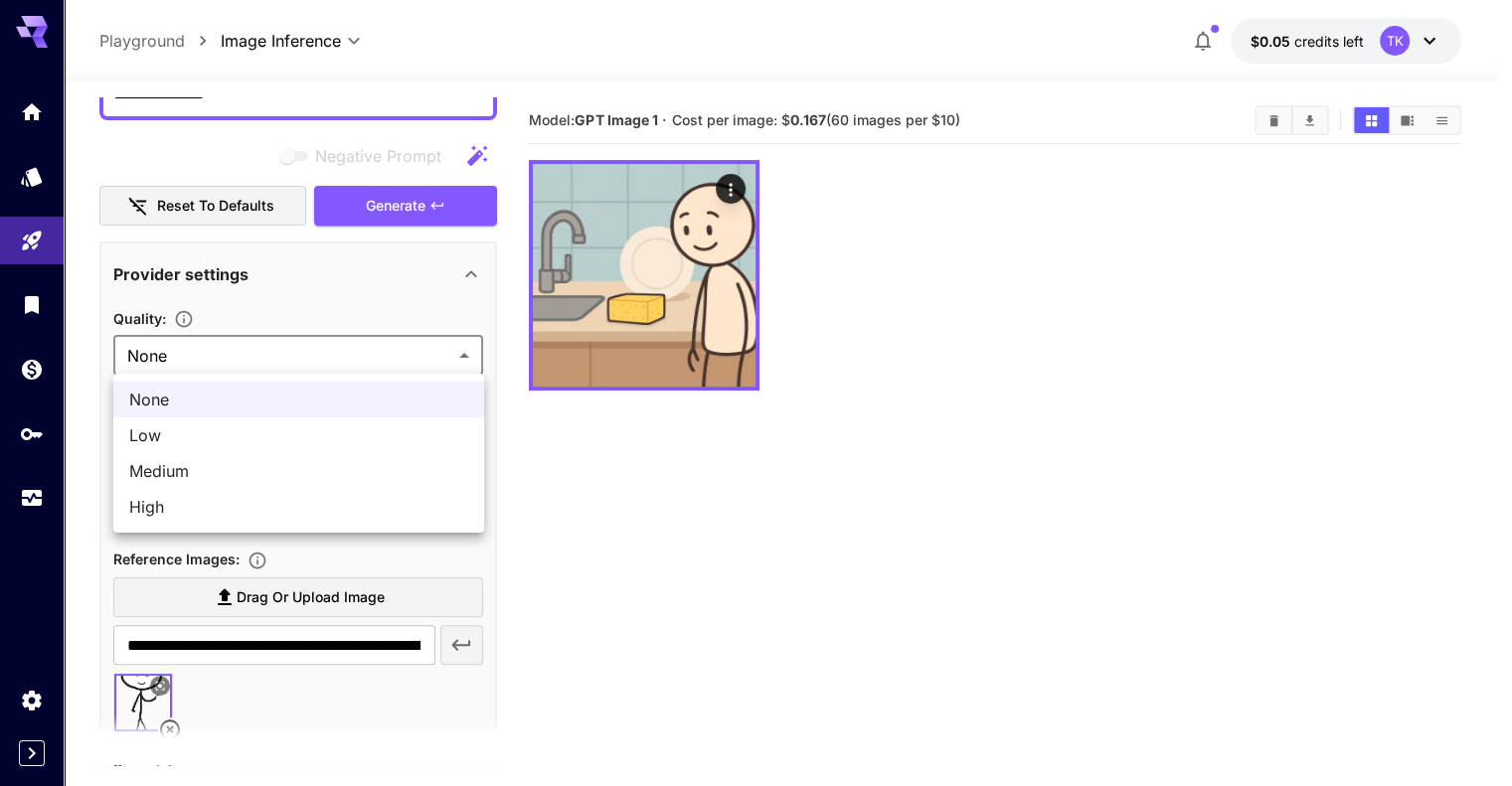 click on "**********" at bounding box center [756, 471] 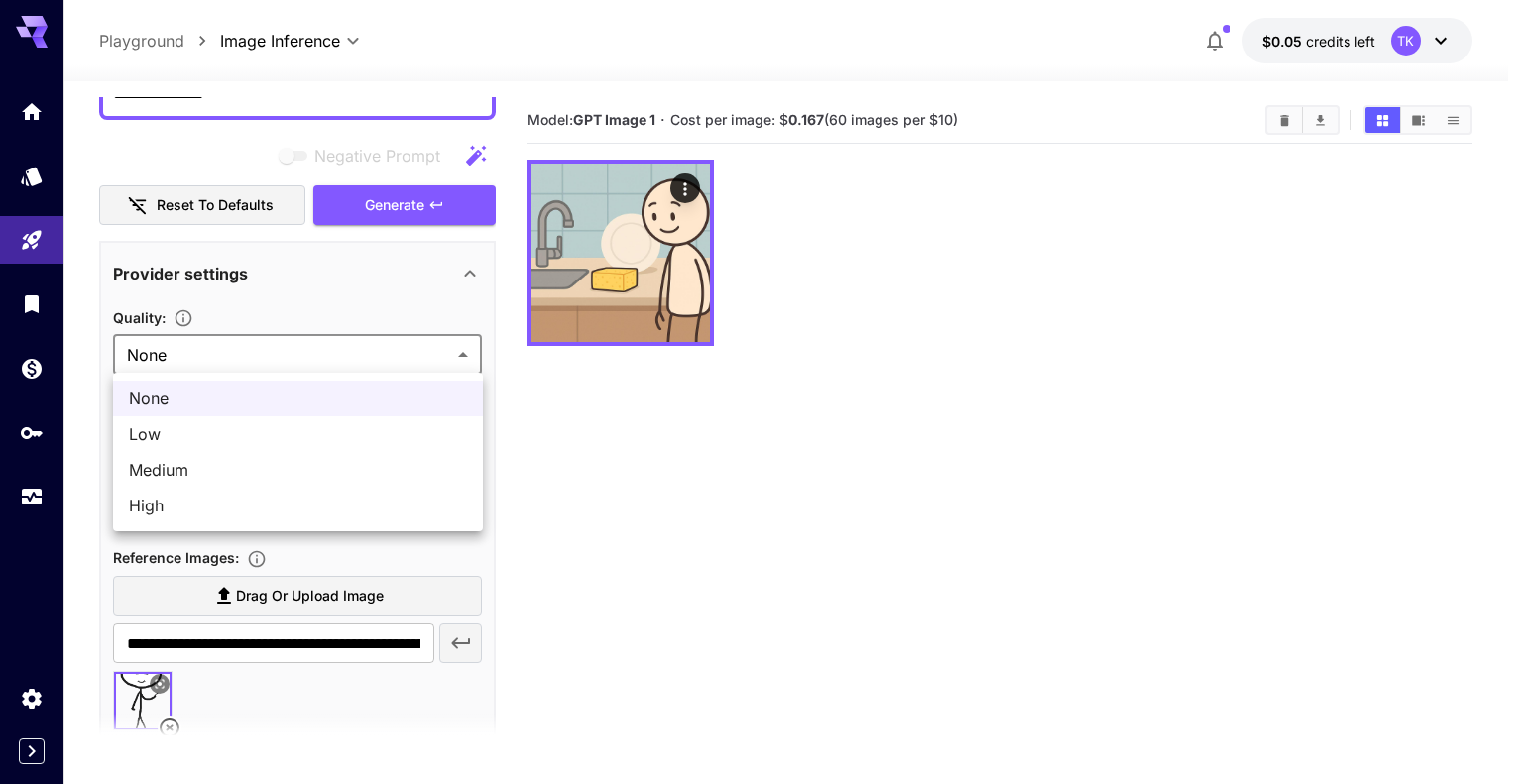 click at bounding box center (762, 392) 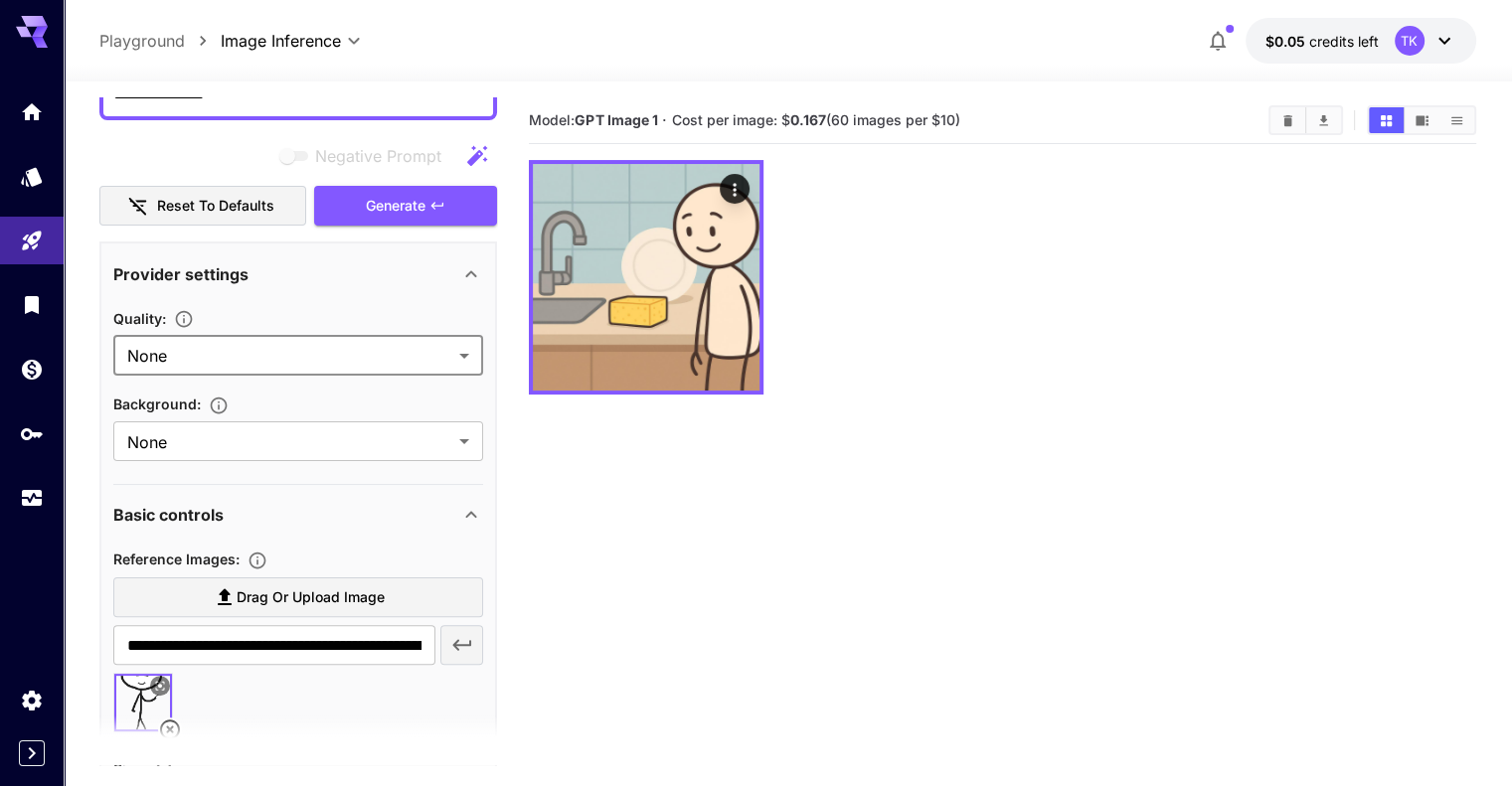 scroll, scrollTop: 278, scrollLeft: 0, axis: vertical 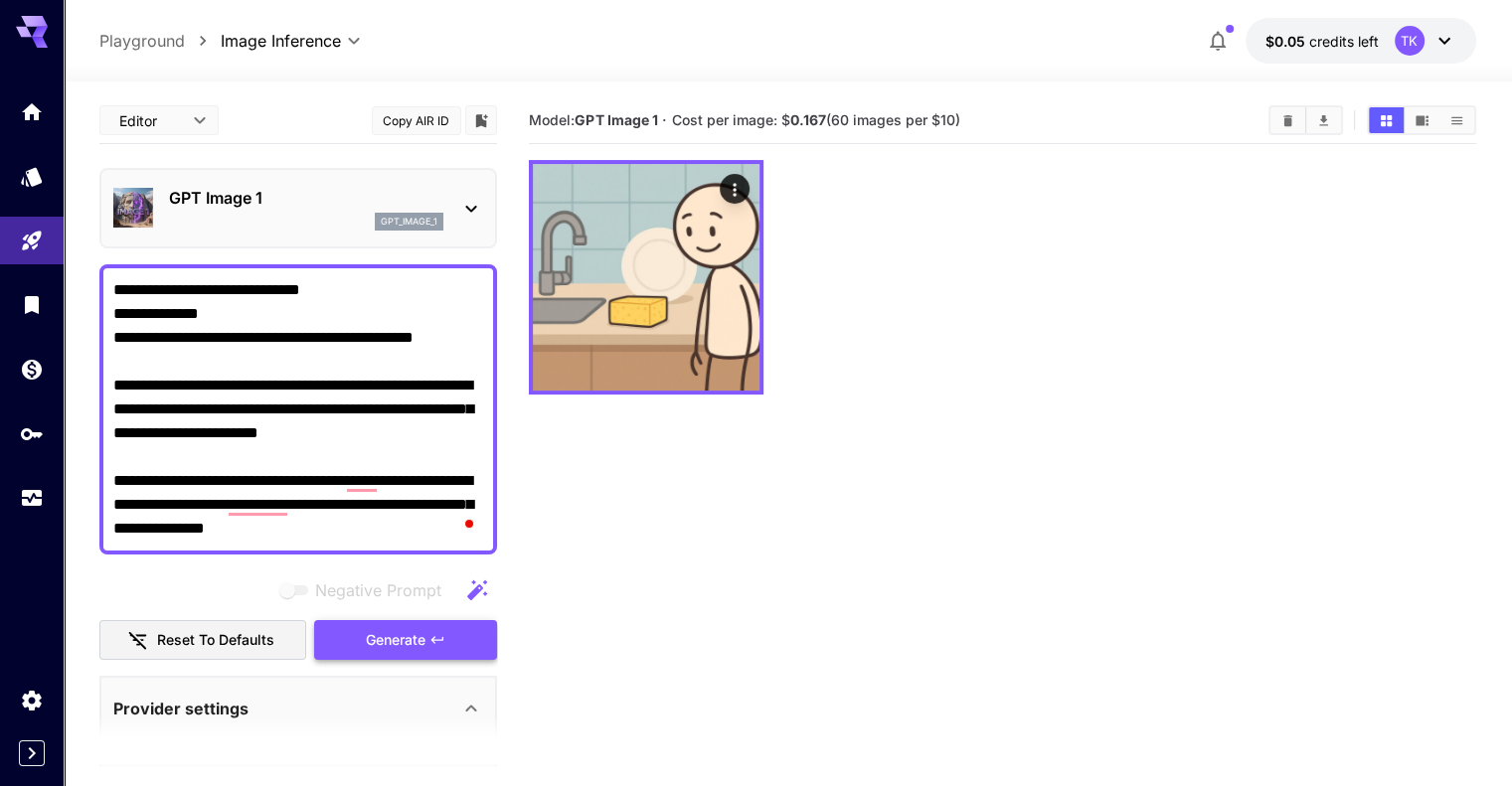click on "Generate" at bounding box center (396, 640) 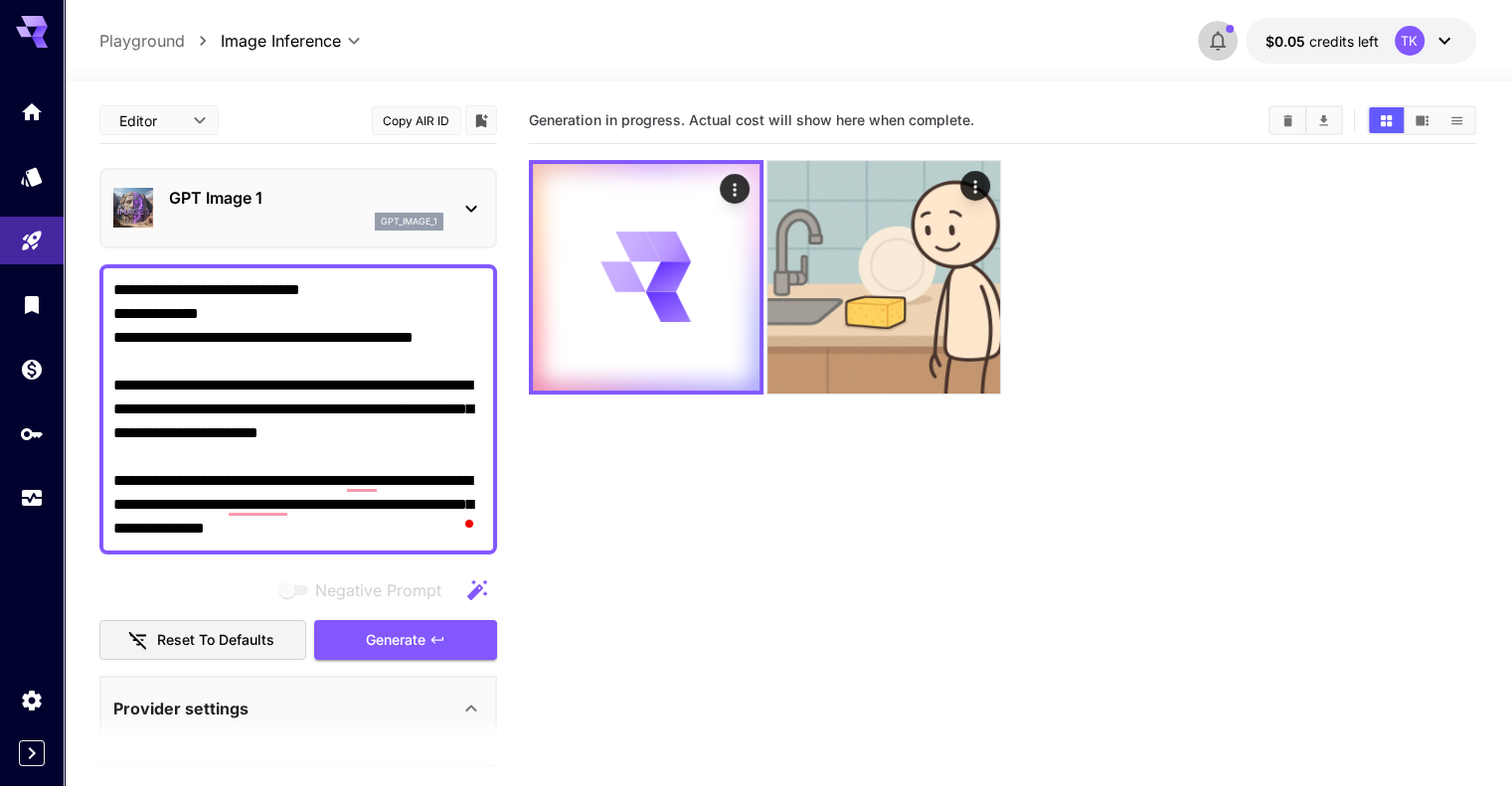 click 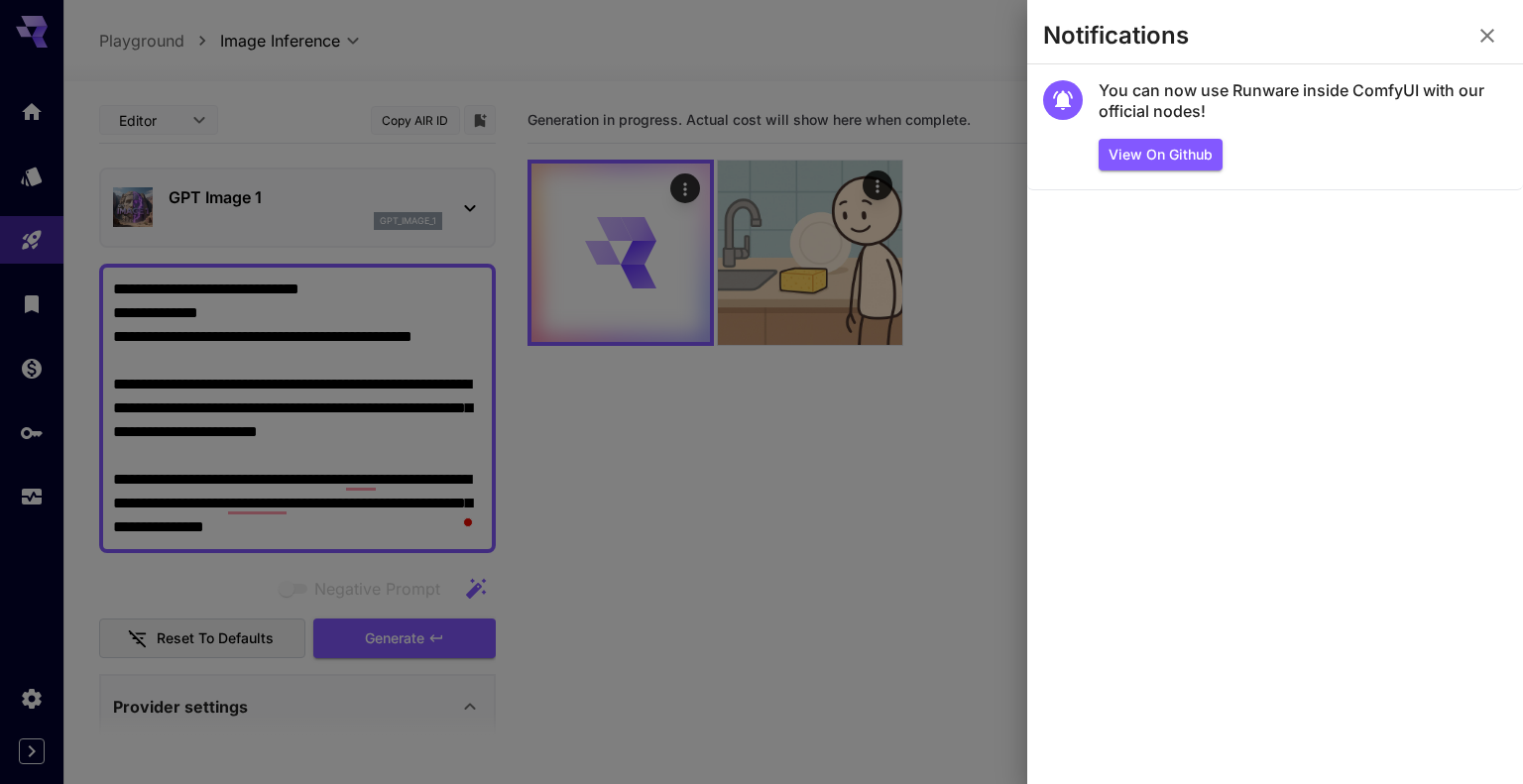click 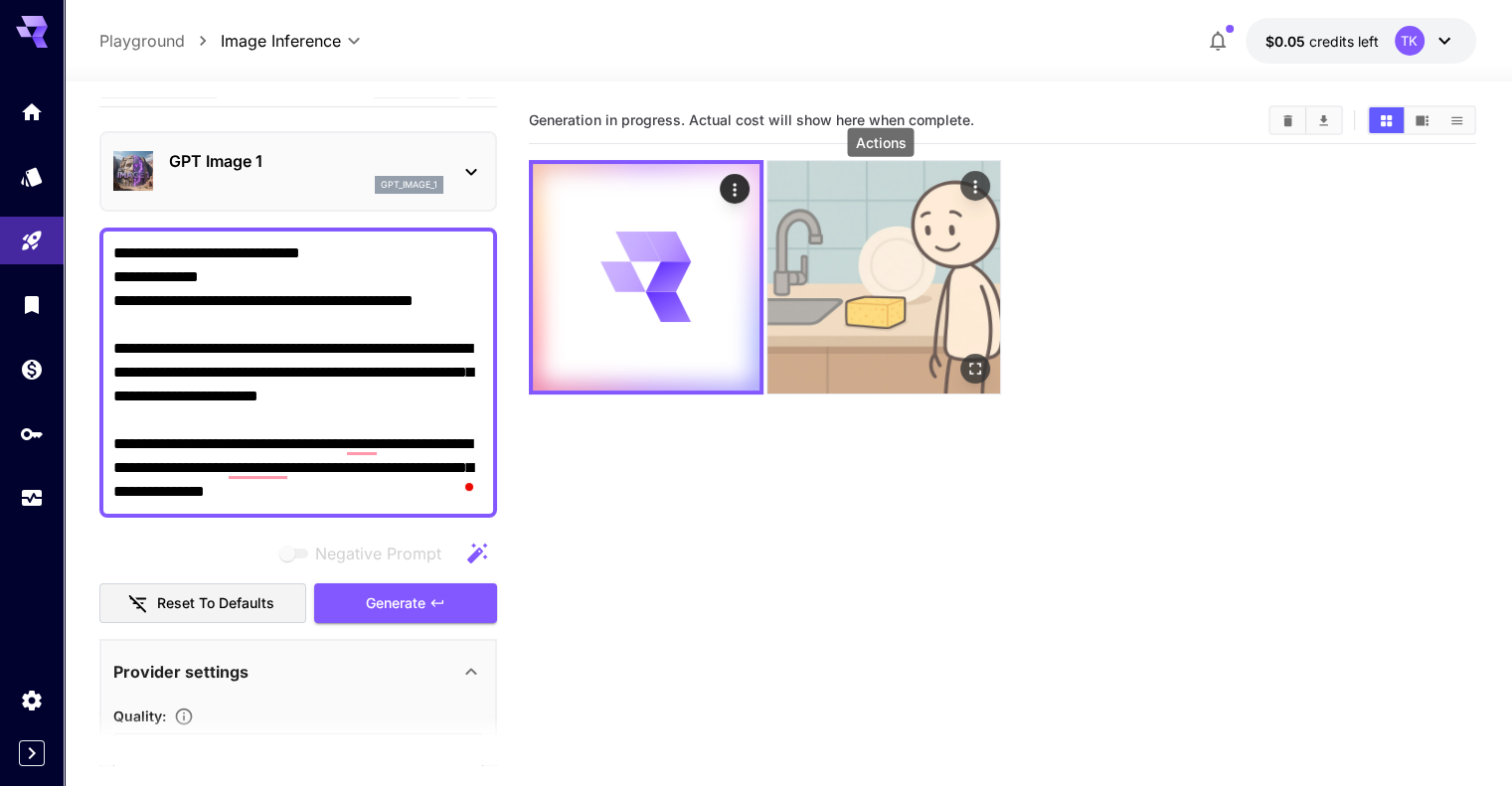 click 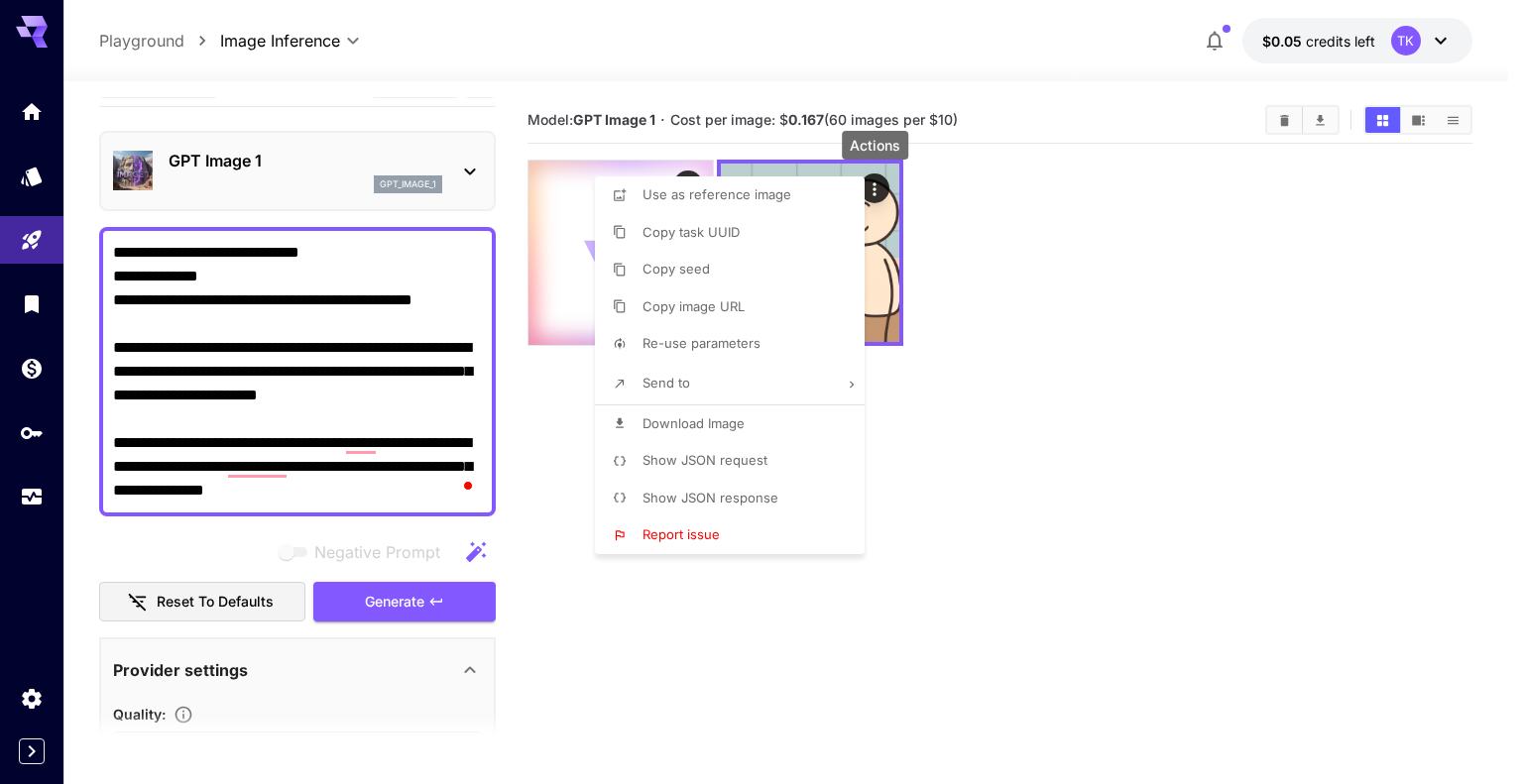 click at bounding box center (762, 392) 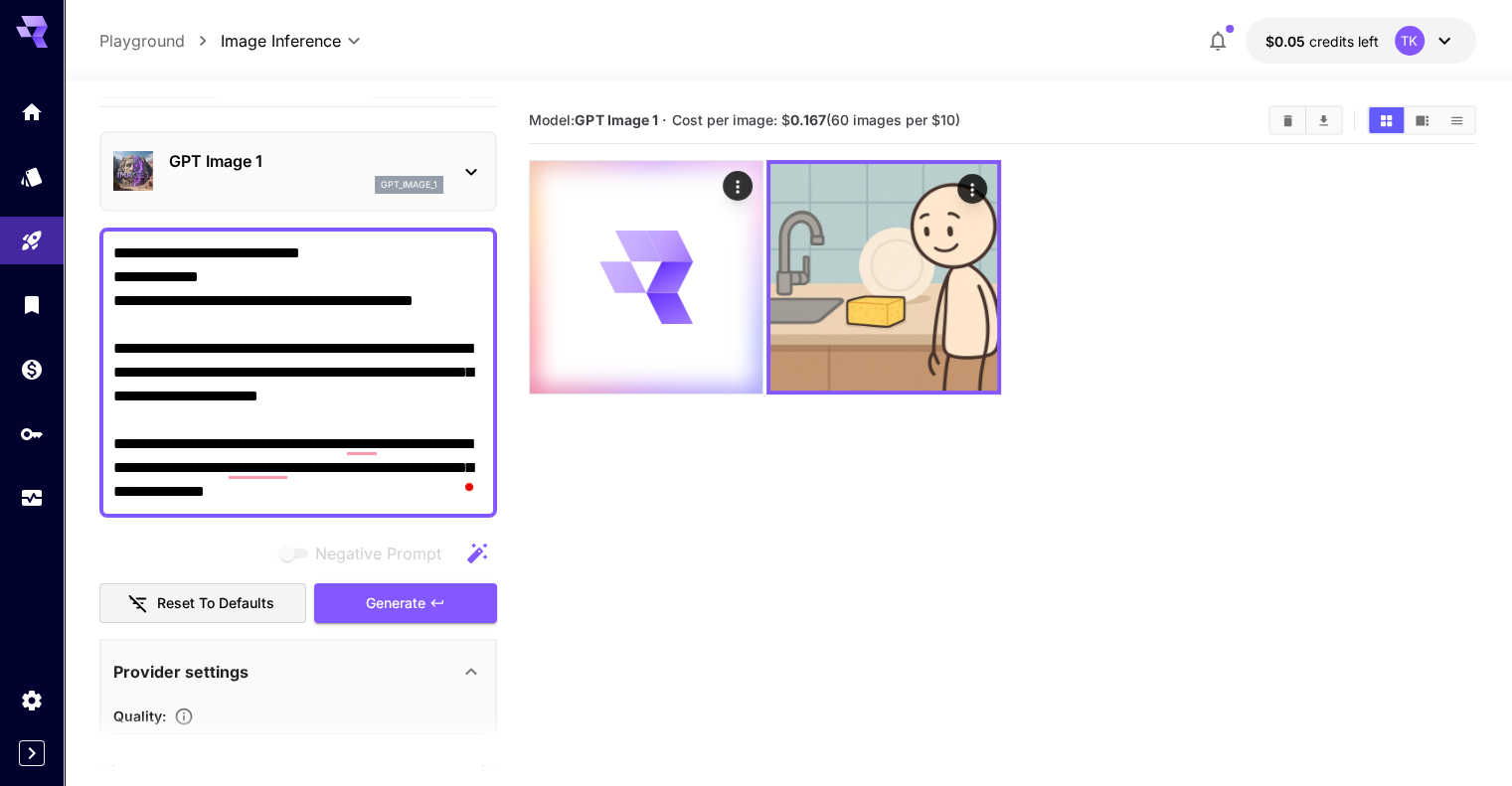 click 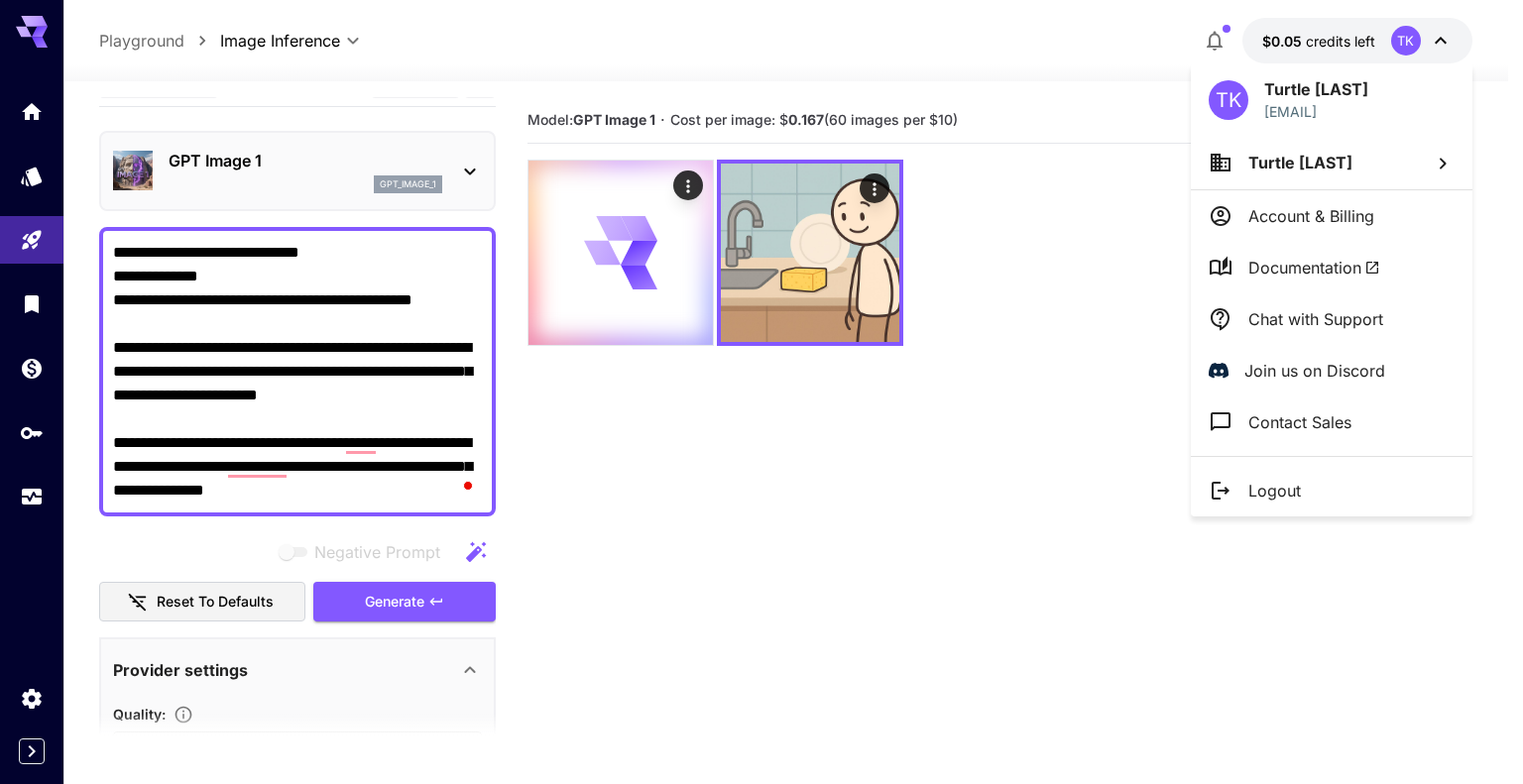 click at bounding box center [762, 392] 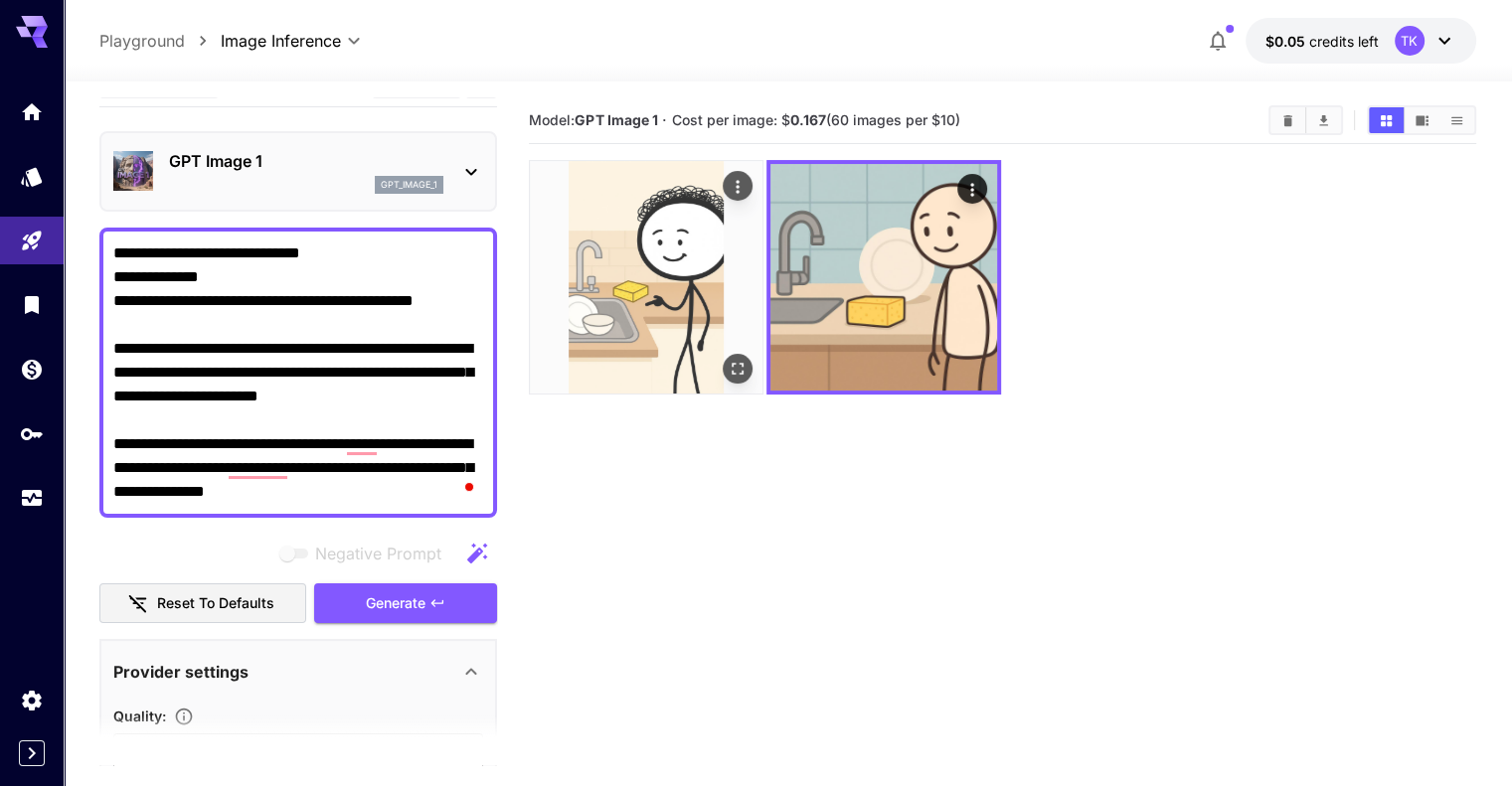 click at bounding box center (646, 277) 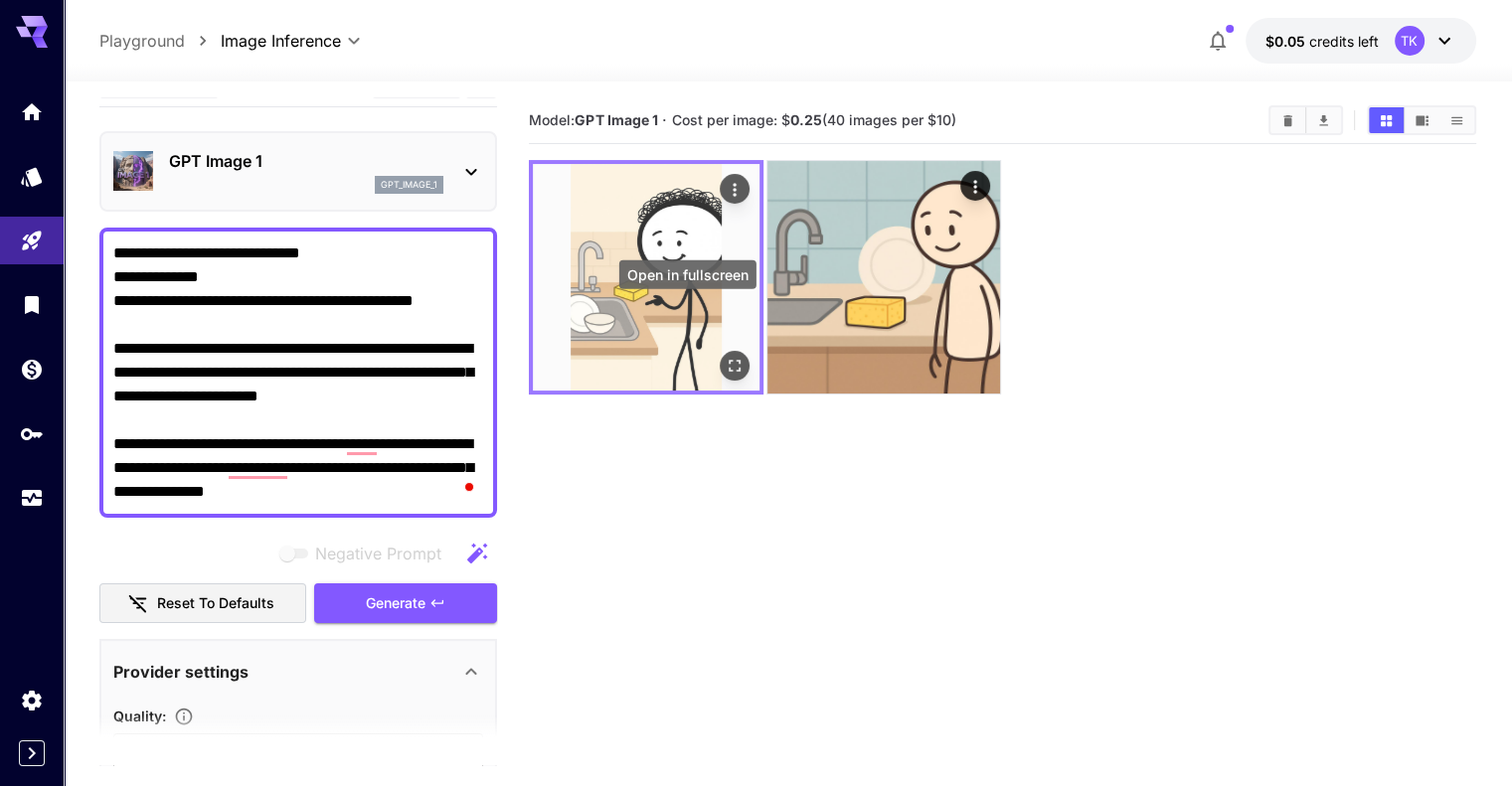 click 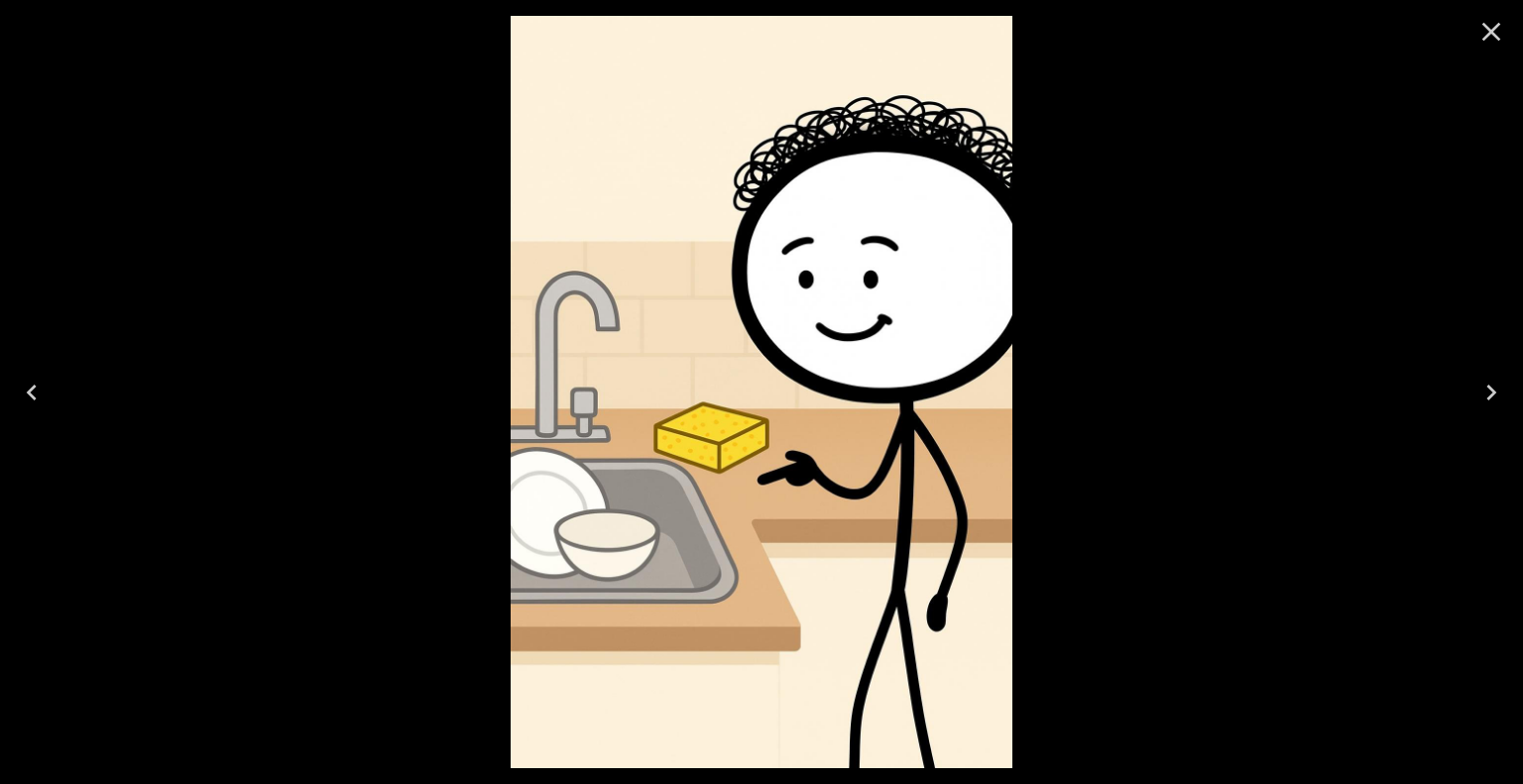 click 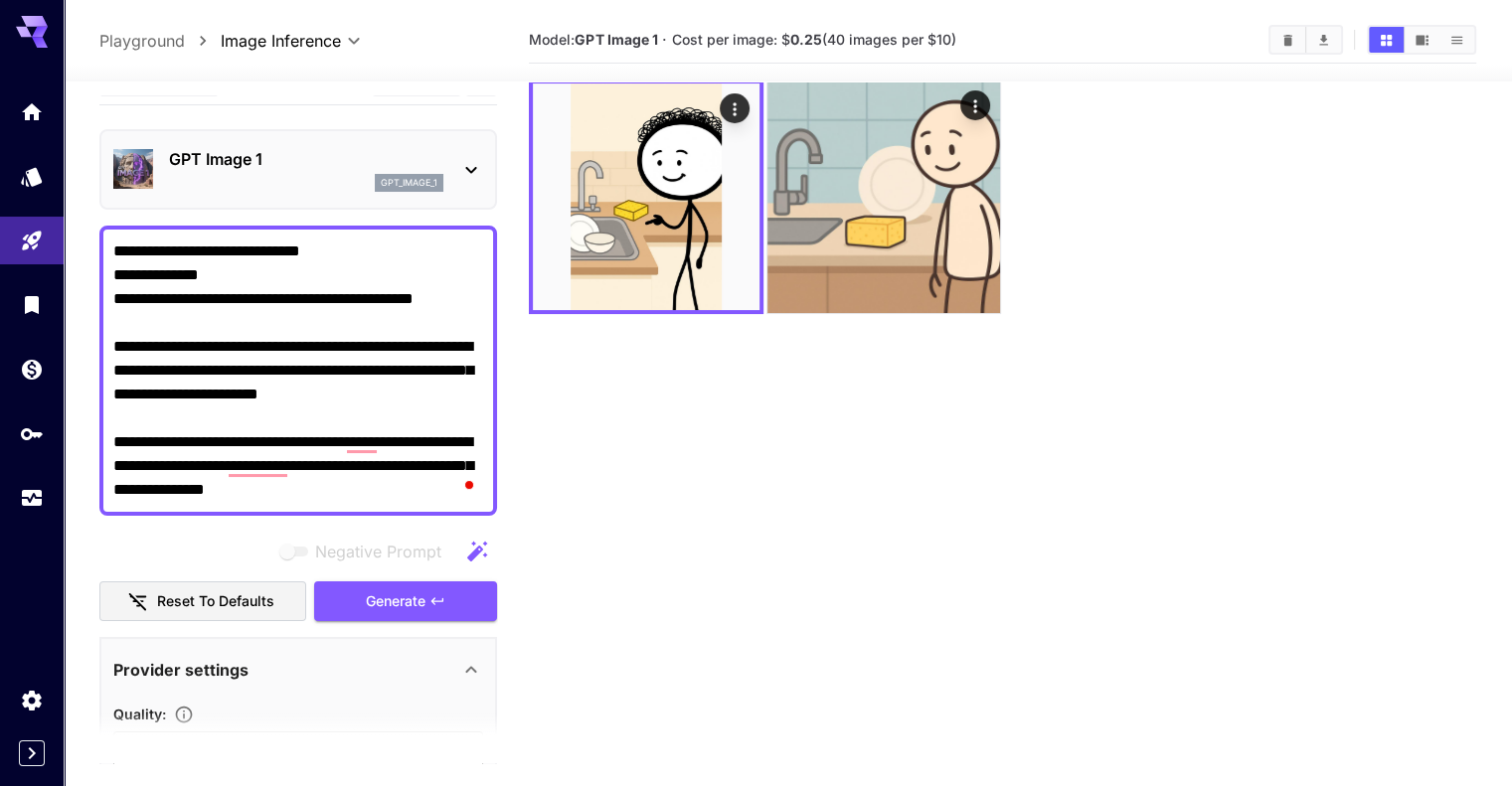 scroll, scrollTop: 0, scrollLeft: 0, axis: both 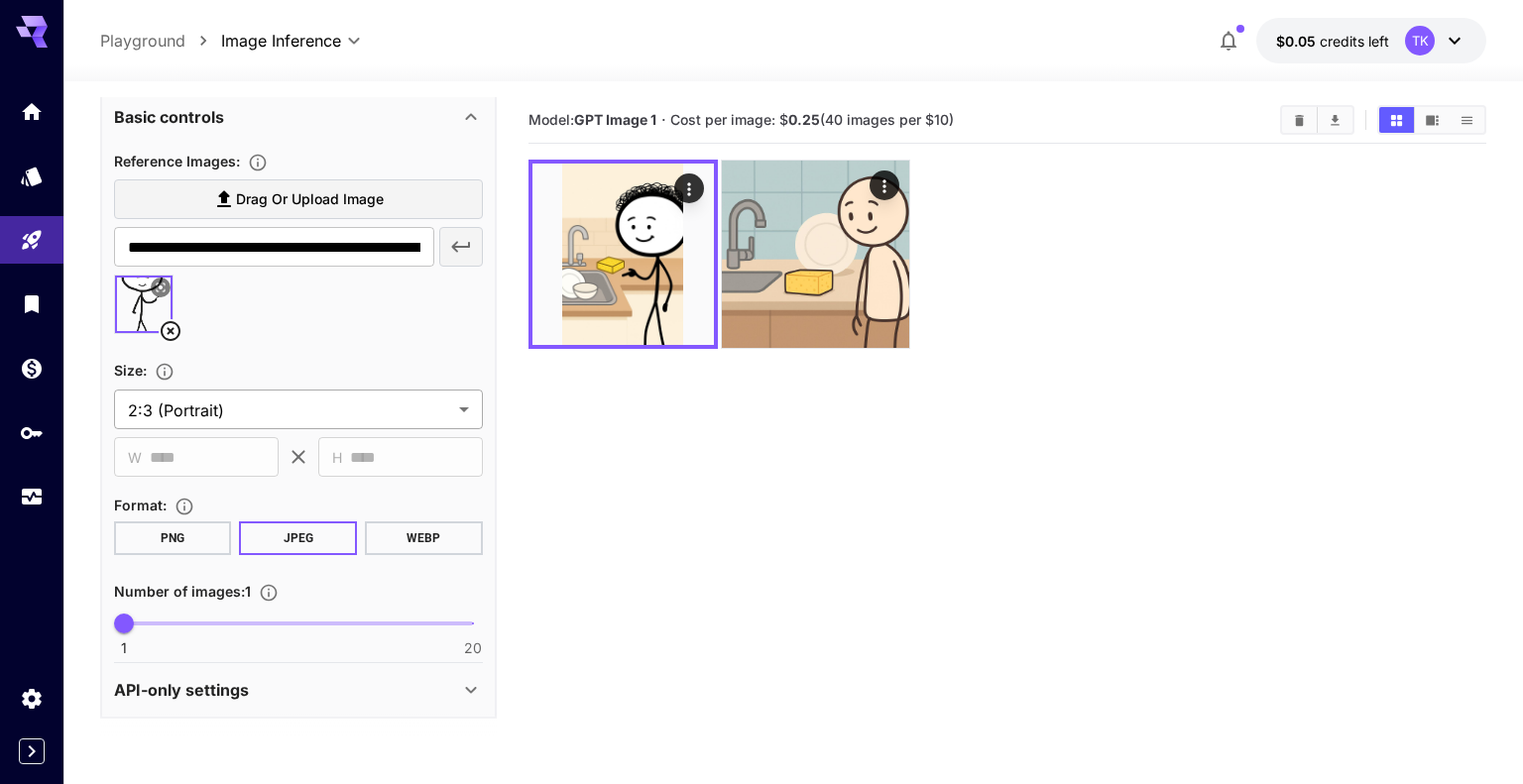 click on "**********" at bounding box center [762, 470] 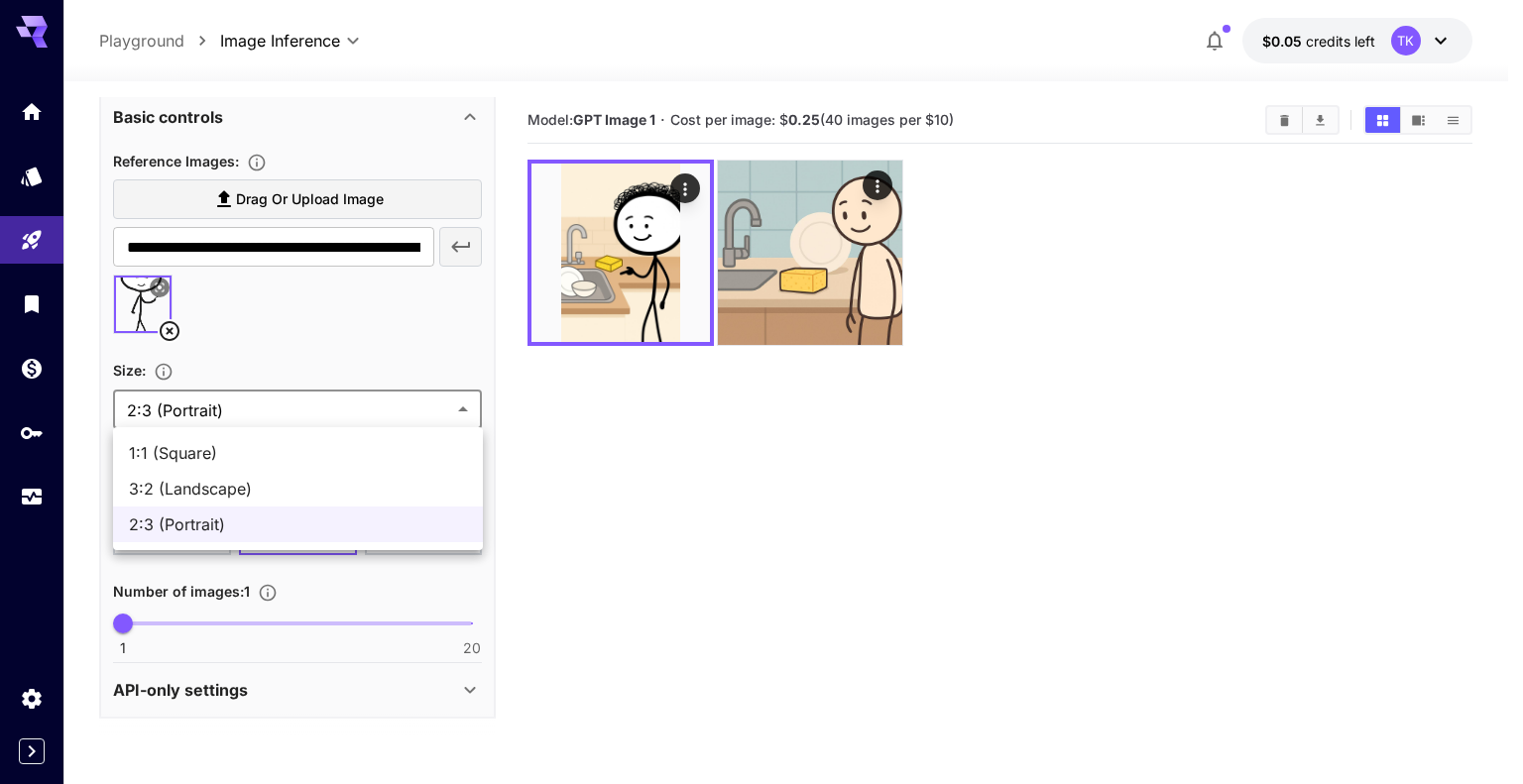 click on "3:2 (Landscape)" at bounding box center [297, 489] 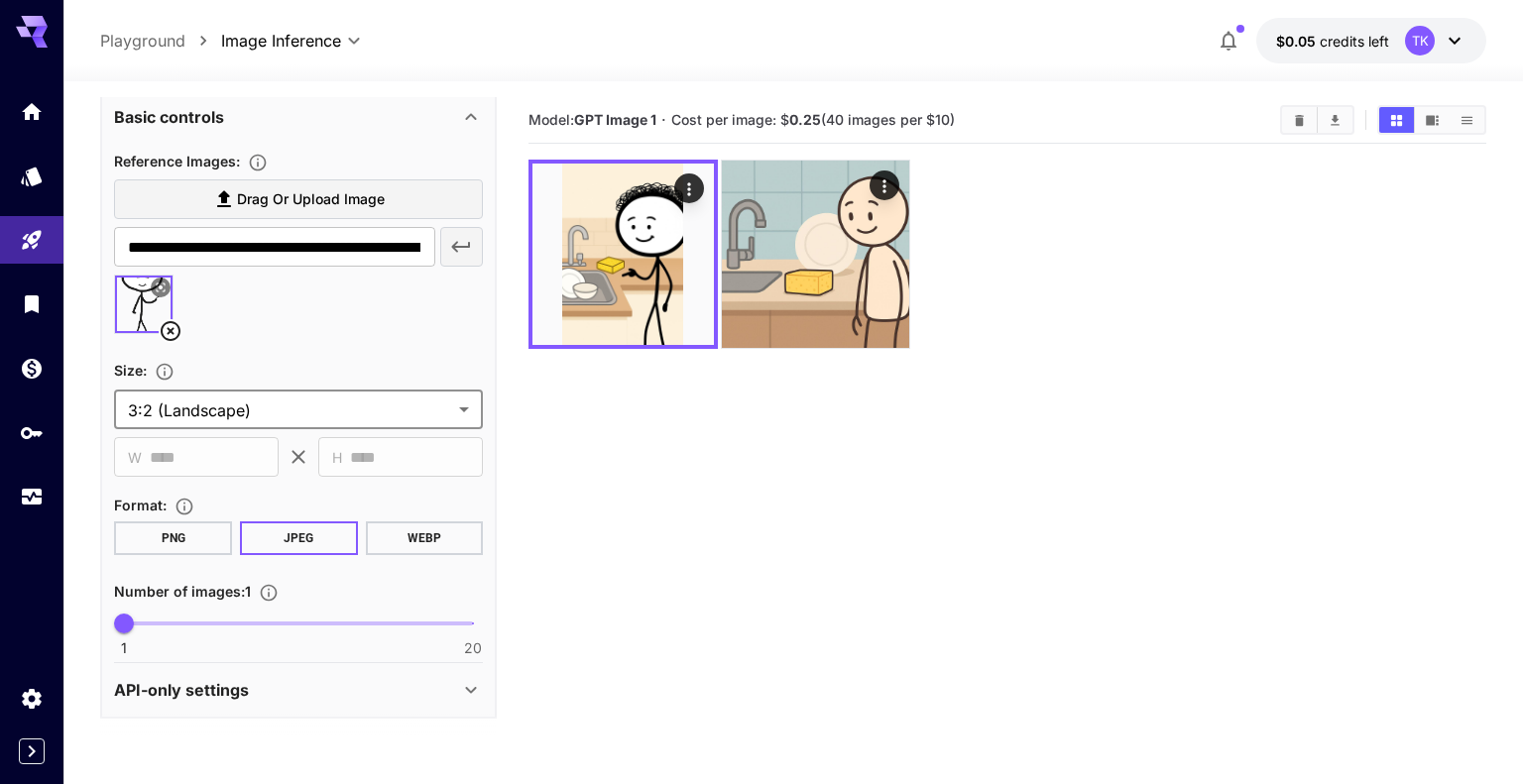 type on "**********" 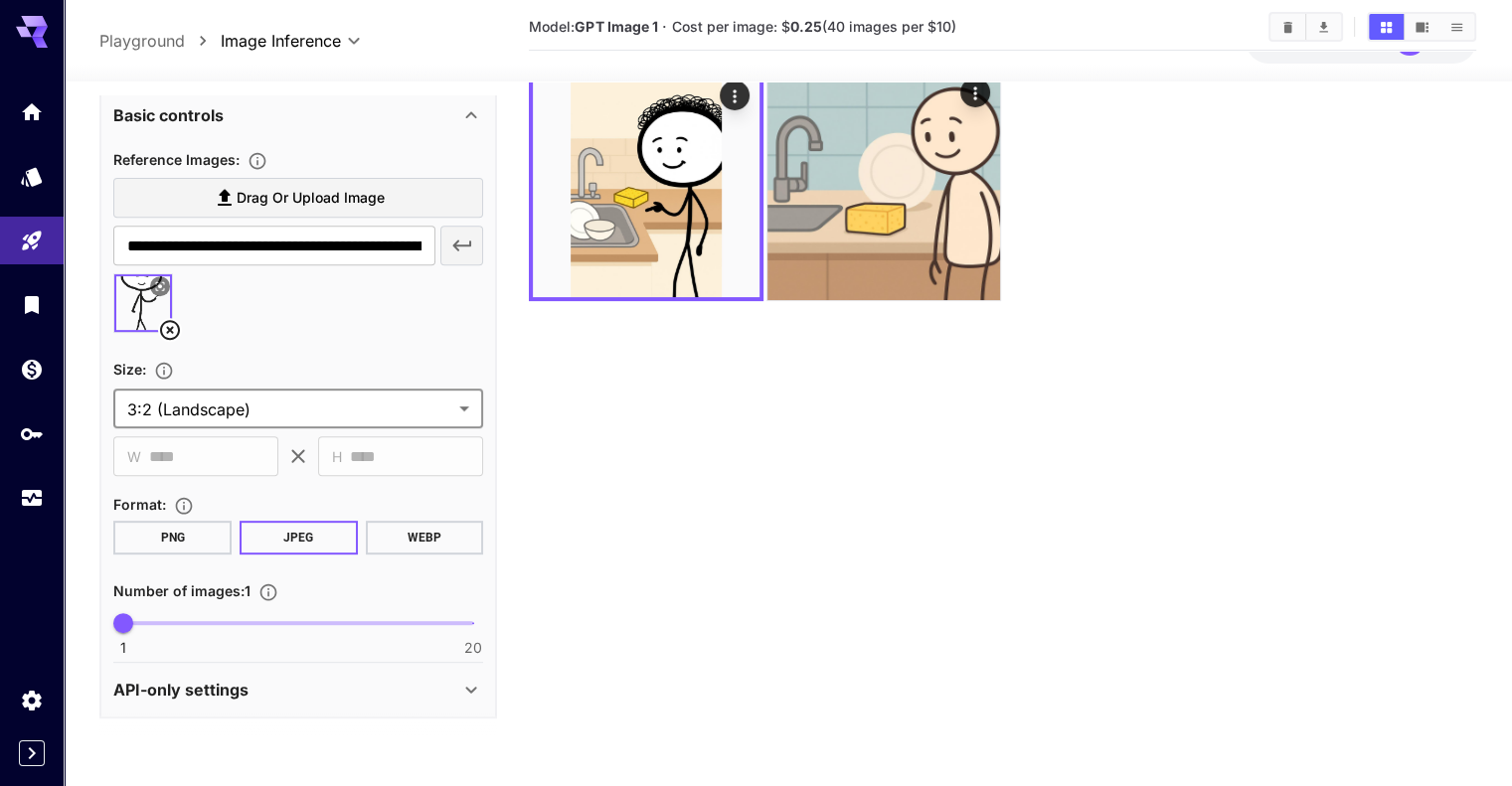 scroll, scrollTop: 0, scrollLeft: 0, axis: both 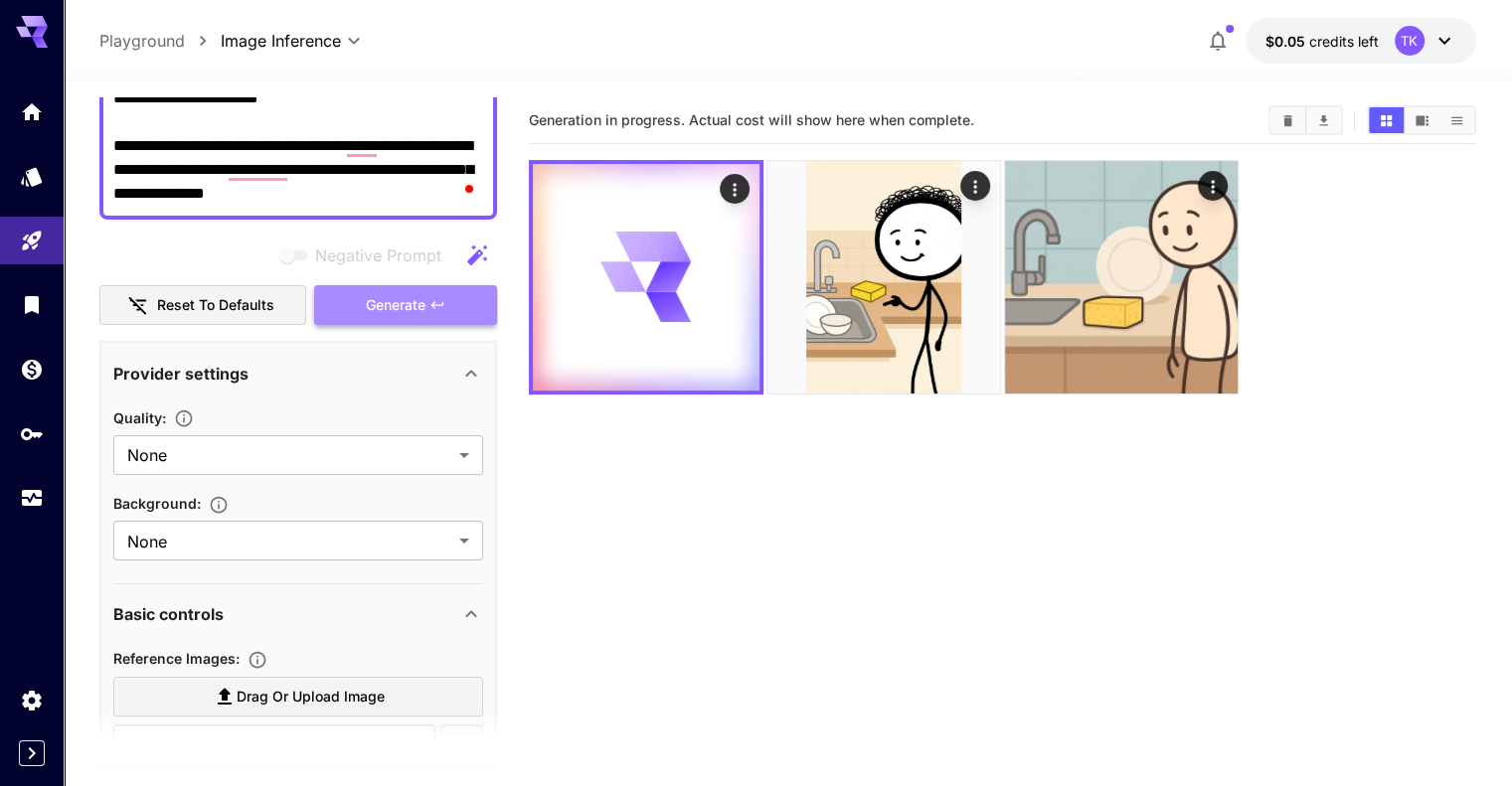 click on "Generate" at bounding box center [396, 305] 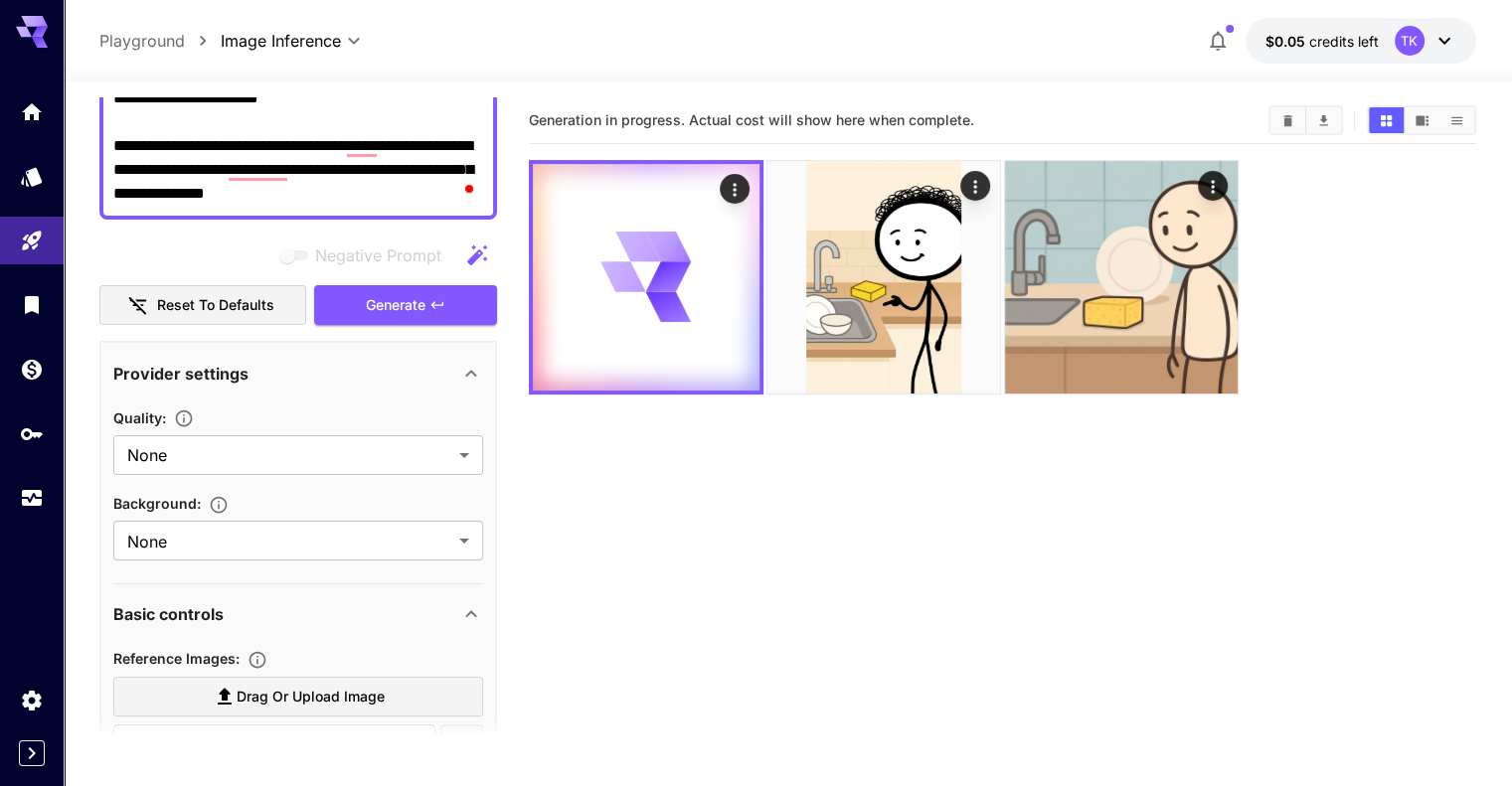 scroll, scrollTop: 3, scrollLeft: 0, axis: vertical 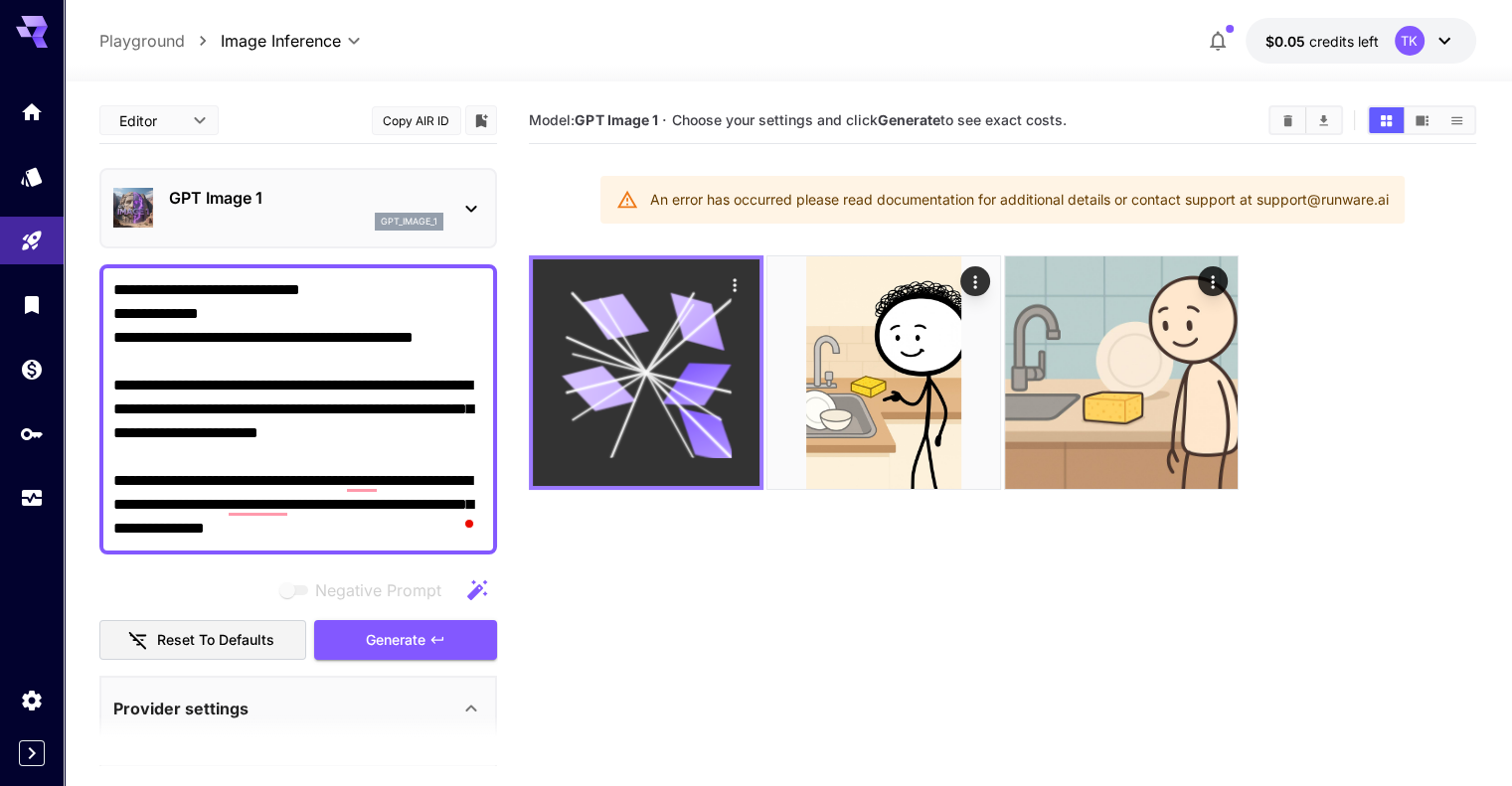 click 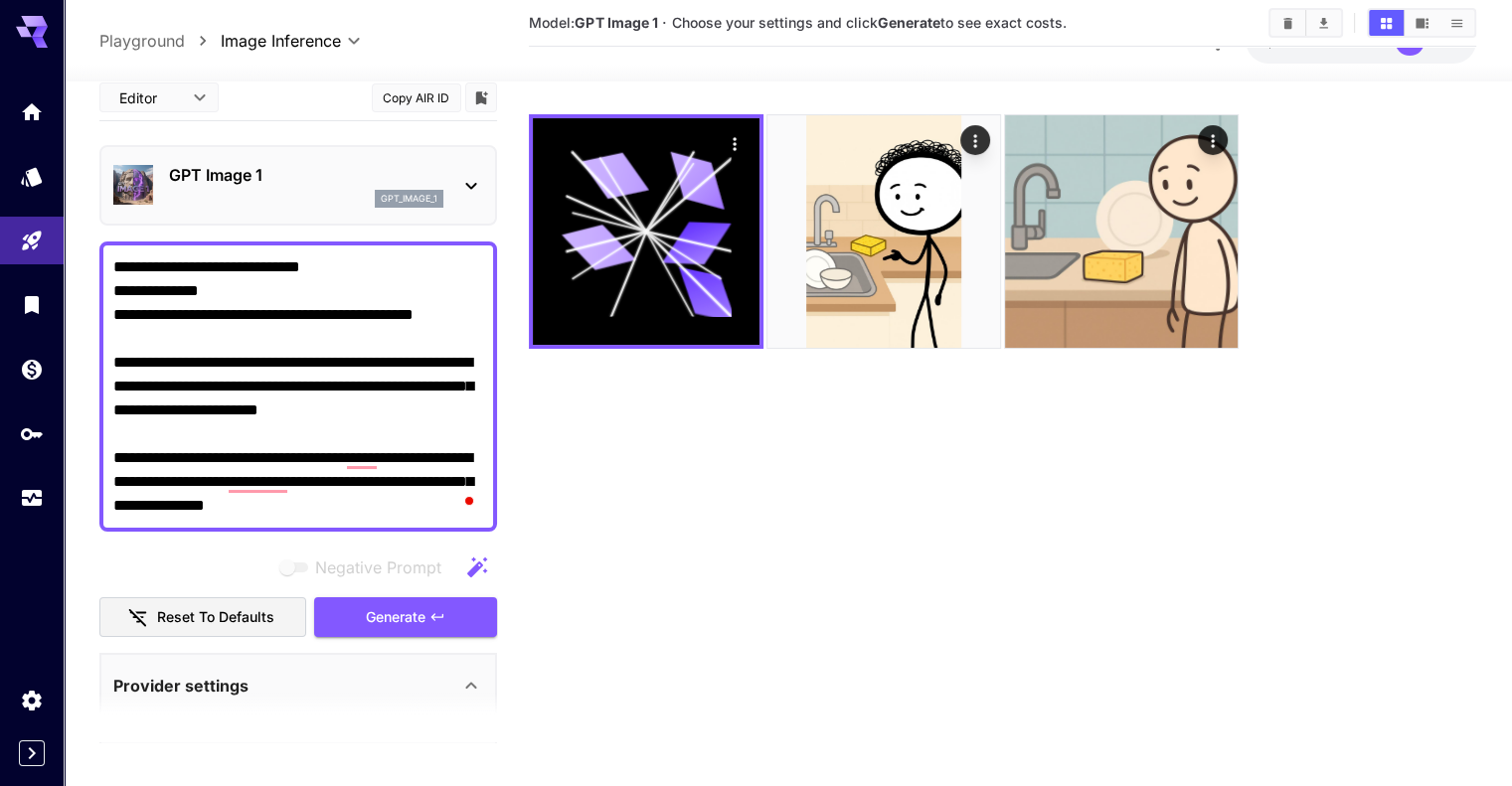 scroll, scrollTop: 157, scrollLeft: 0, axis: vertical 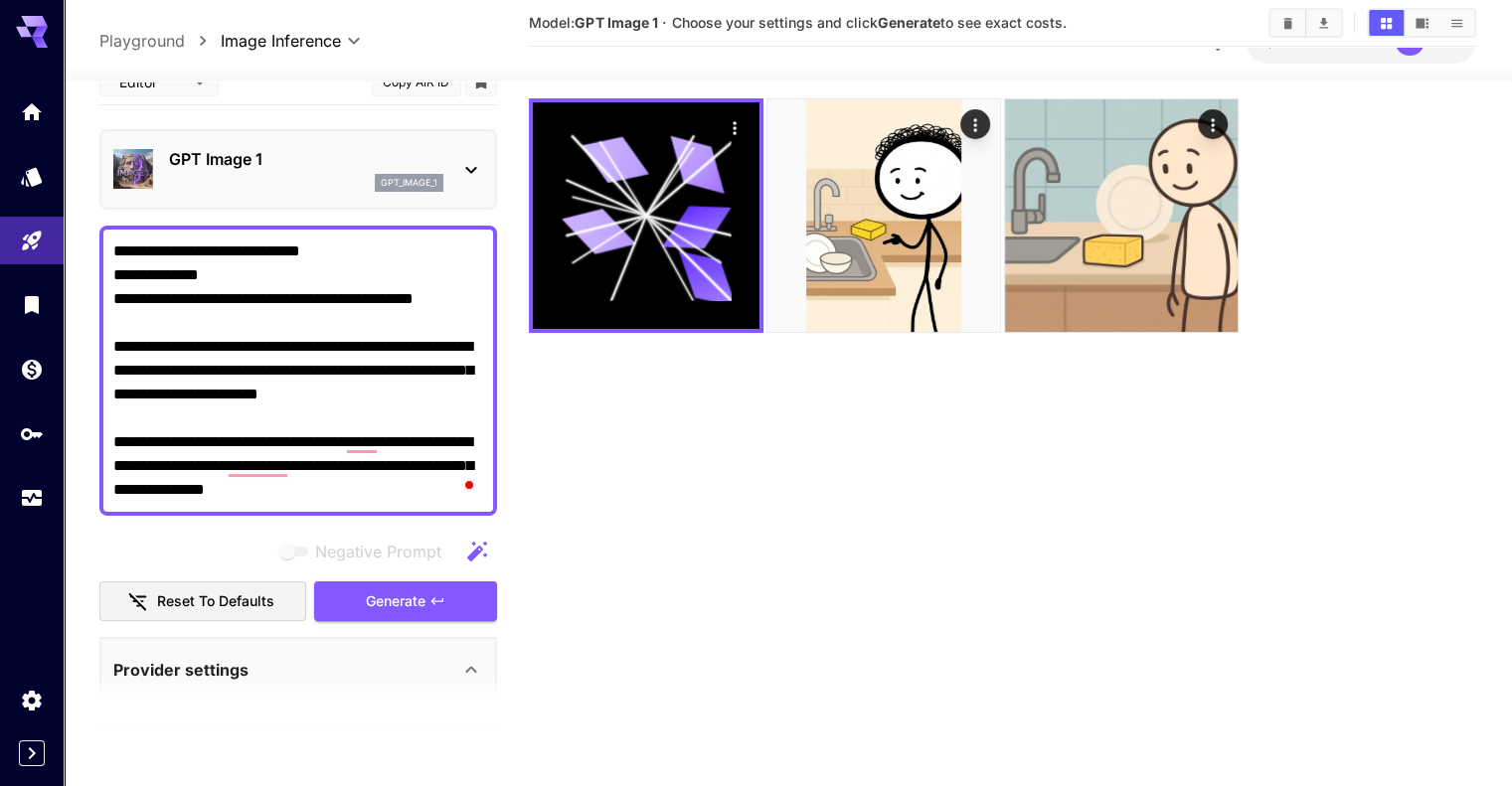 click on "Negative Prompt Reset to defaults Generate" at bounding box center (298, 575) 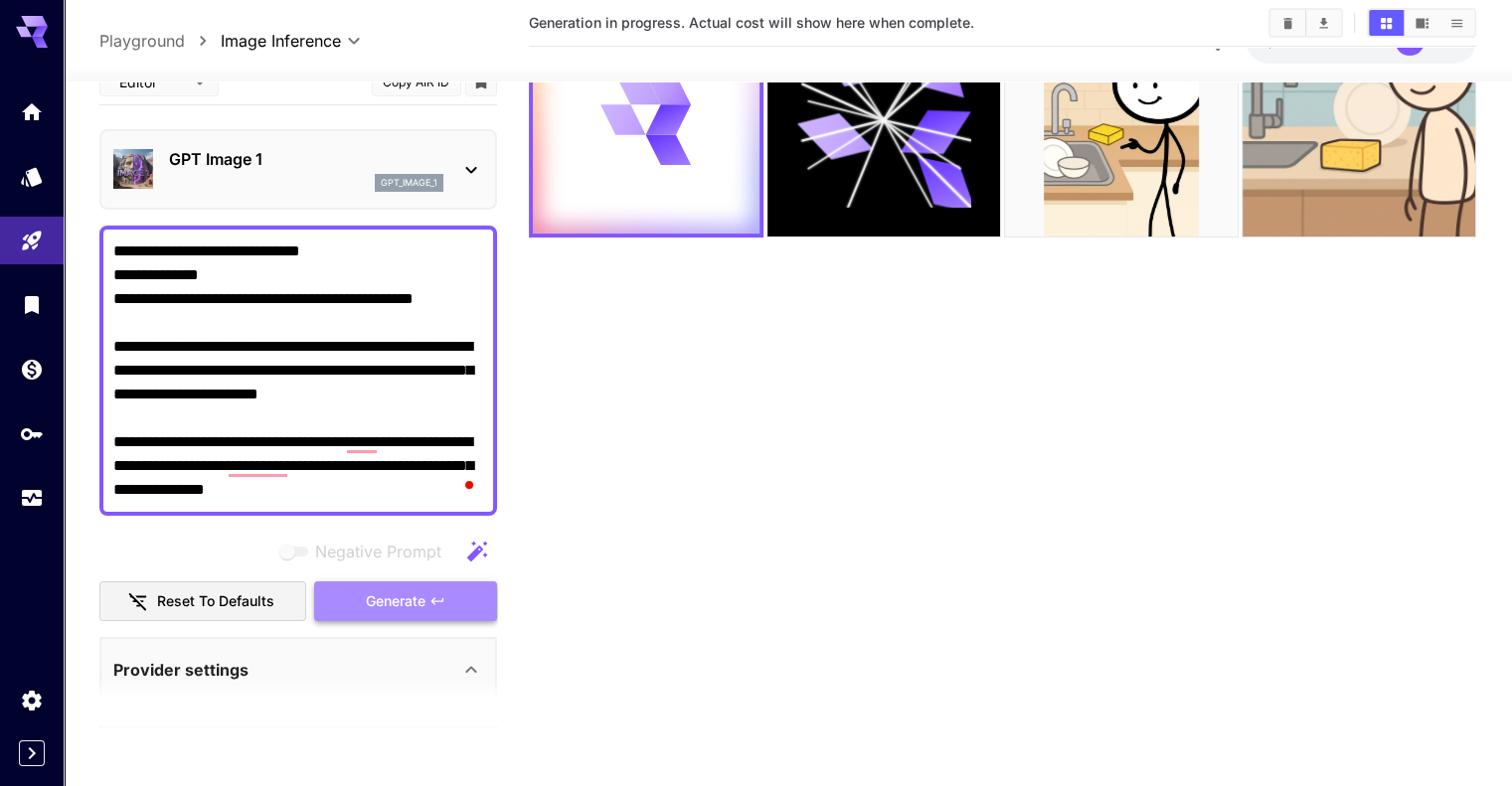 click on "Generate" at bounding box center (396, 600) 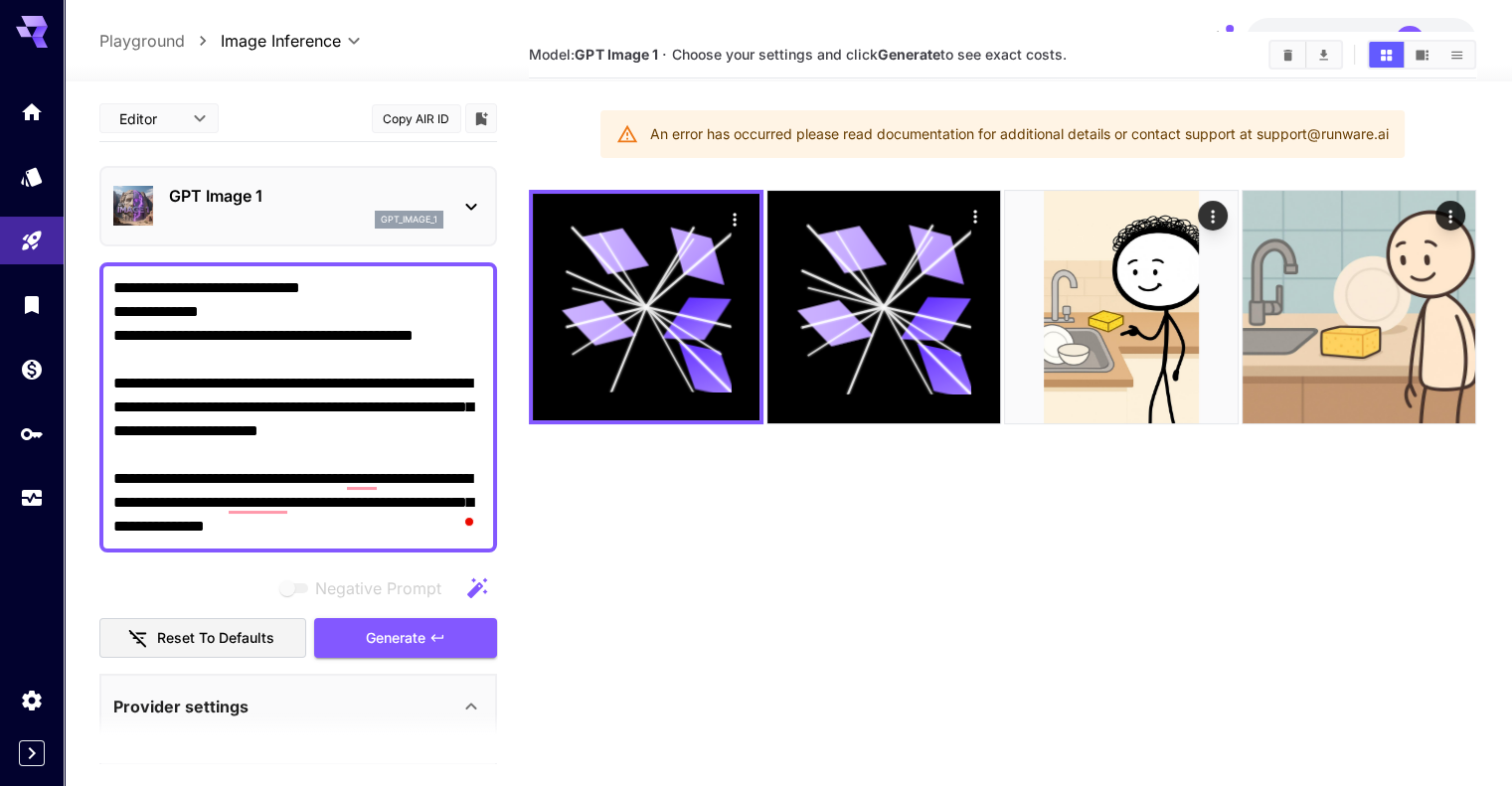 scroll, scrollTop: 0, scrollLeft: 0, axis: both 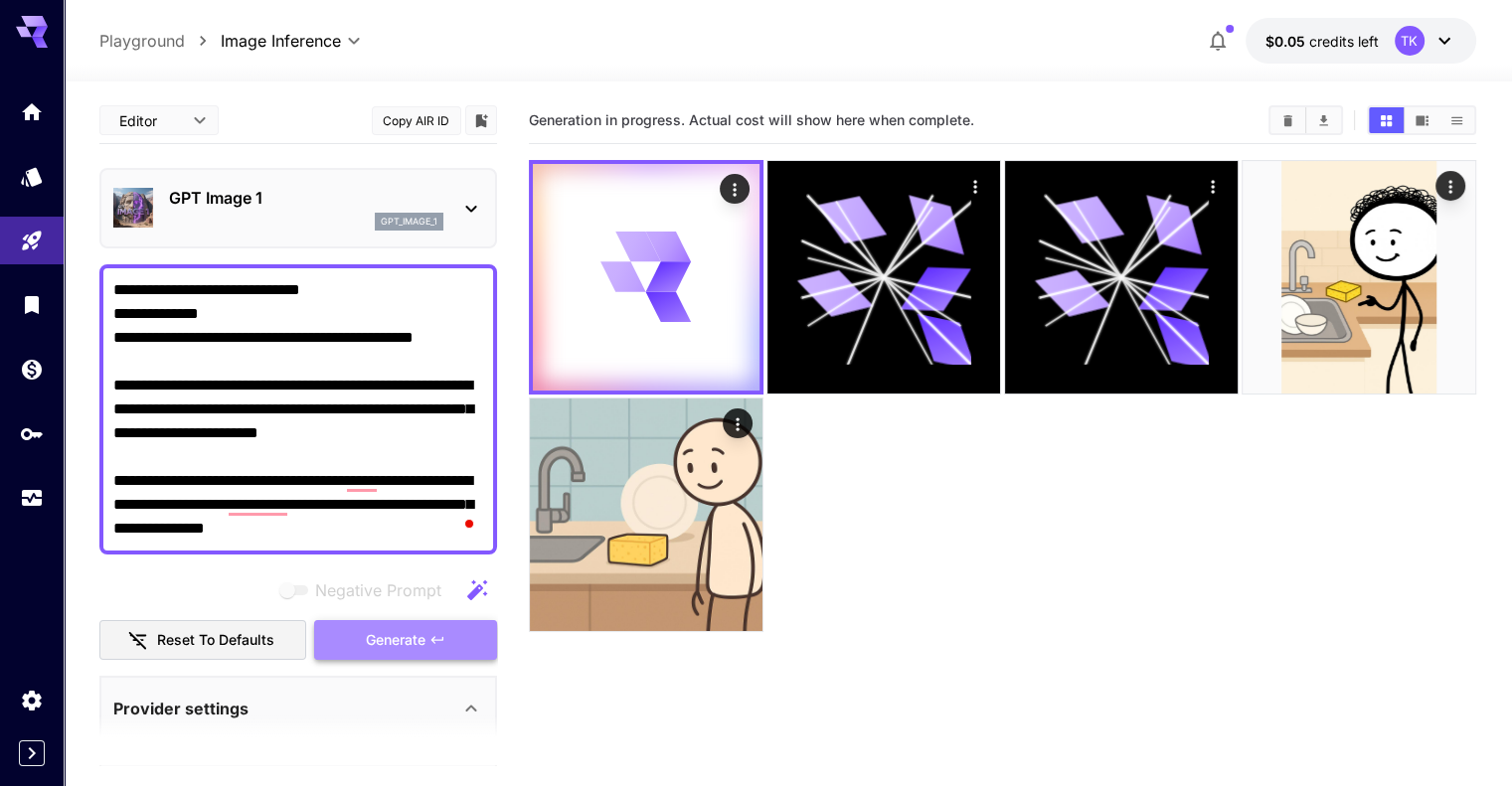 click on "Generate" at bounding box center [396, 640] 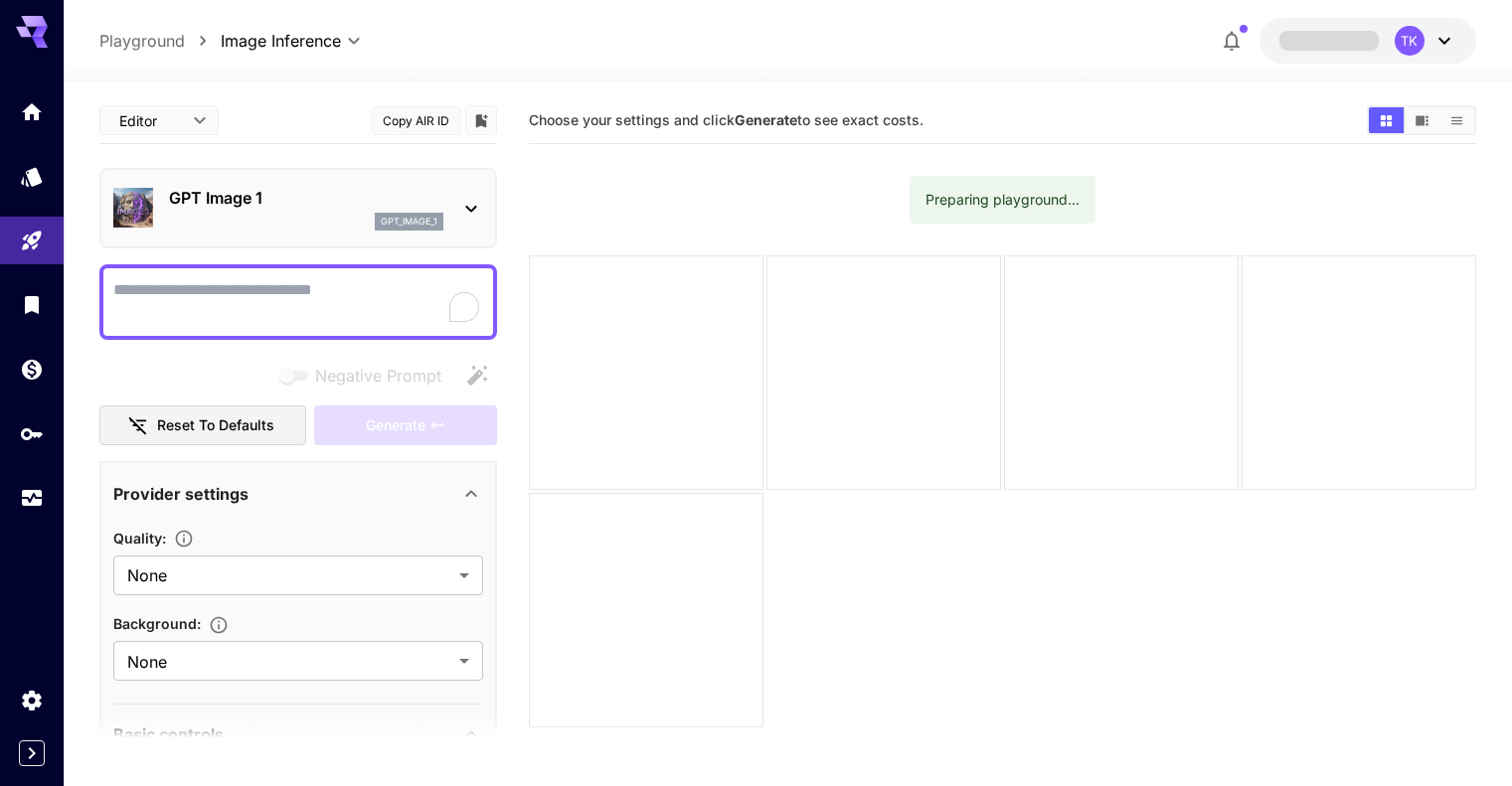 scroll, scrollTop: 0, scrollLeft: 0, axis: both 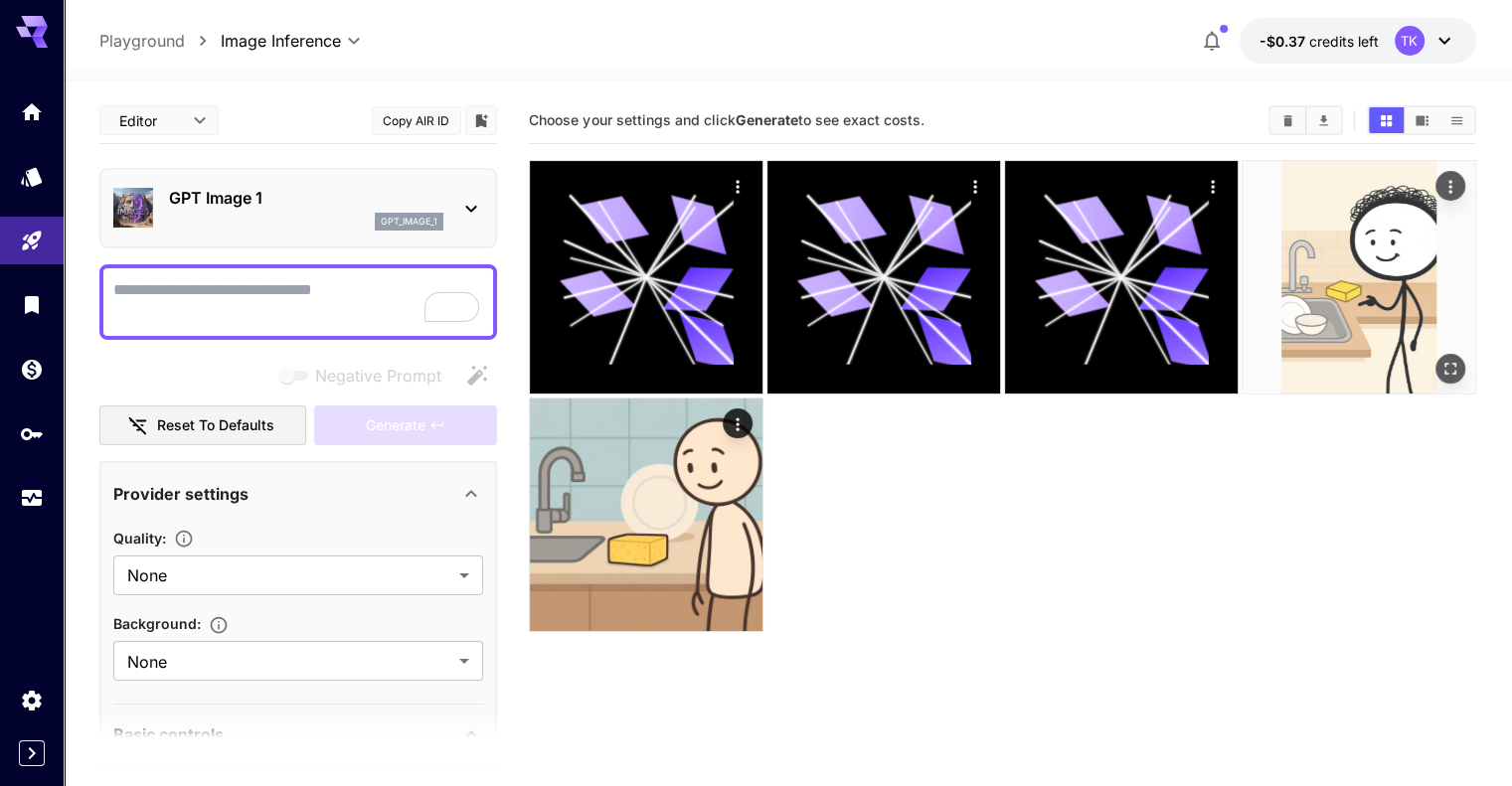 click at bounding box center [1359, 277] 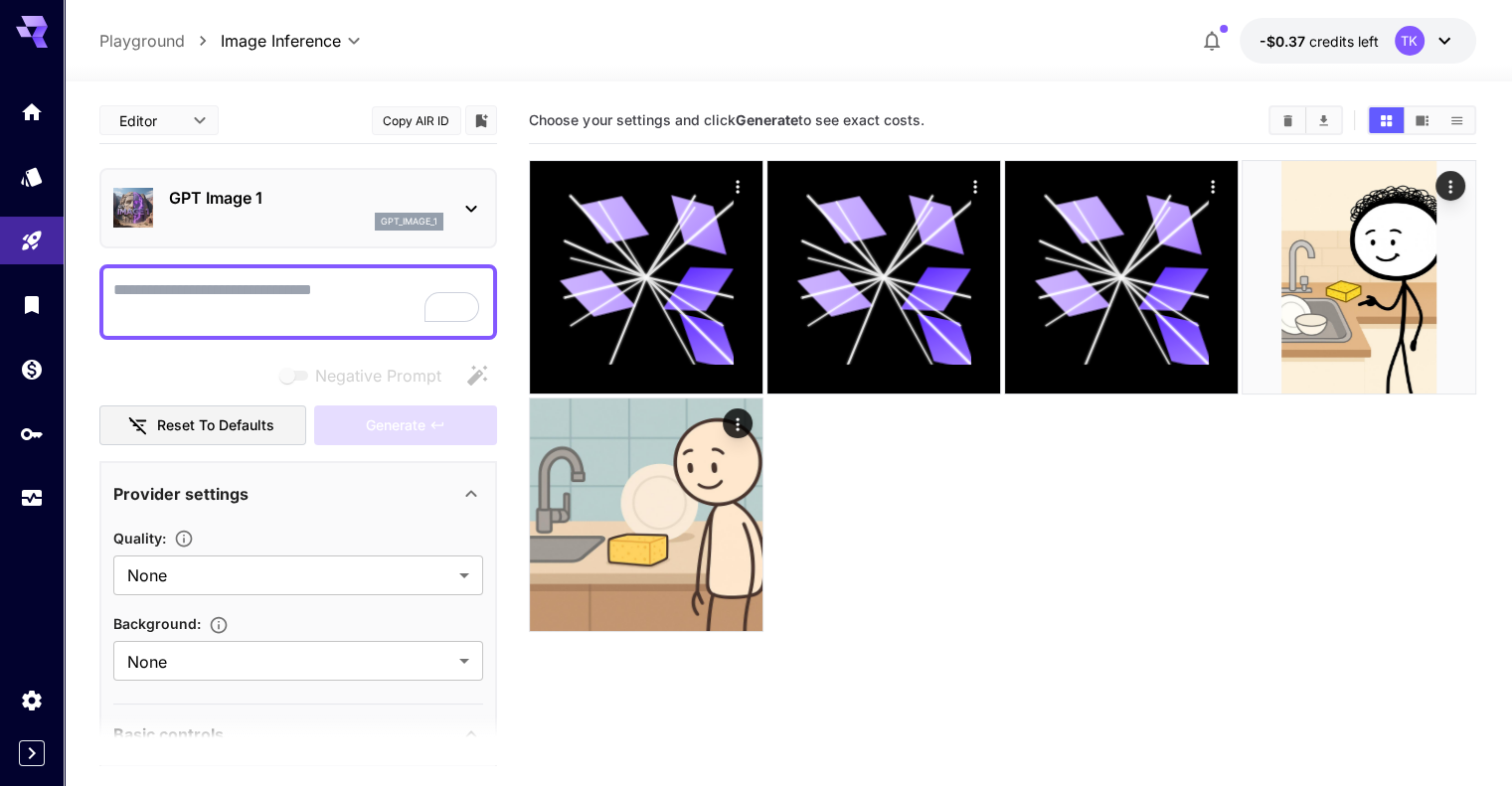 click on "gpt_image_1" at bounding box center [306, 222] 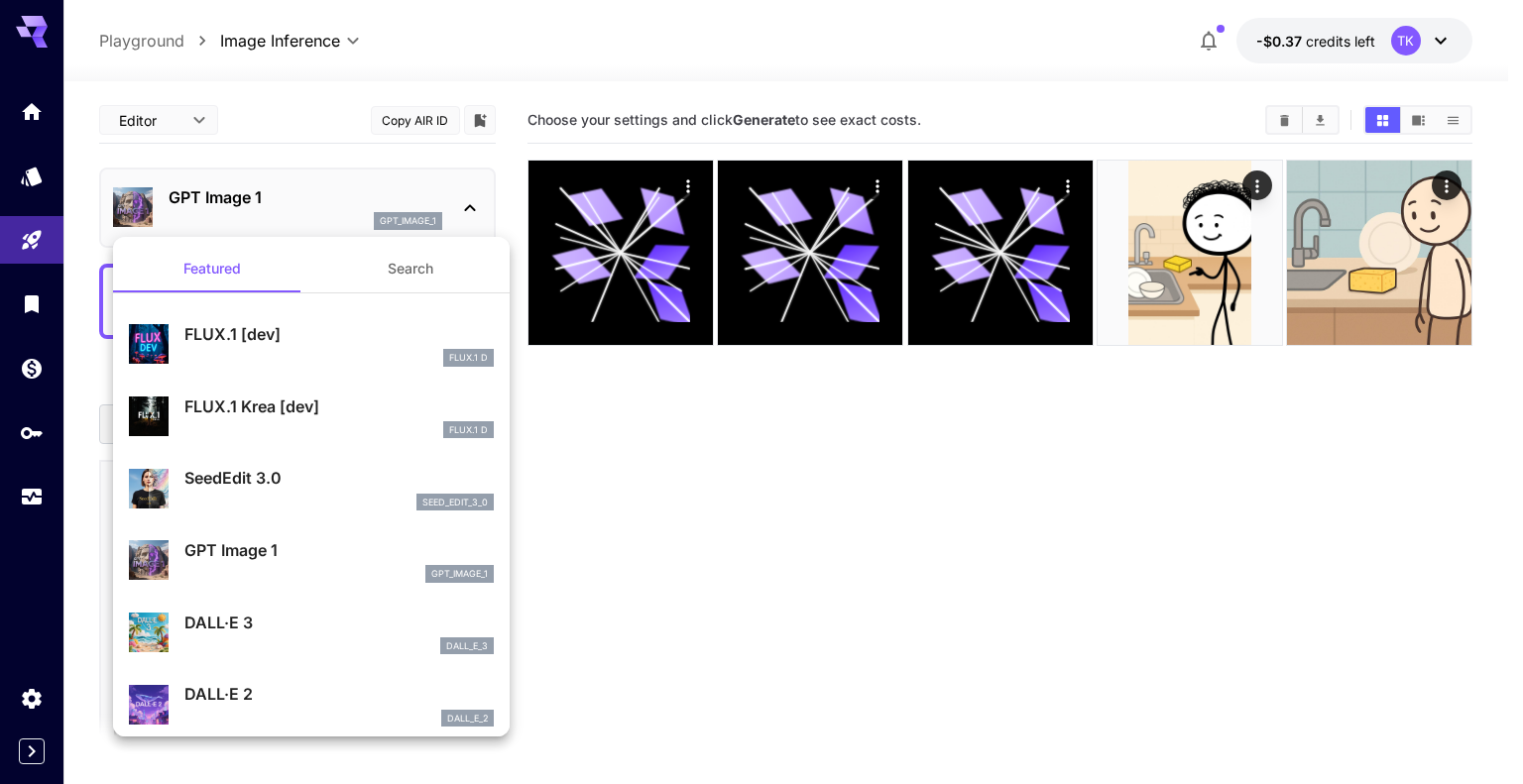 click at bounding box center (762, 392) 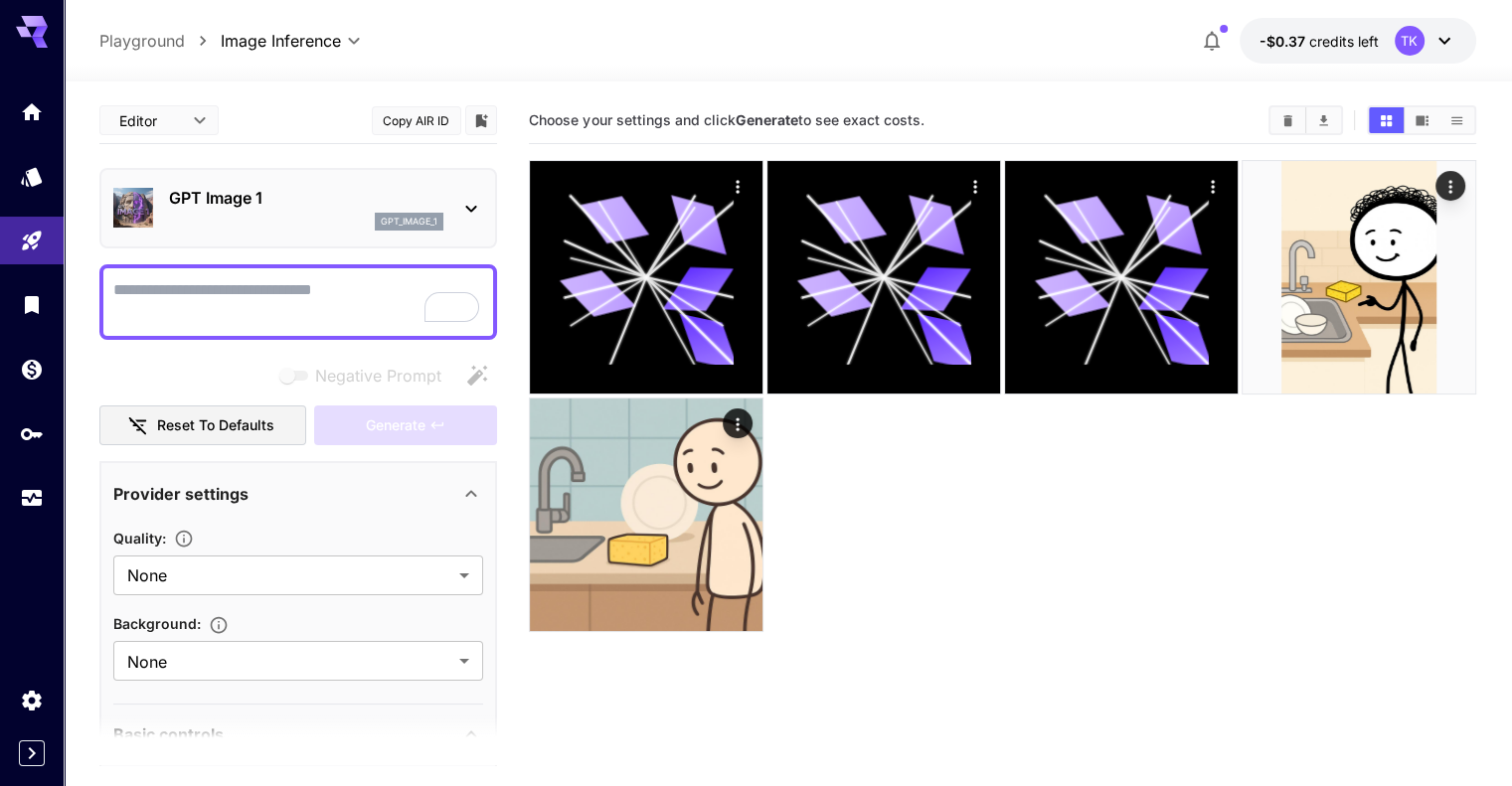 click on "Negative Prompt" at bounding box center (298, 302) 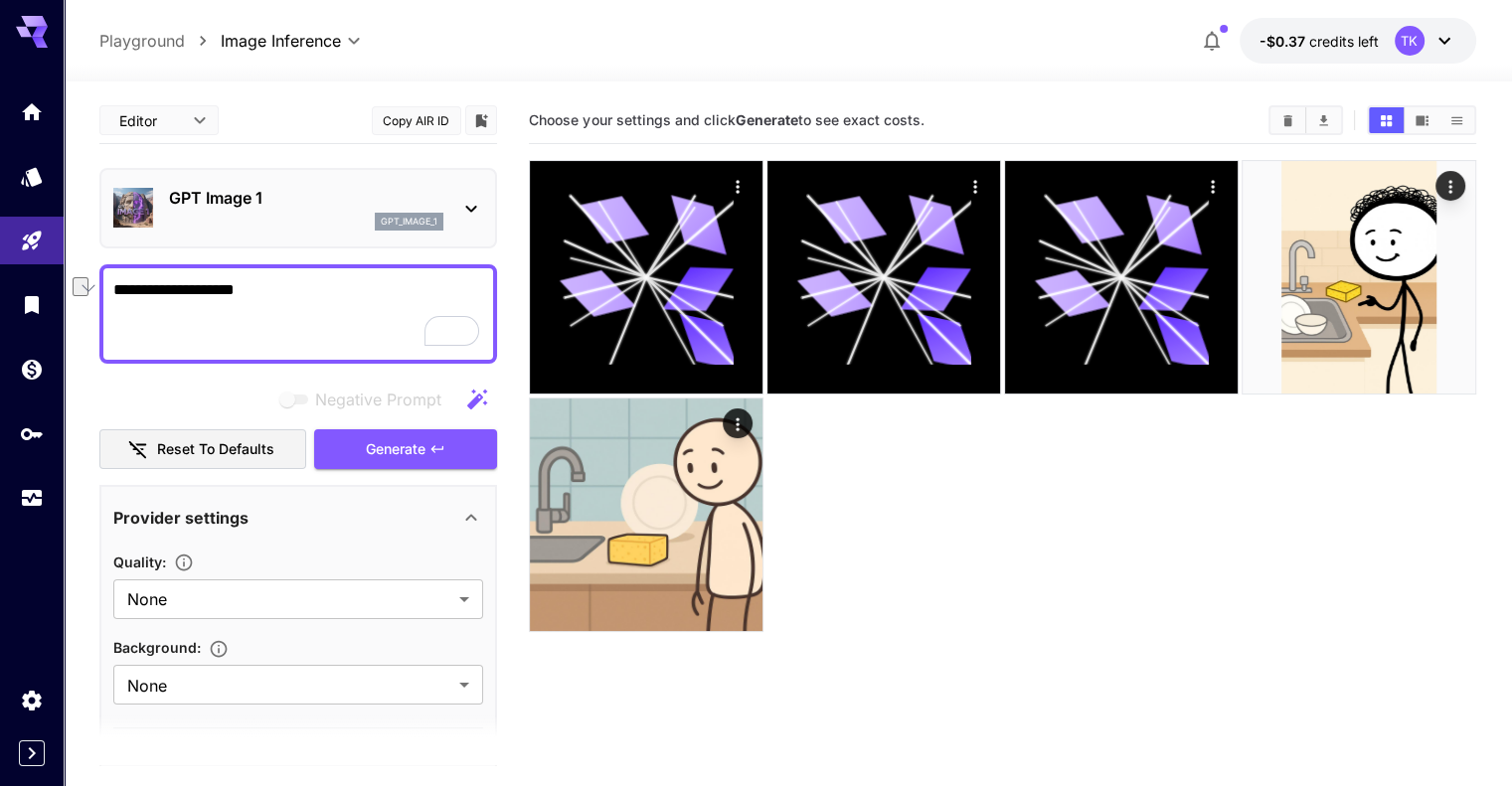 paste on "**********" 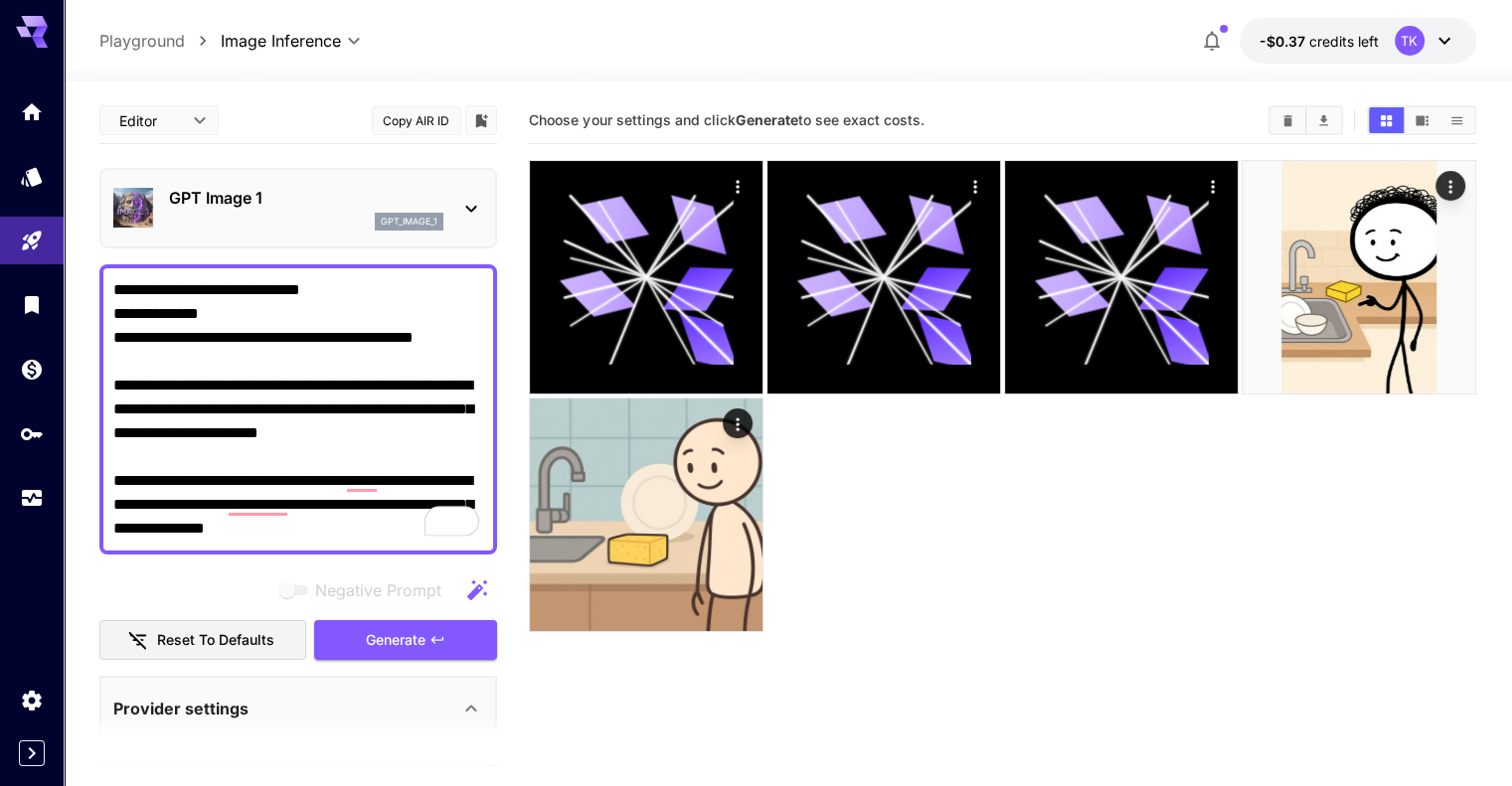 scroll, scrollTop: 123, scrollLeft: 0, axis: vertical 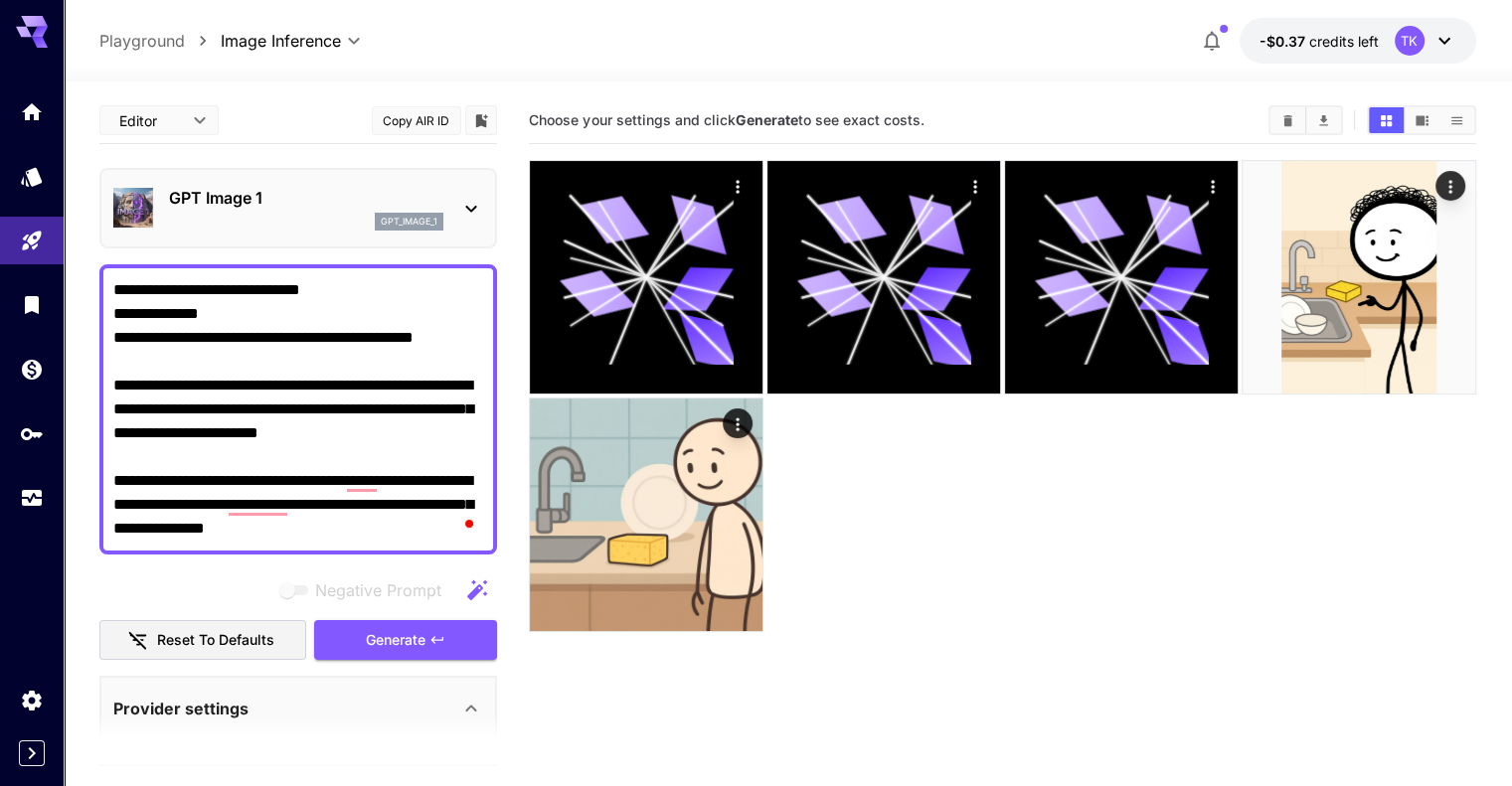 click on "**********" at bounding box center [756, 471] 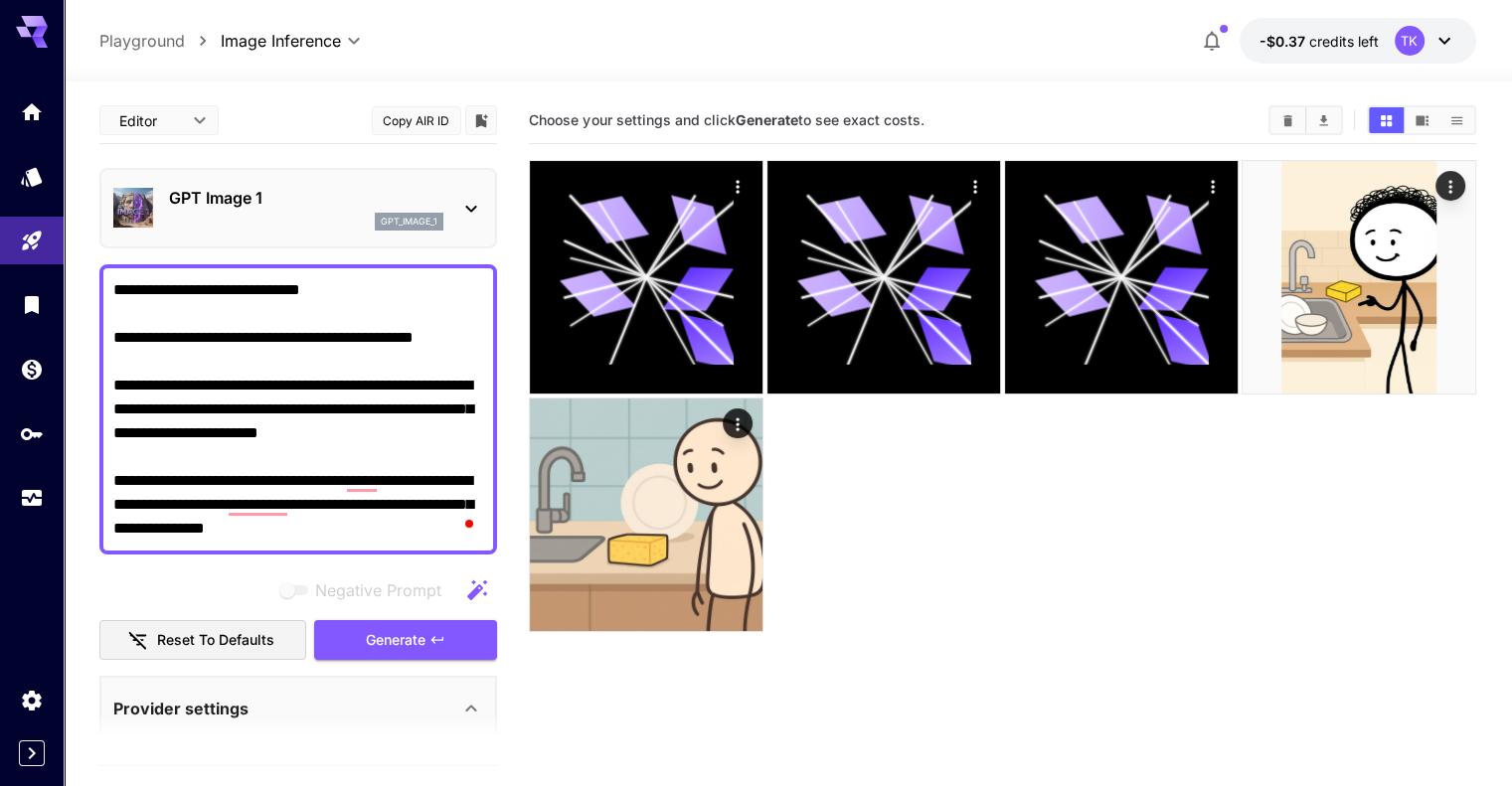 scroll, scrollTop: 298, scrollLeft: 0, axis: vertical 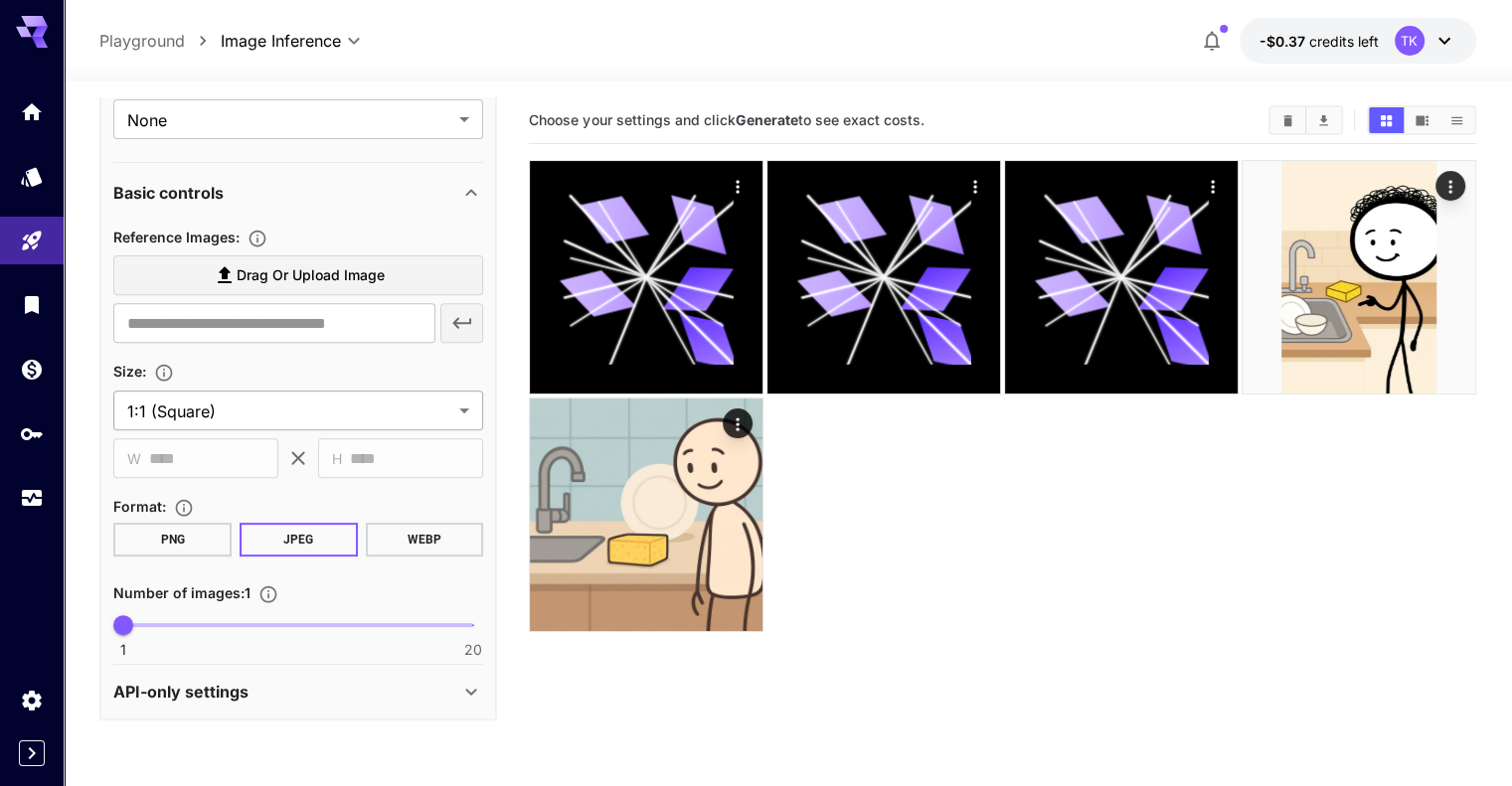 type on "**********" 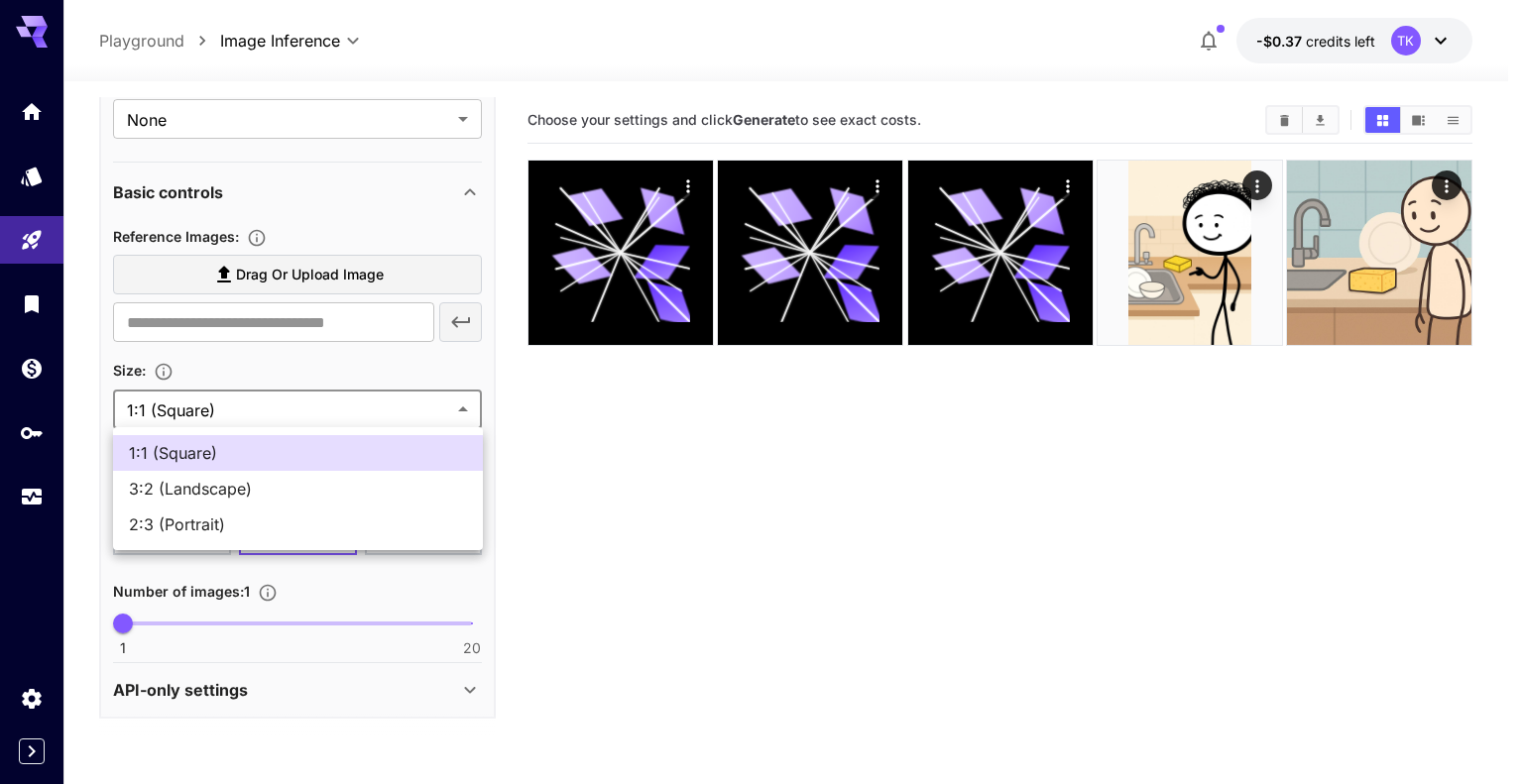 click on "3:2 (Landscape)" at bounding box center (297, 489) 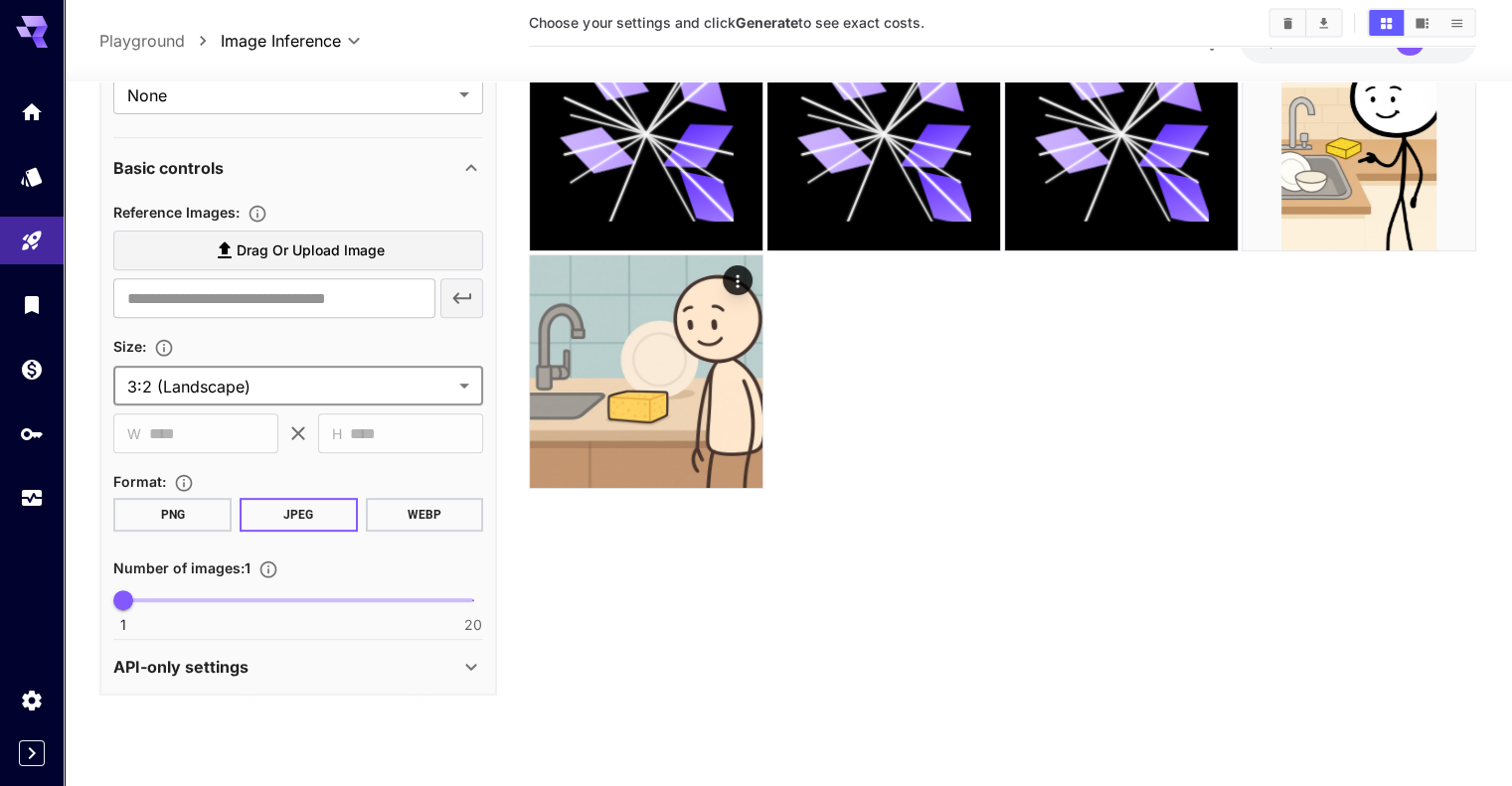 scroll, scrollTop: 0, scrollLeft: 0, axis: both 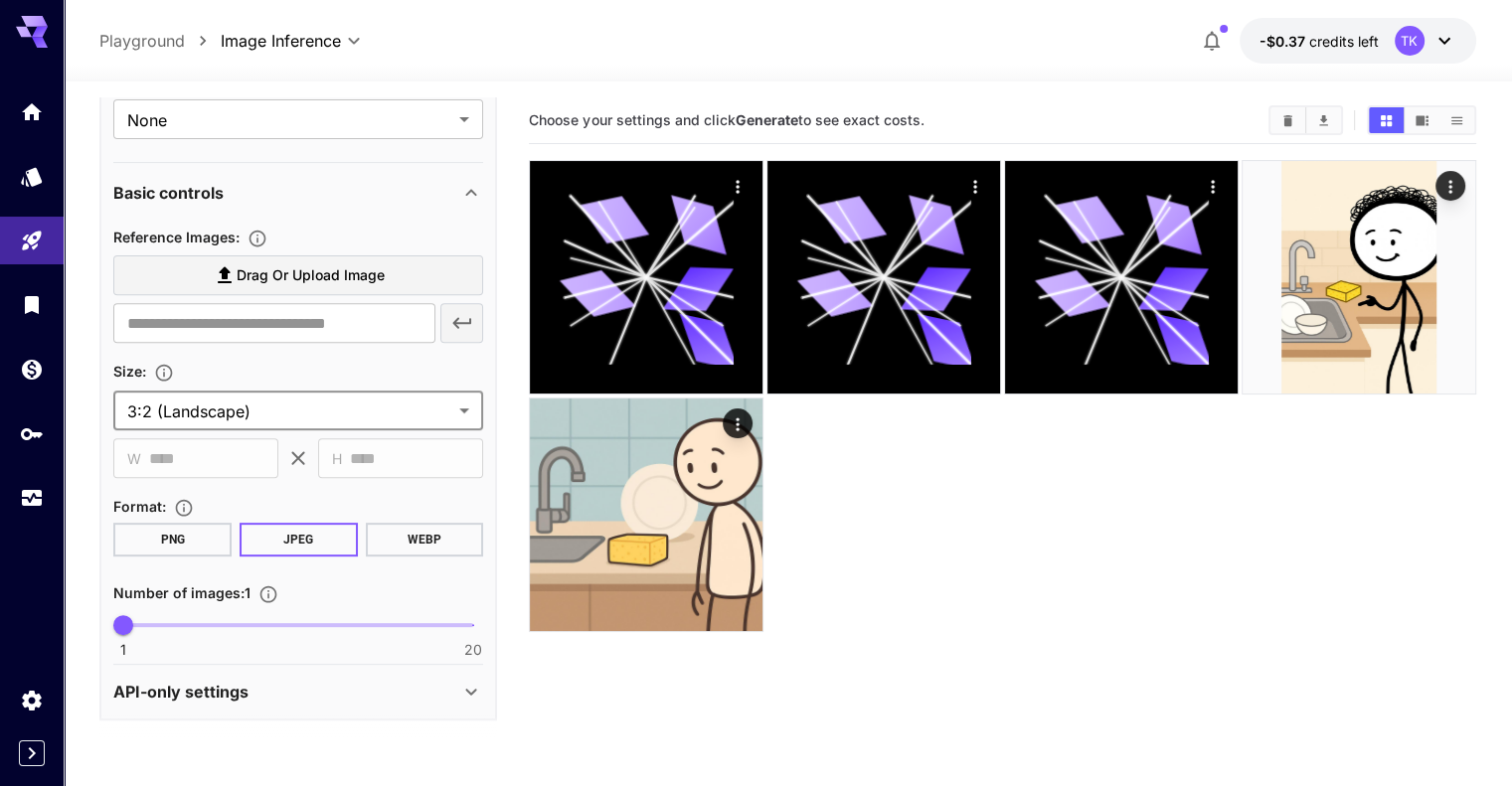 click 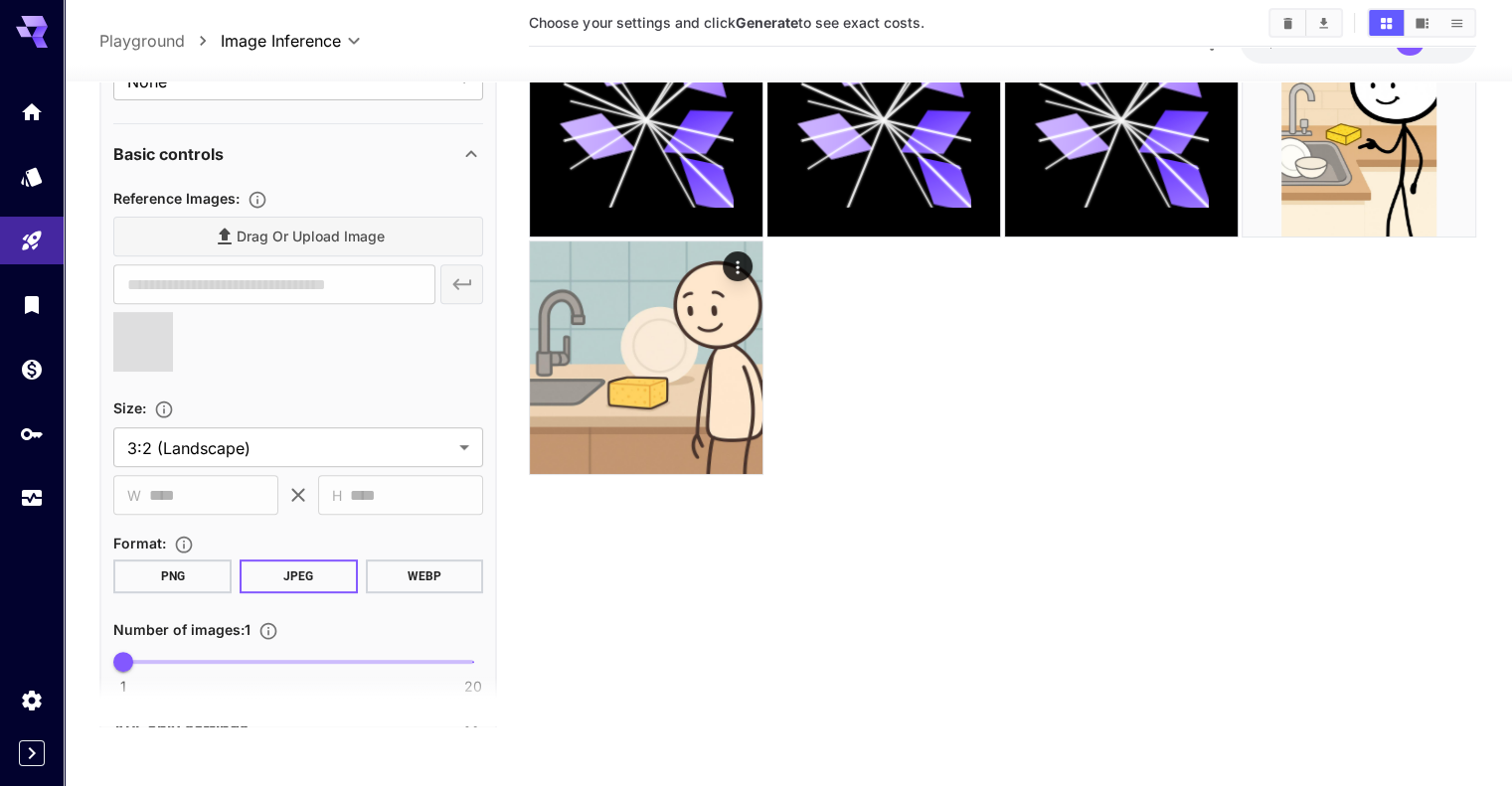 type on "**********" 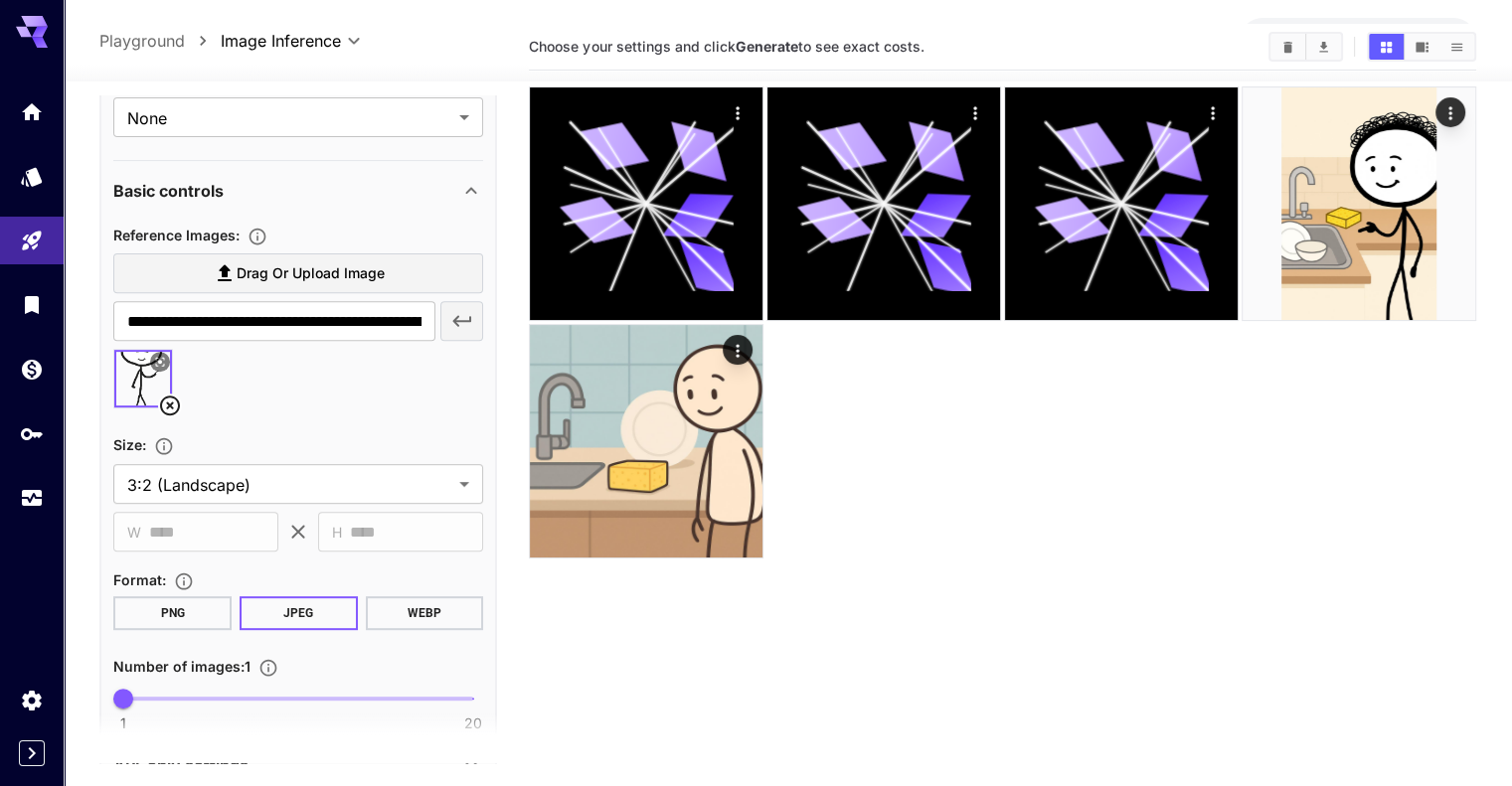 scroll, scrollTop: 0, scrollLeft: 0, axis: both 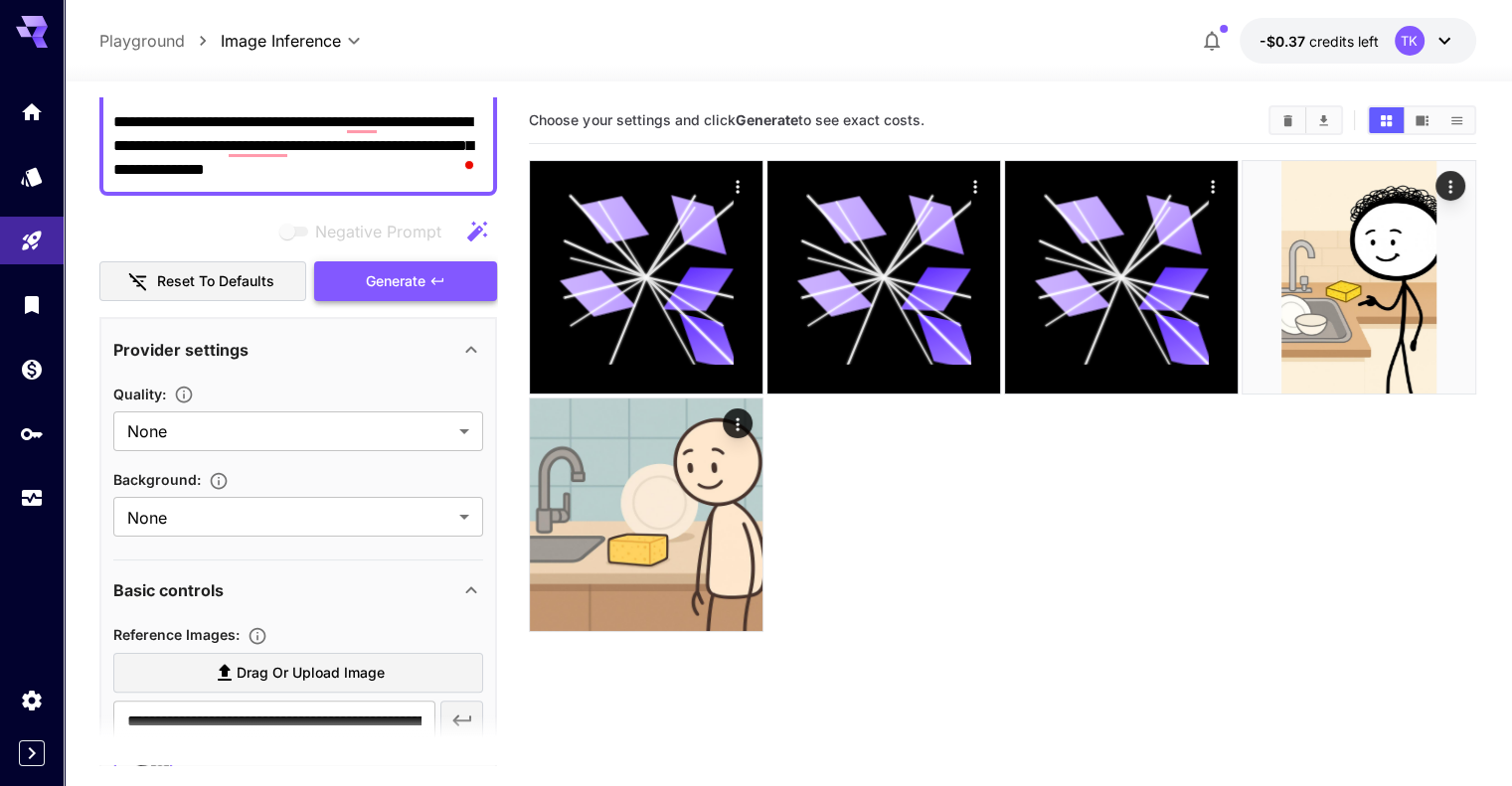 click on "Generate" at bounding box center [396, 281] 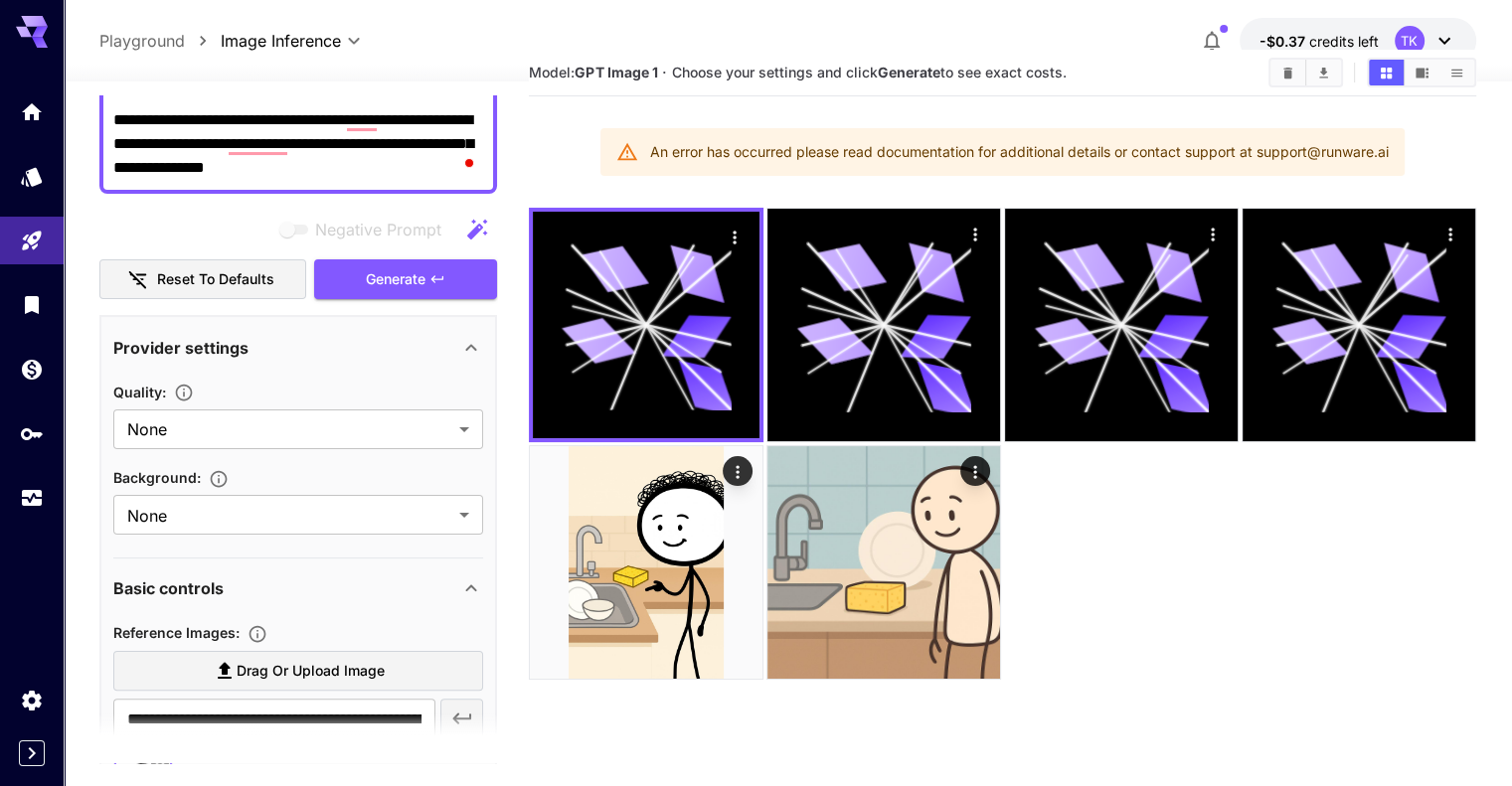 scroll, scrollTop: 157, scrollLeft: 0, axis: vertical 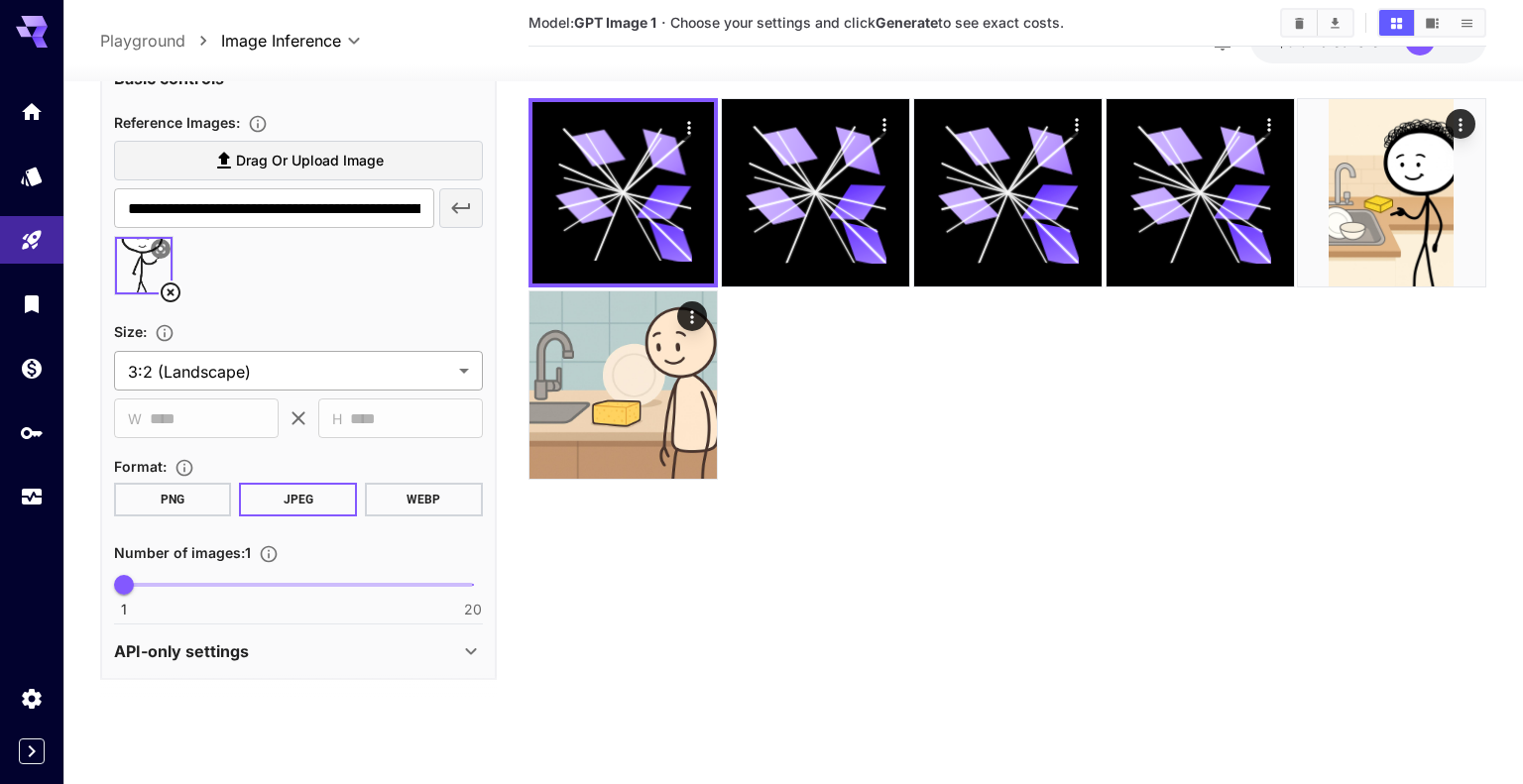 click on "**********" at bounding box center (762, 313) 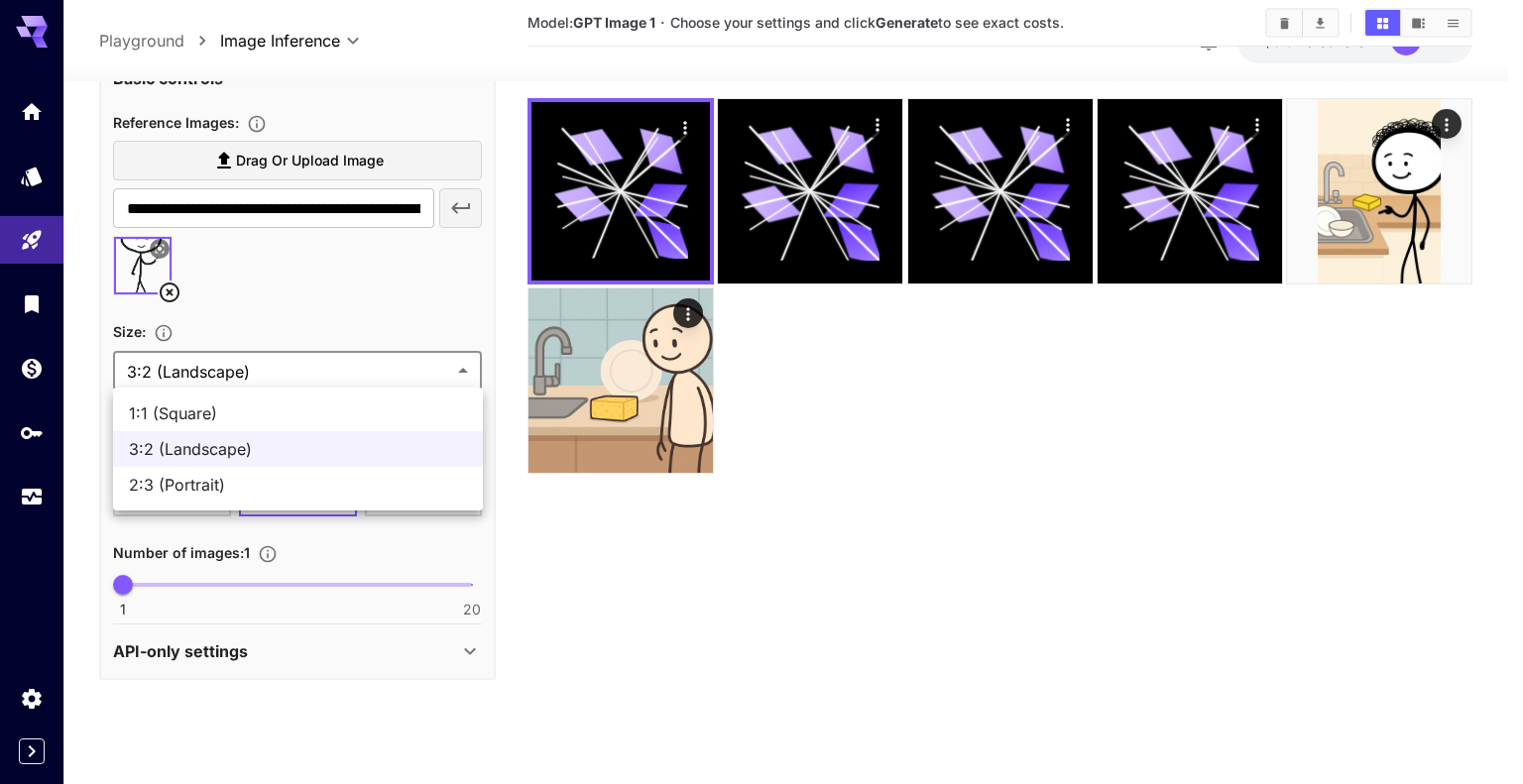 click at bounding box center [762, 392] 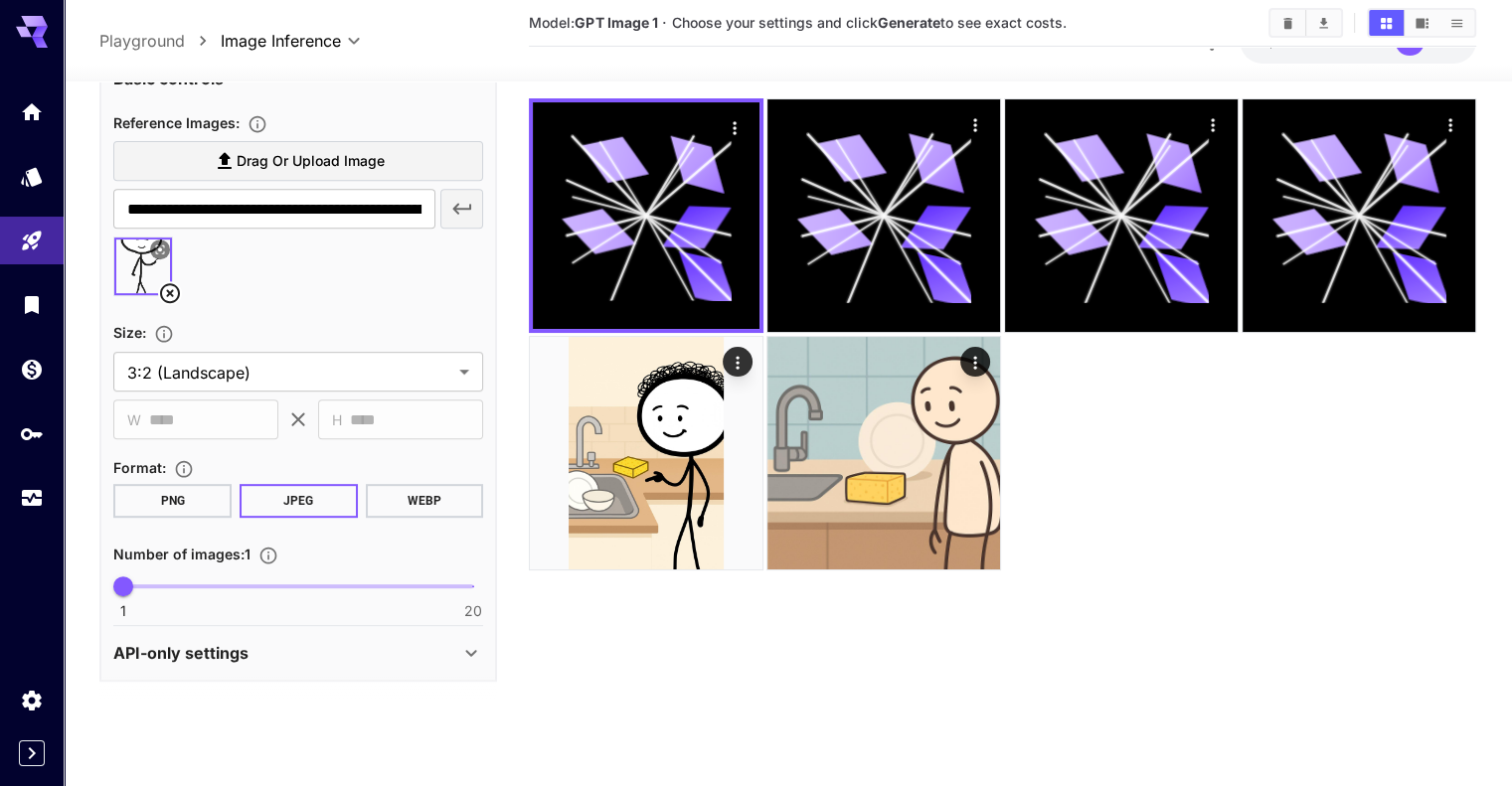 click 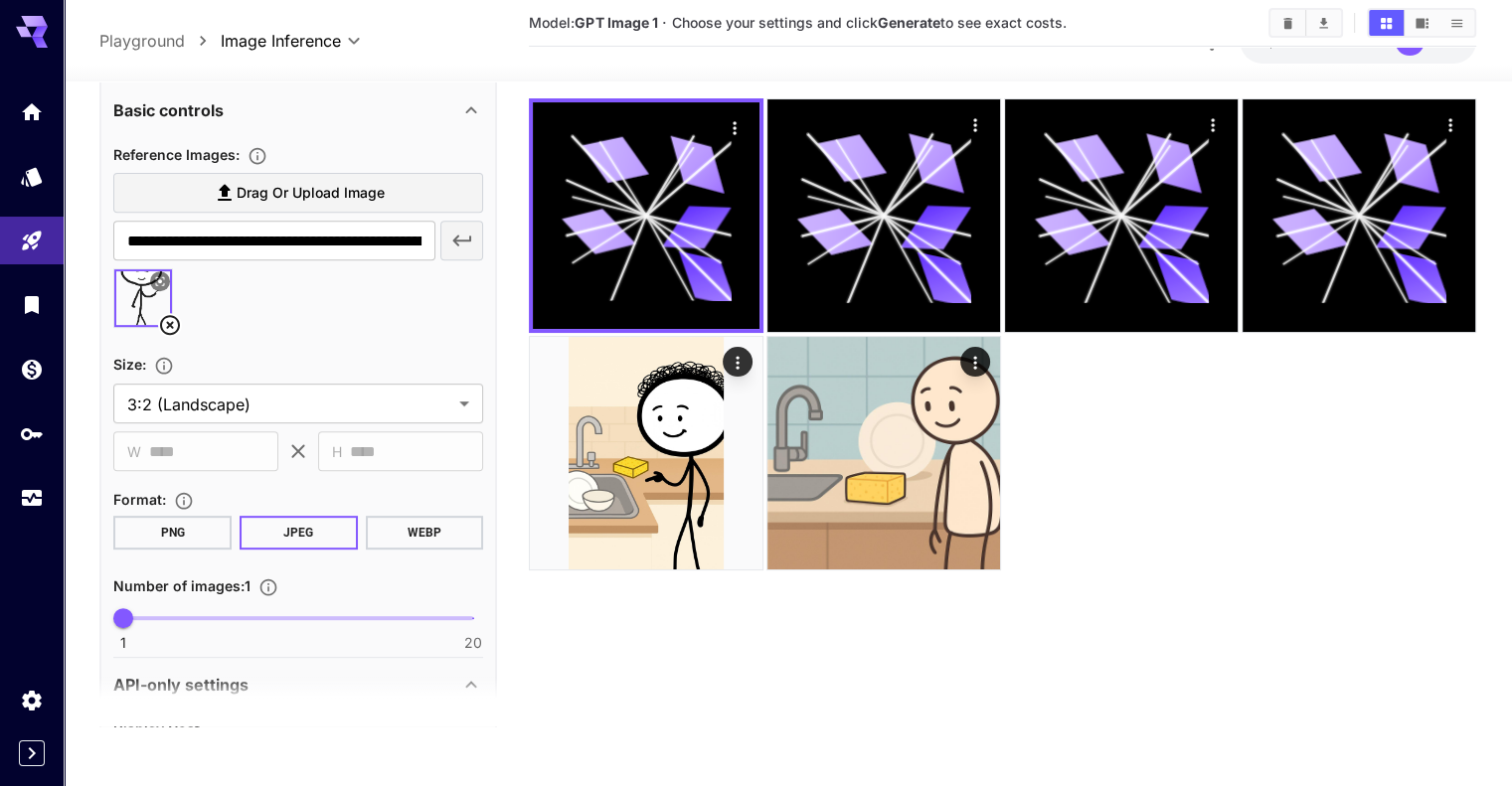 click on "PNG" at bounding box center [172, 533] 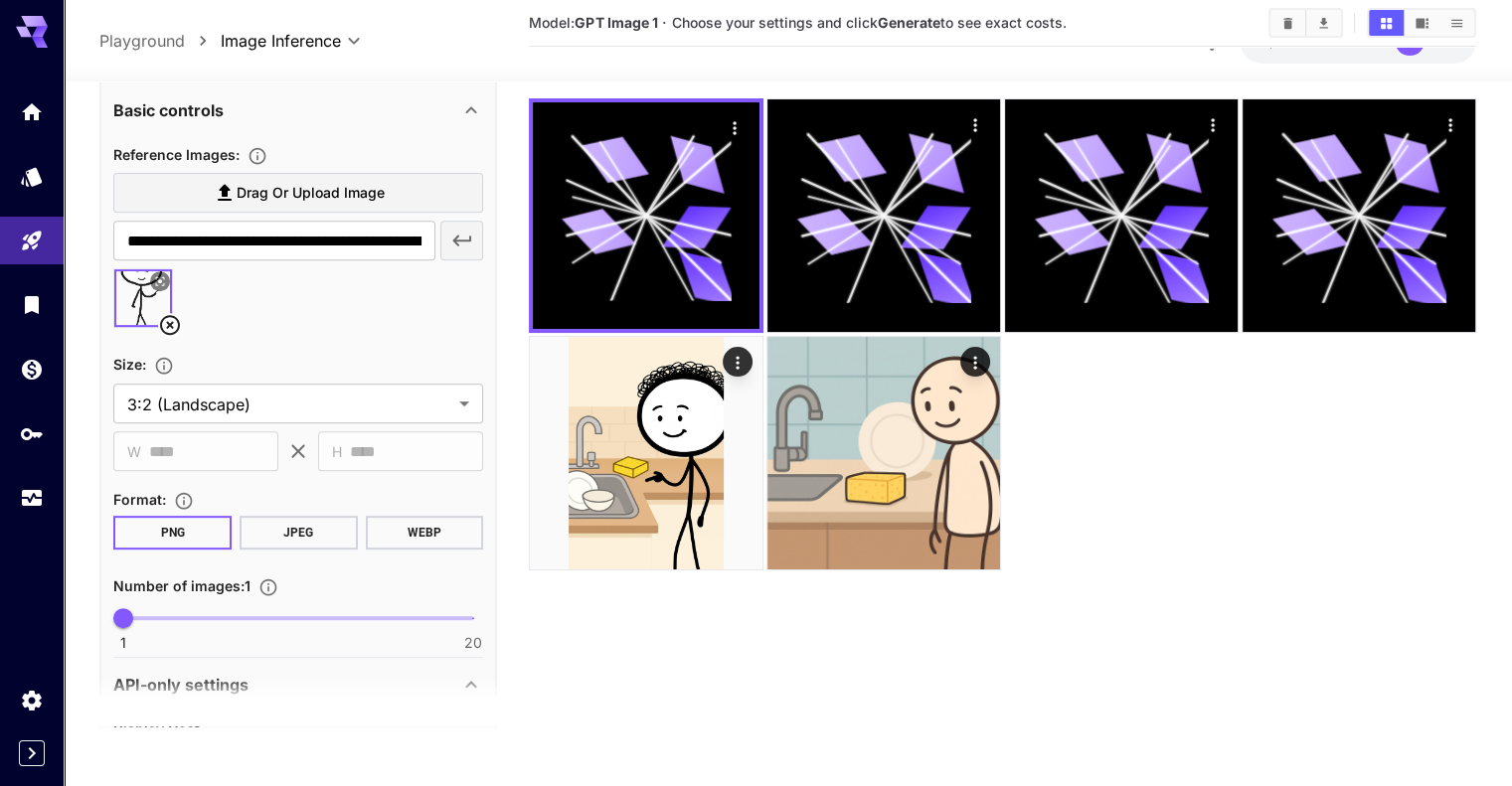 click on "JPEG" at bounding box center [298, 533] 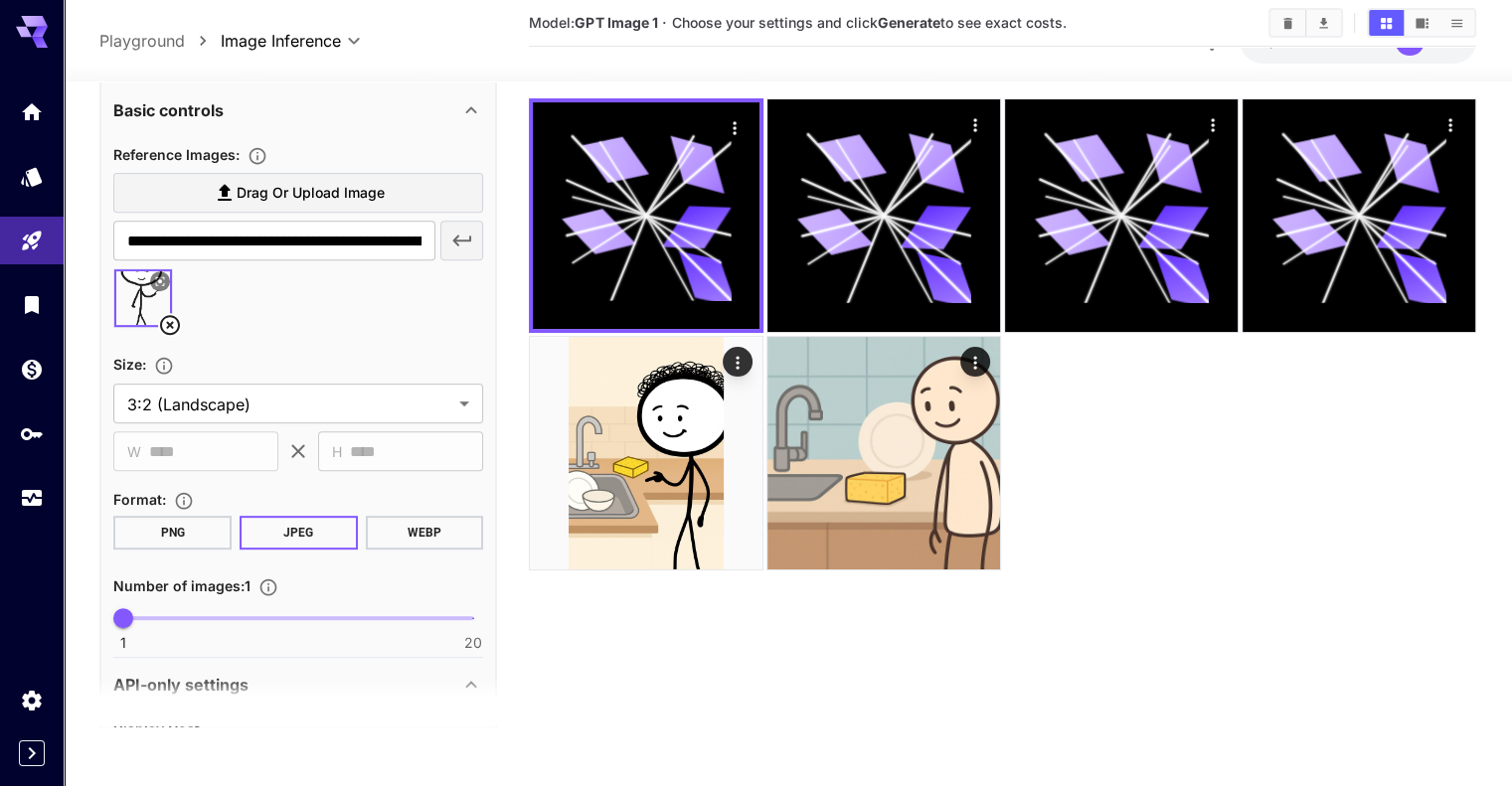 click on "​ H **** ​" at bounding box center (401, 451) 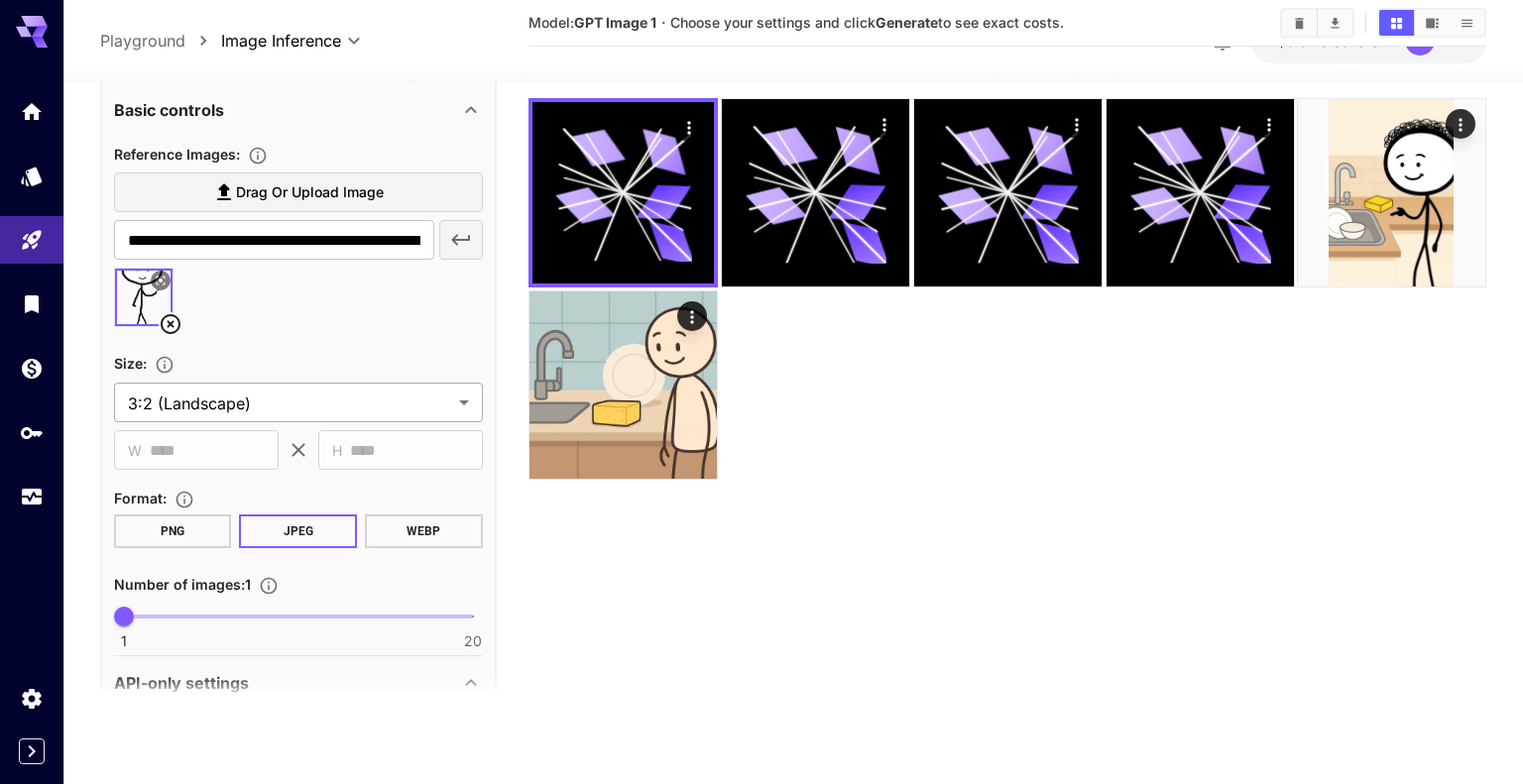click on "**********" at bounding box center (762, 313) 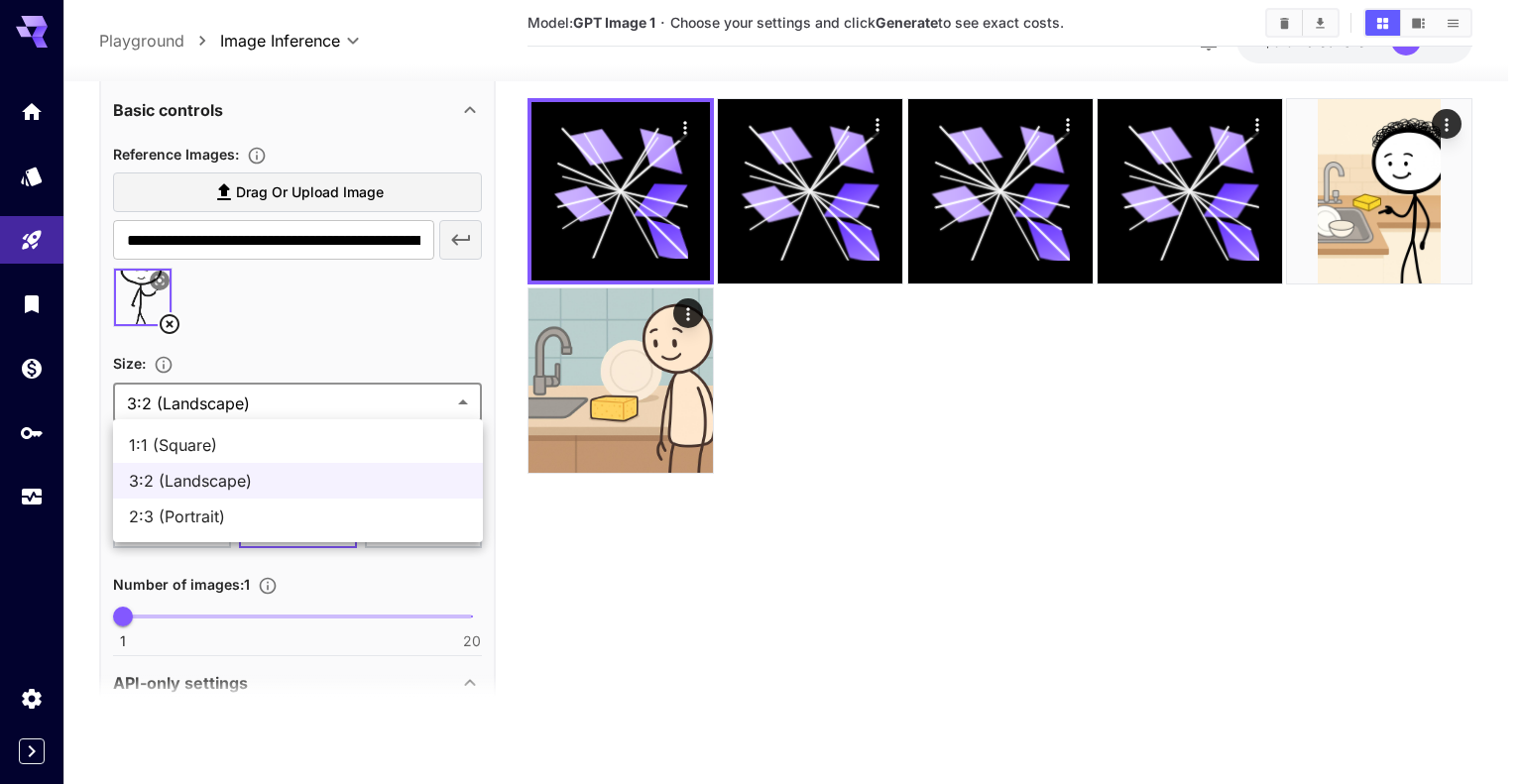 click on "1:1 (Square)" at bounding box center [297, 445] 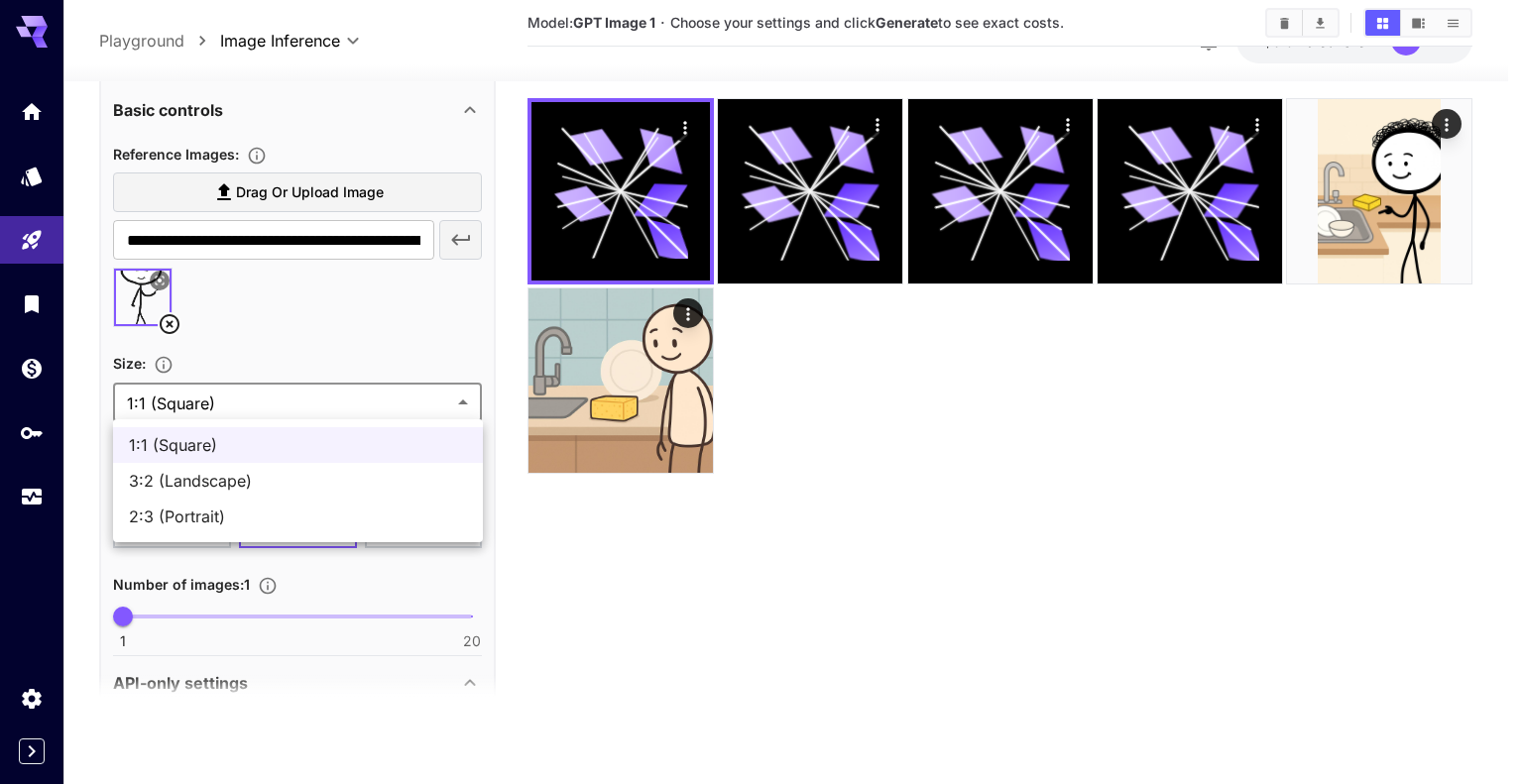 click on "**********" at bounding box center (762, 313) 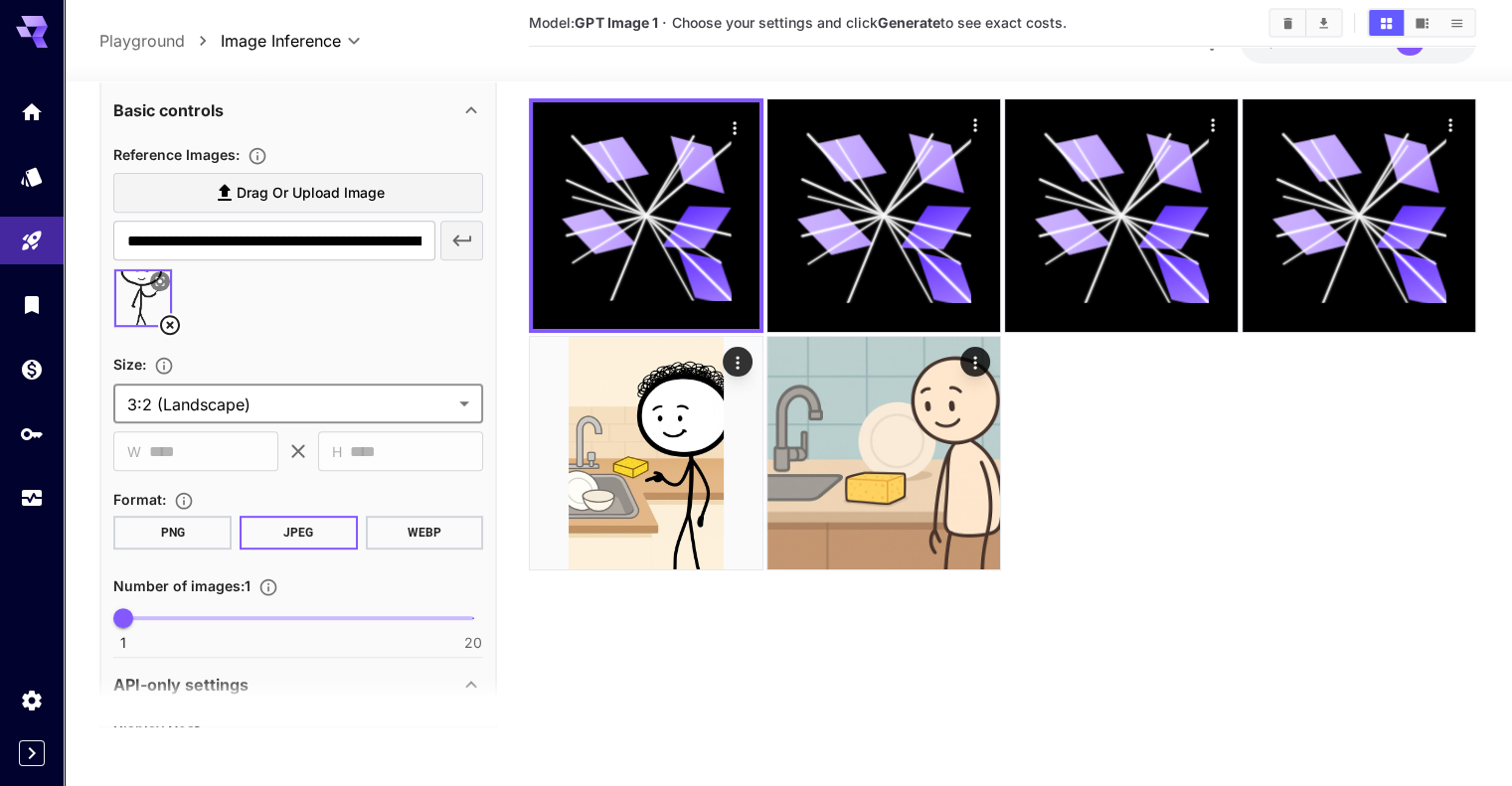 click on "**********" at bounding box center [298, 388] 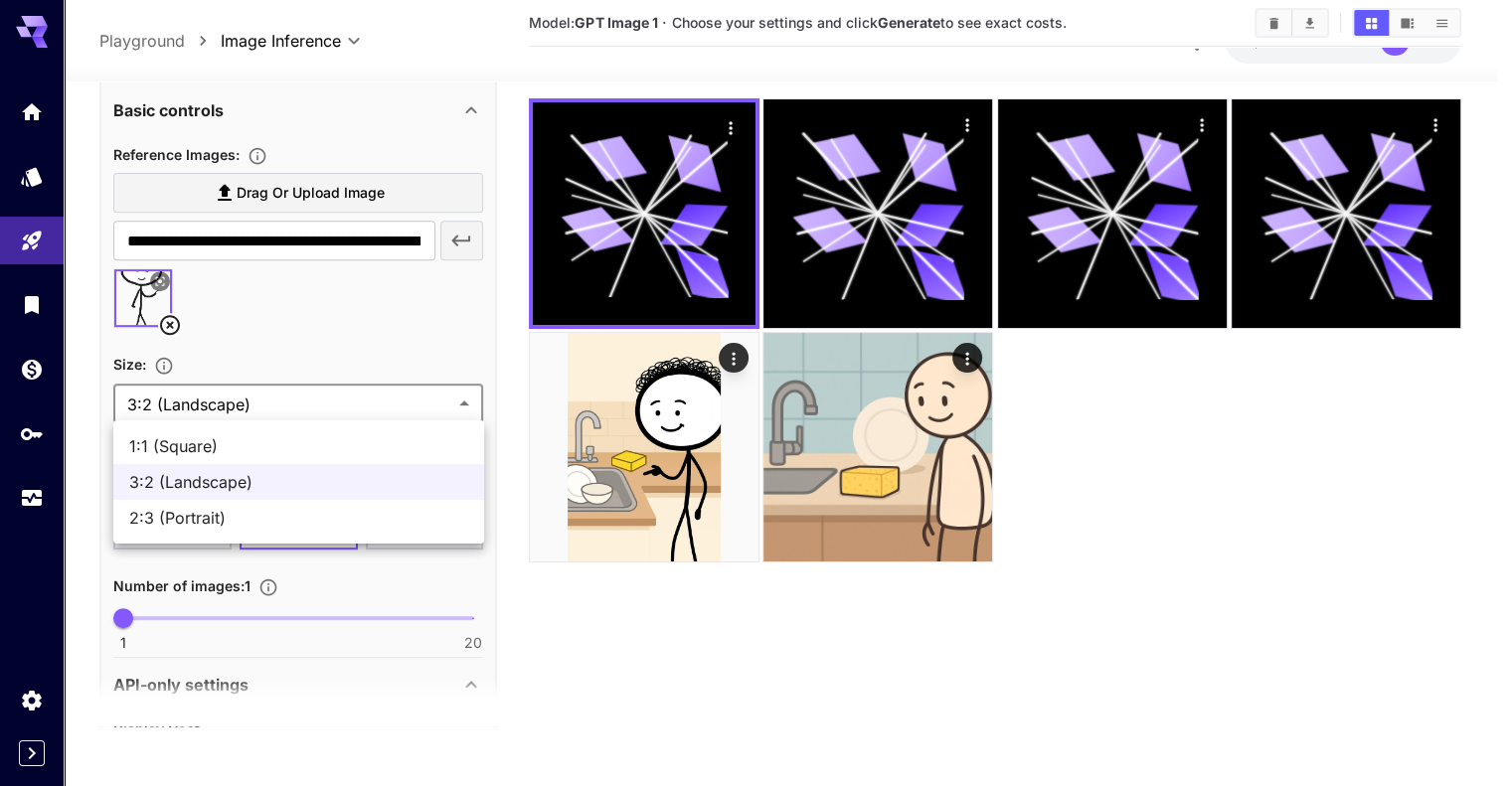 click on "**********" at bounding box center [756, 314] 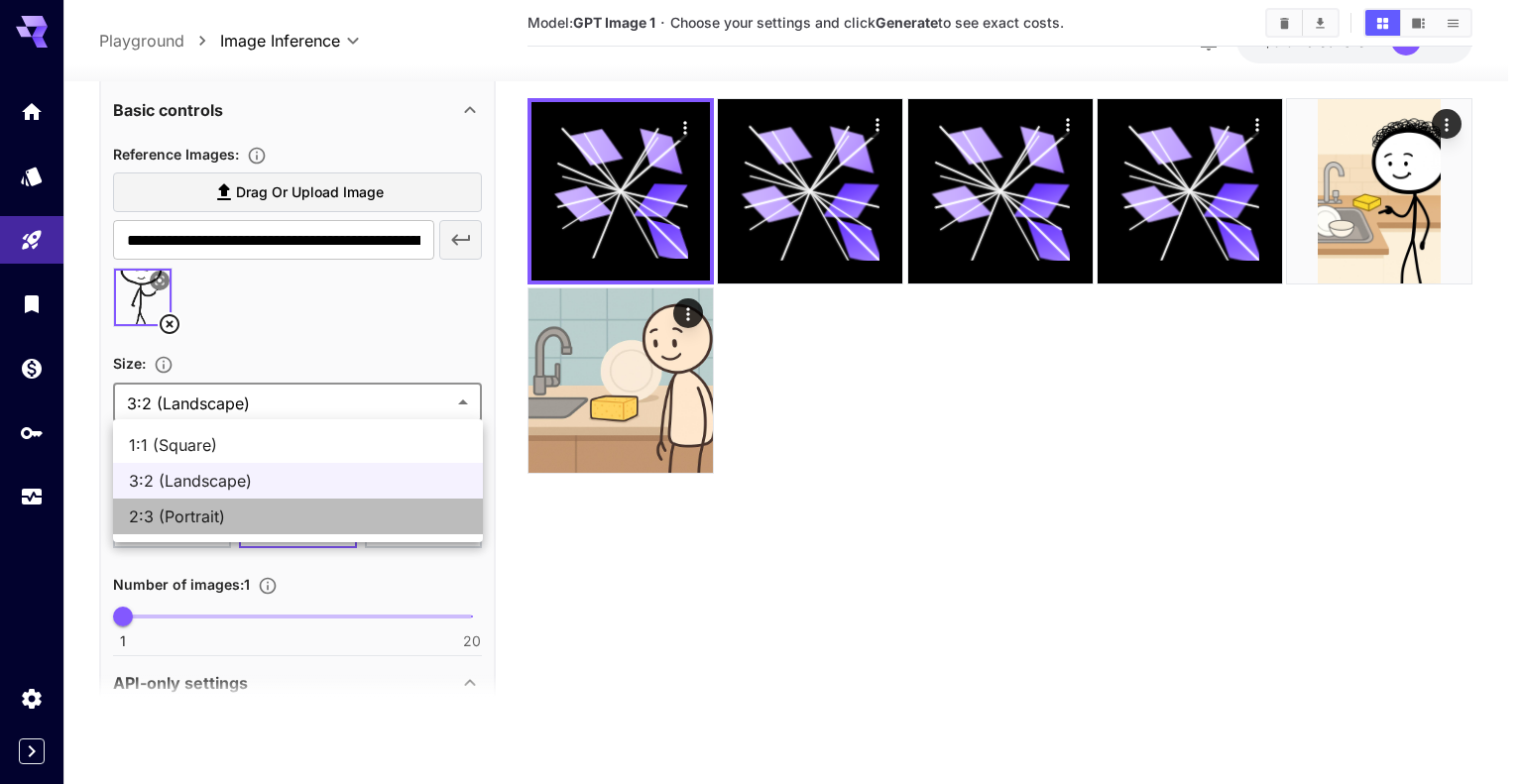 click on "2:3 (Portrait)" at bounding box center (297, 516) 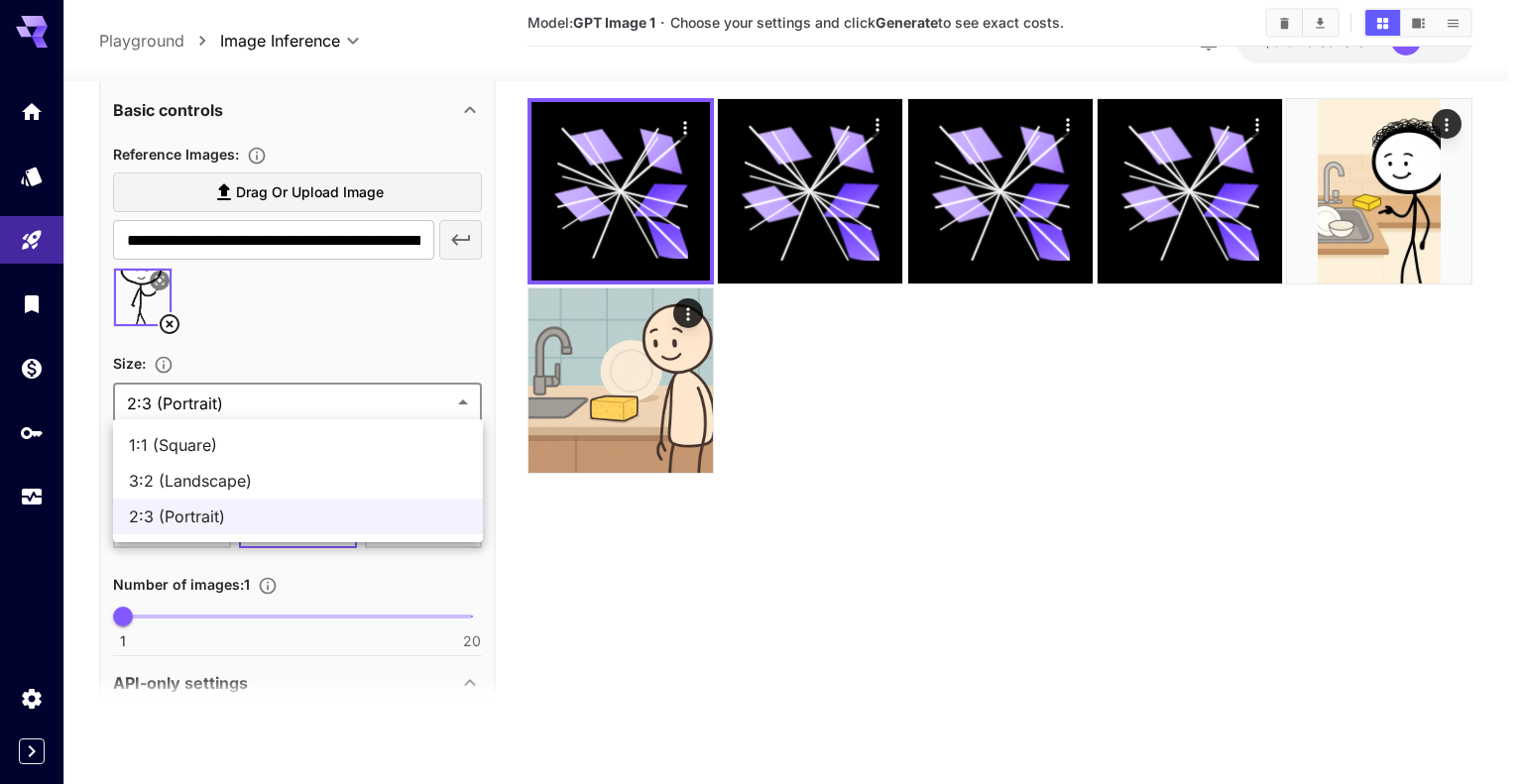 click on "**********" at bounding box center [762, 313] 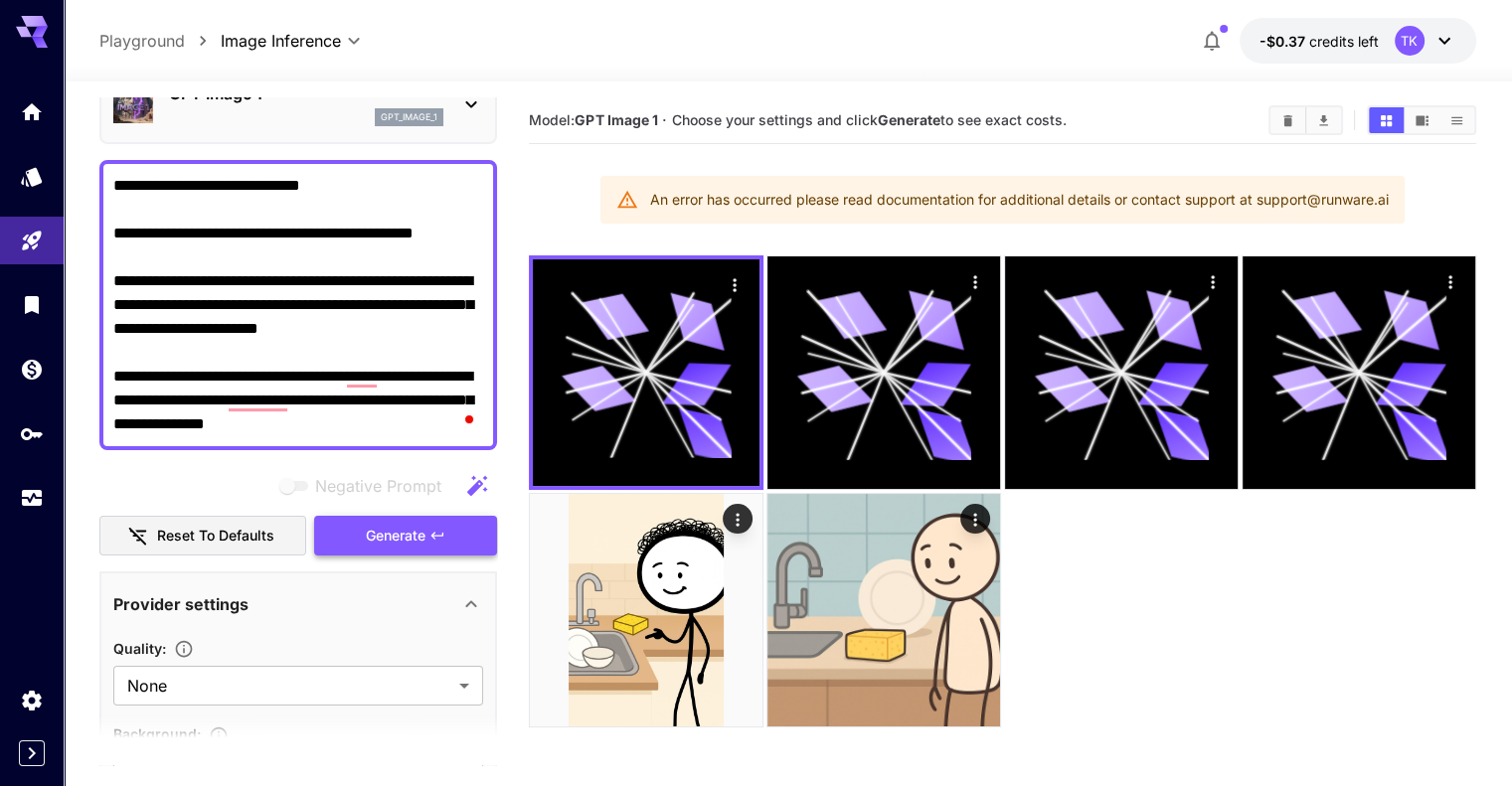 click on "Generate" at bounding box center (406, 536) 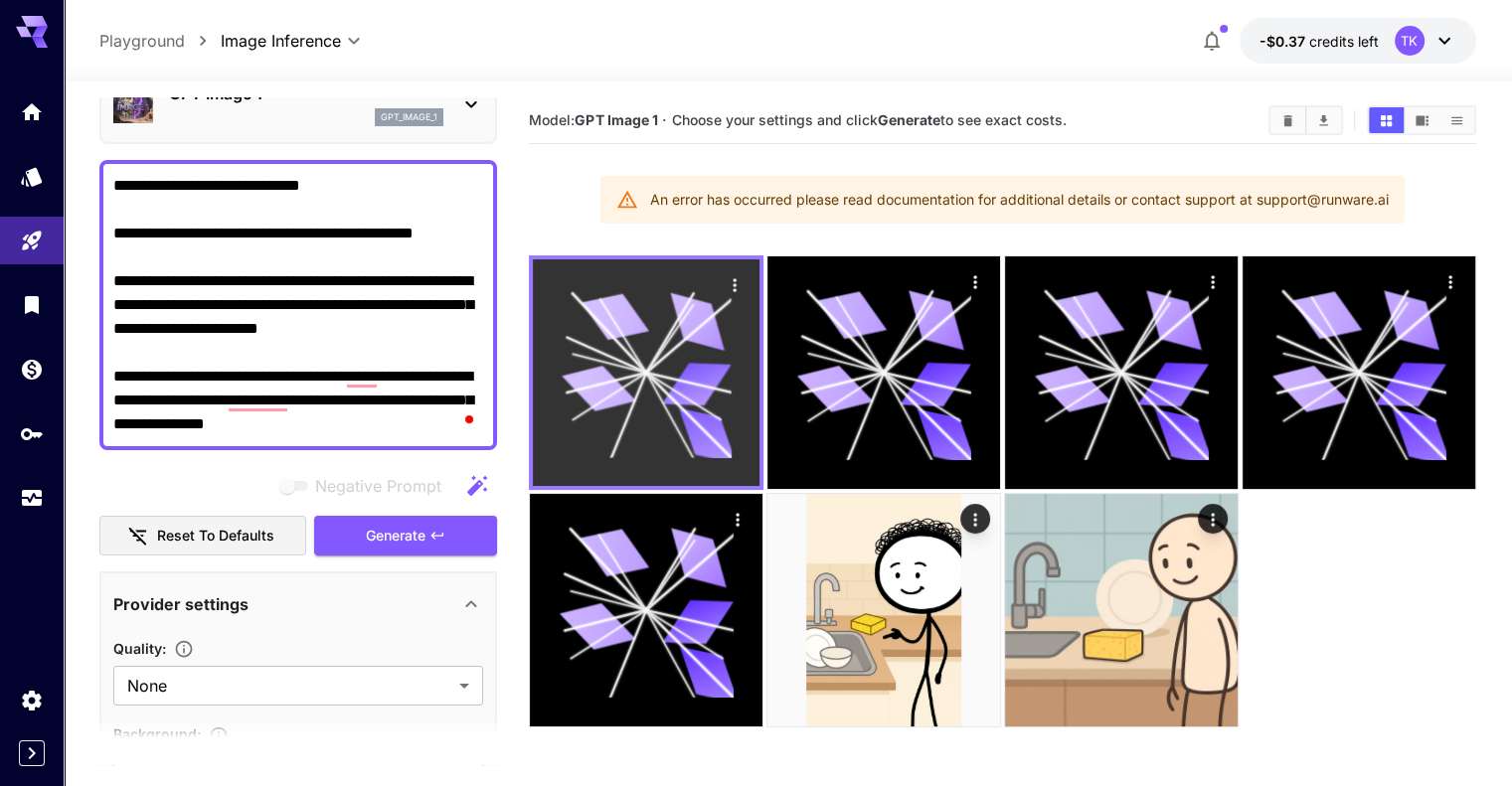 click 